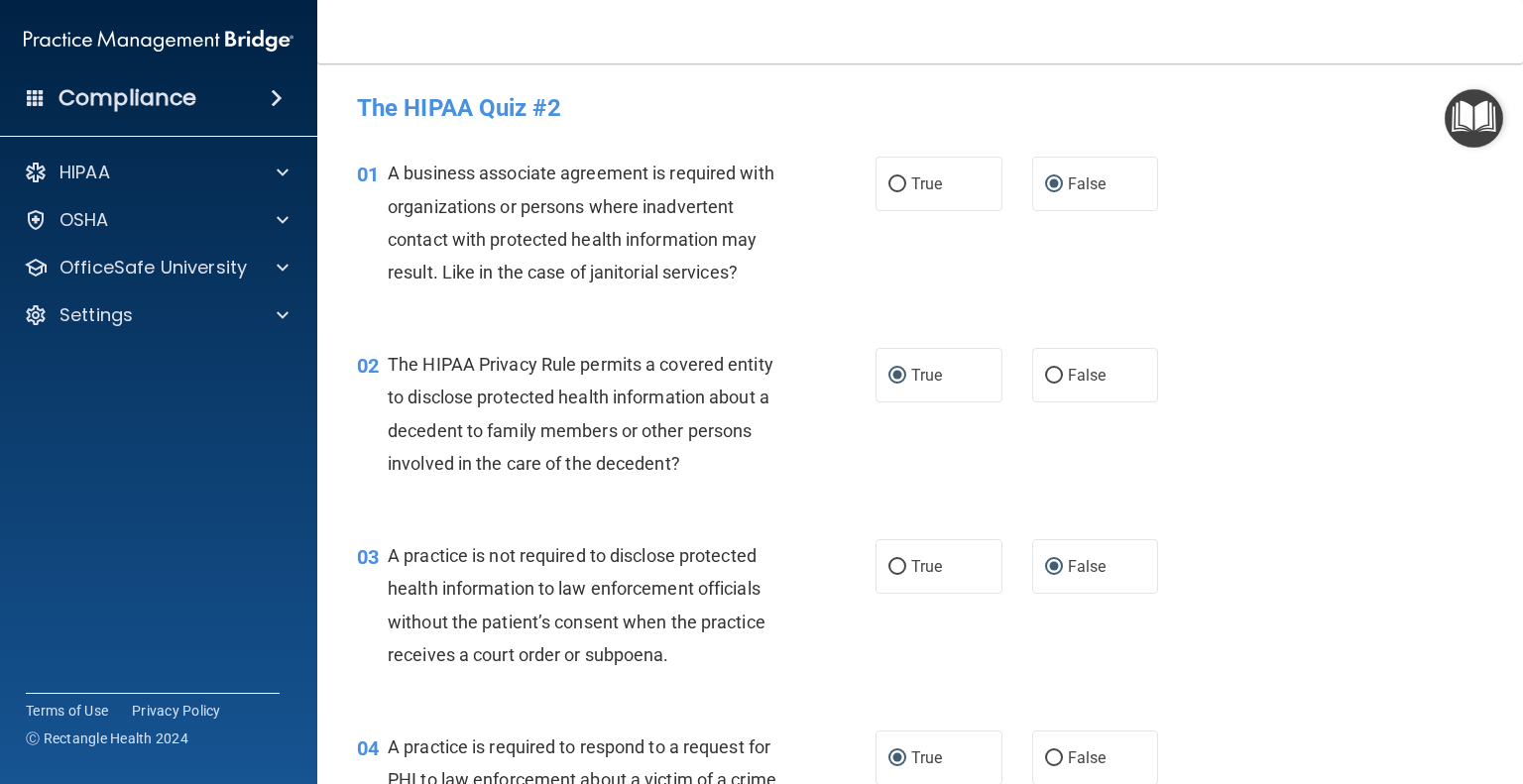 scroll, scrollTop: 0, scrollLeft: 0, axis: both 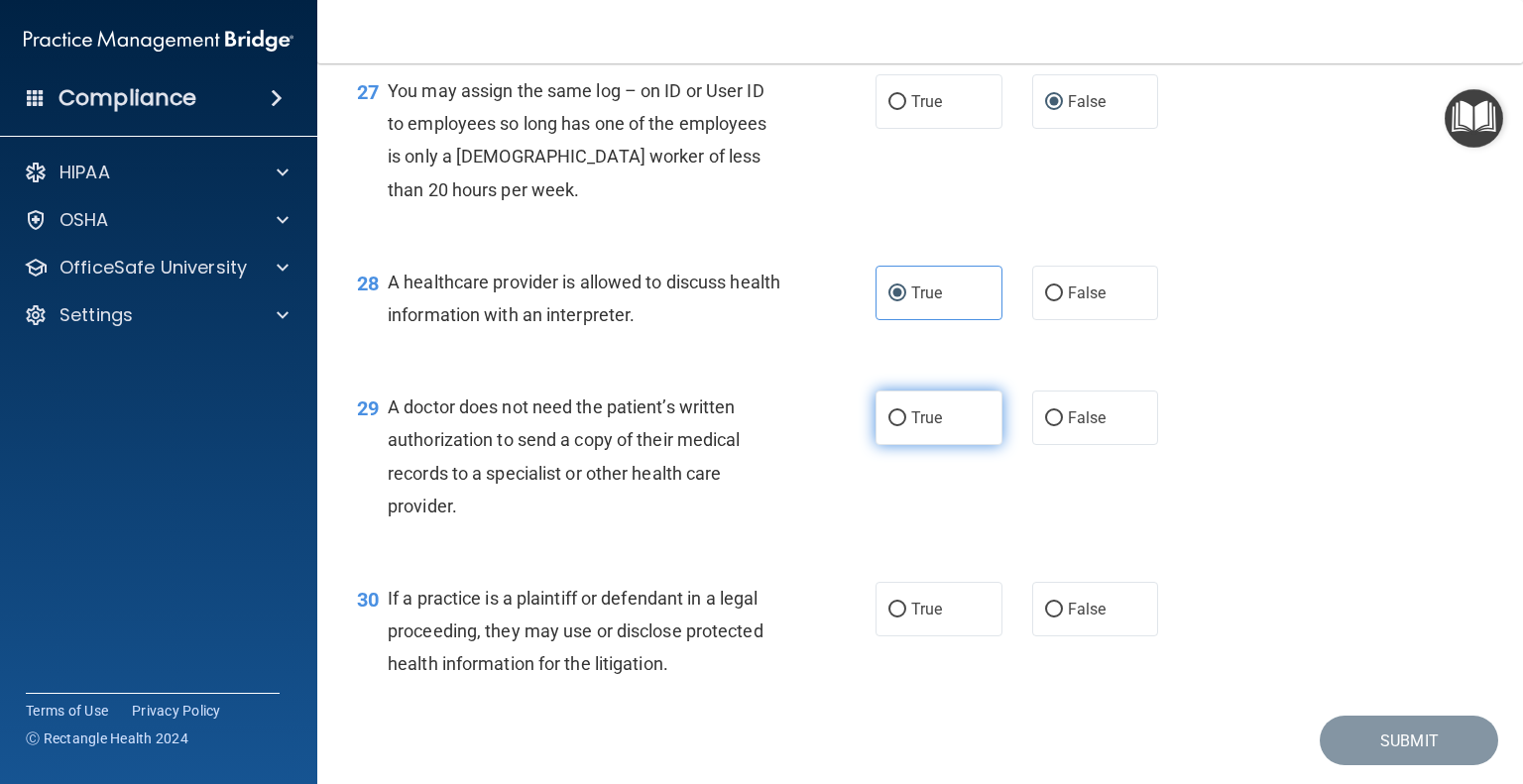 click on "True" at bounding box center (897, 418) 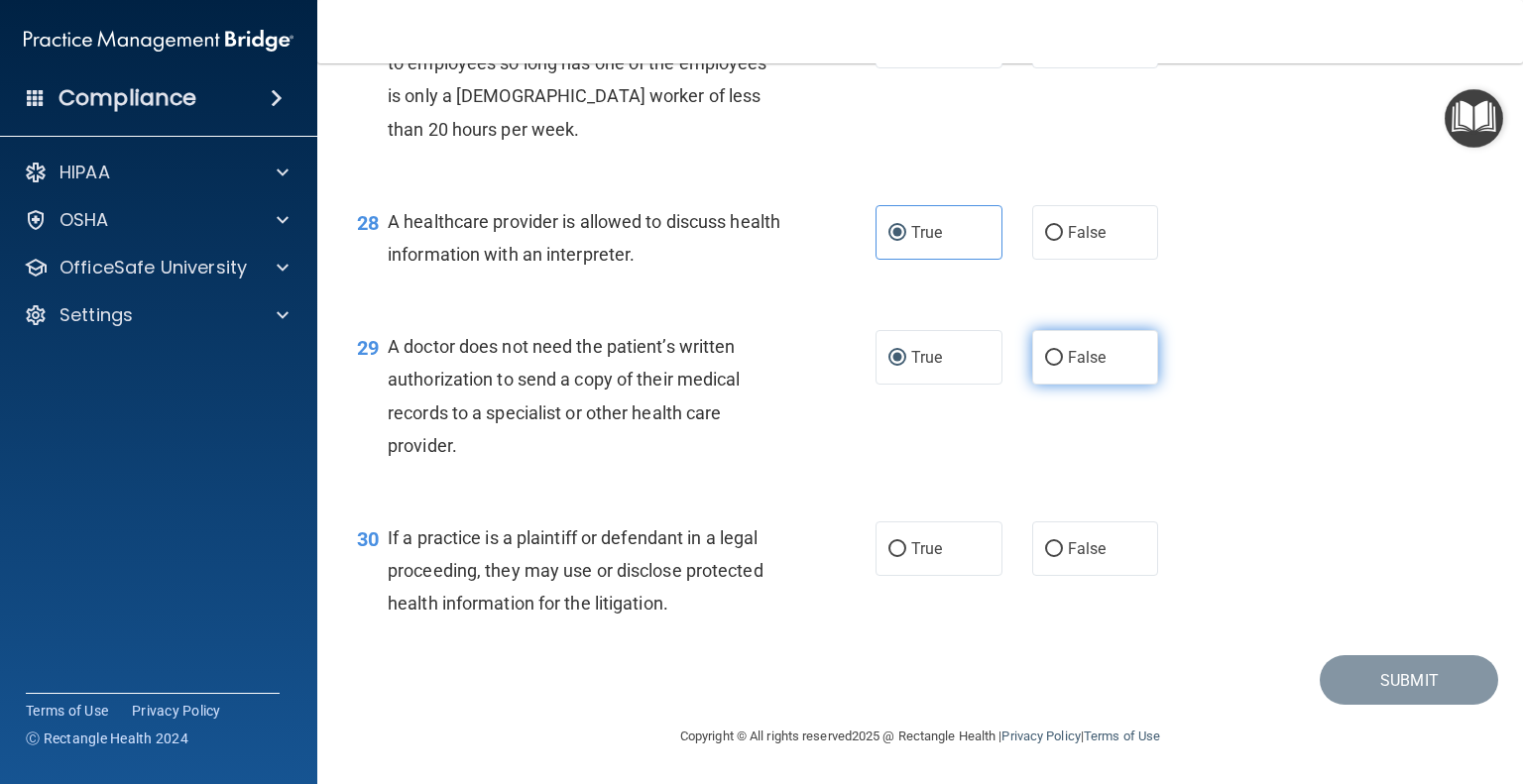 scroll, scrollTop: 4686, scrollLeft: 0, axis: vertical 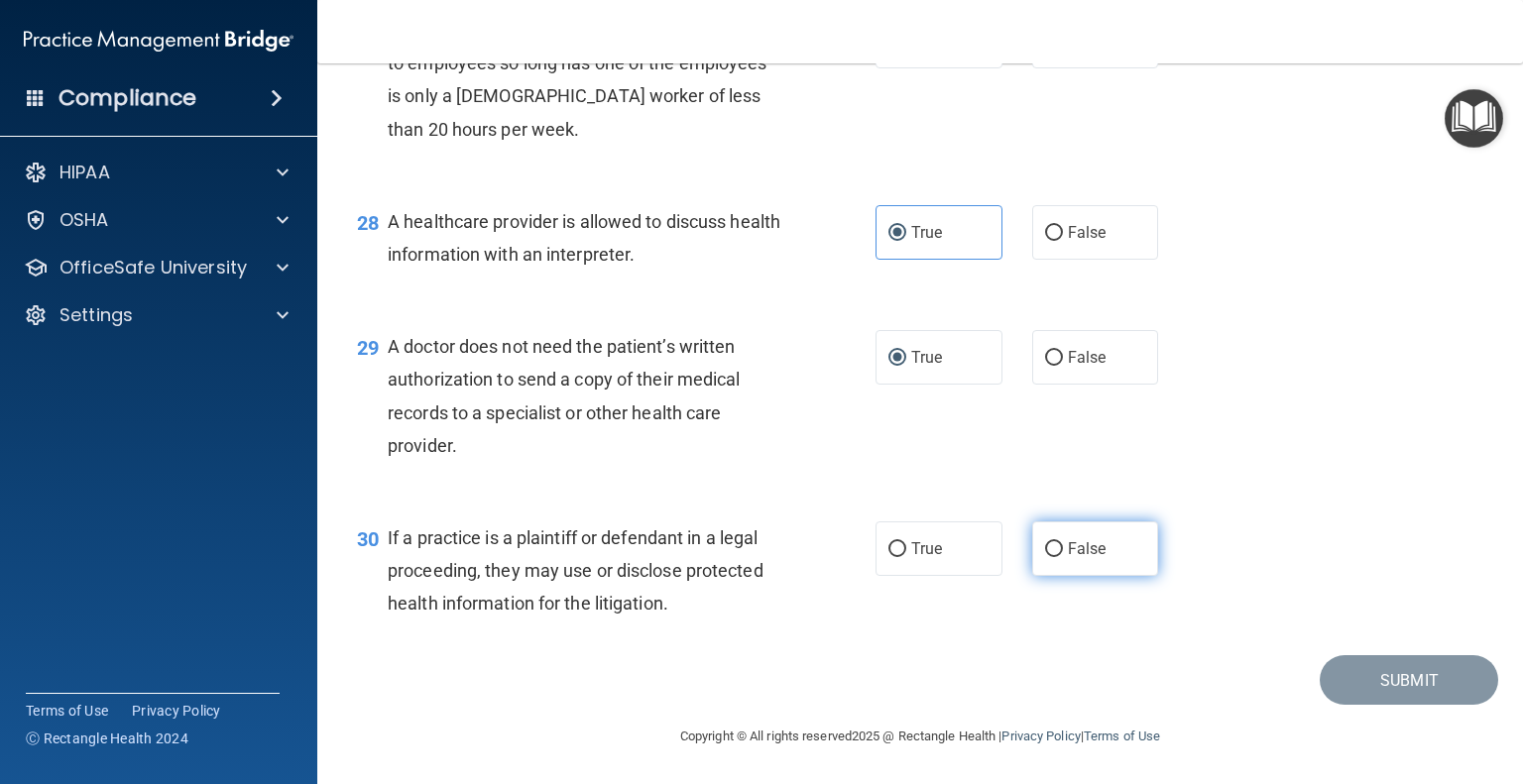 click on "False" at bounding box center (1054, 549) 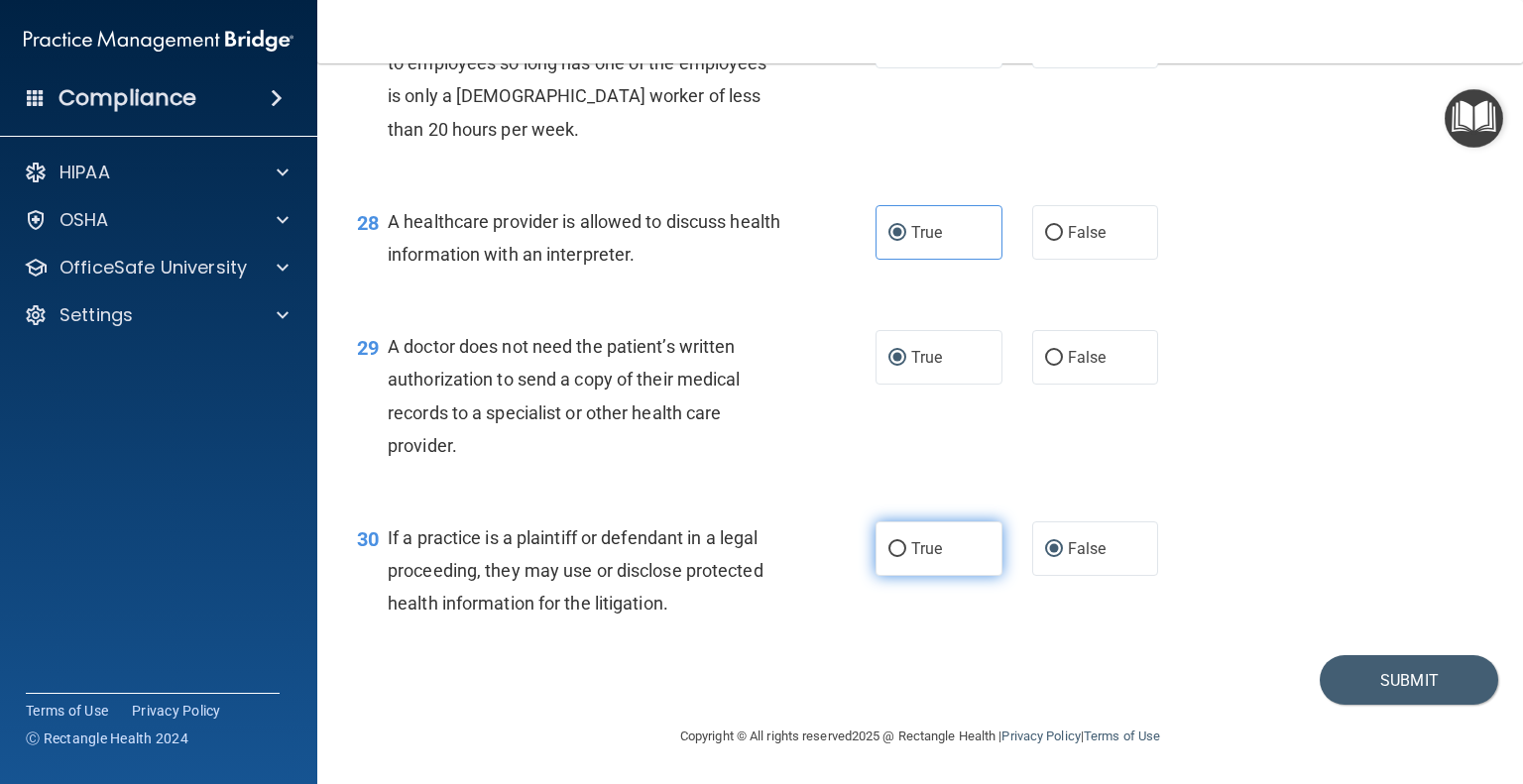 click on "True" at bounding box center (939, 548) 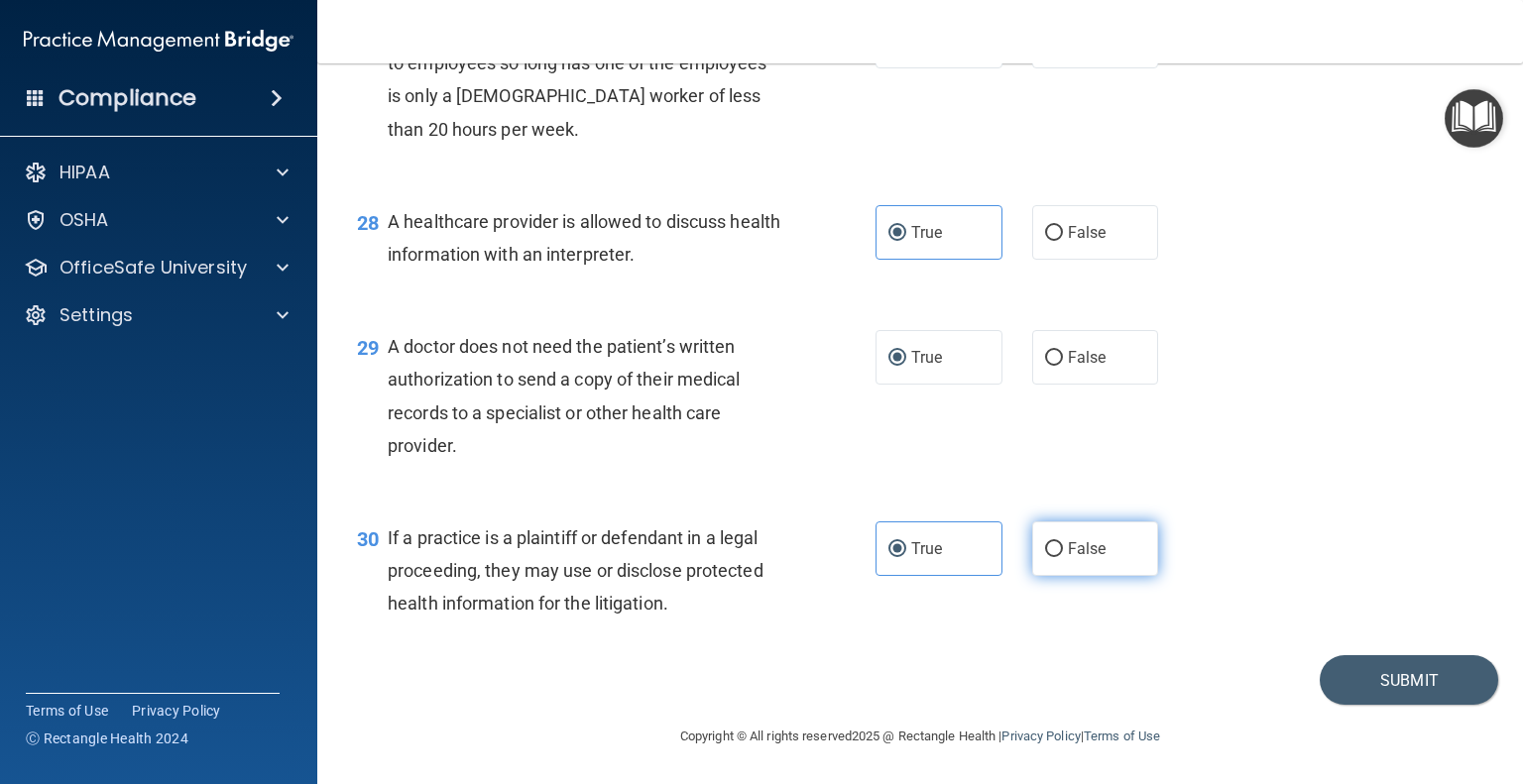click on "False" at bounding box center (1096, 548) 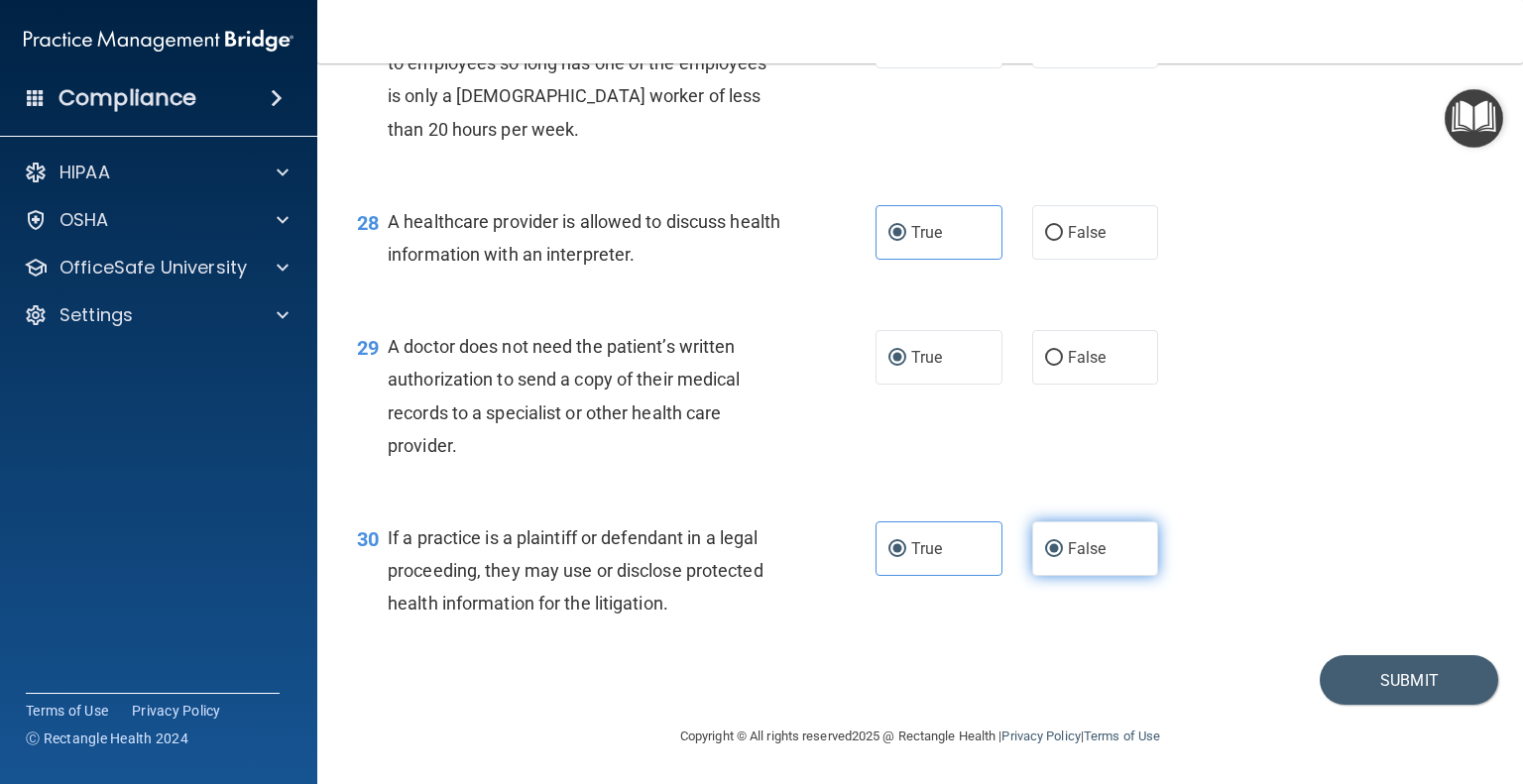 radio on "false" 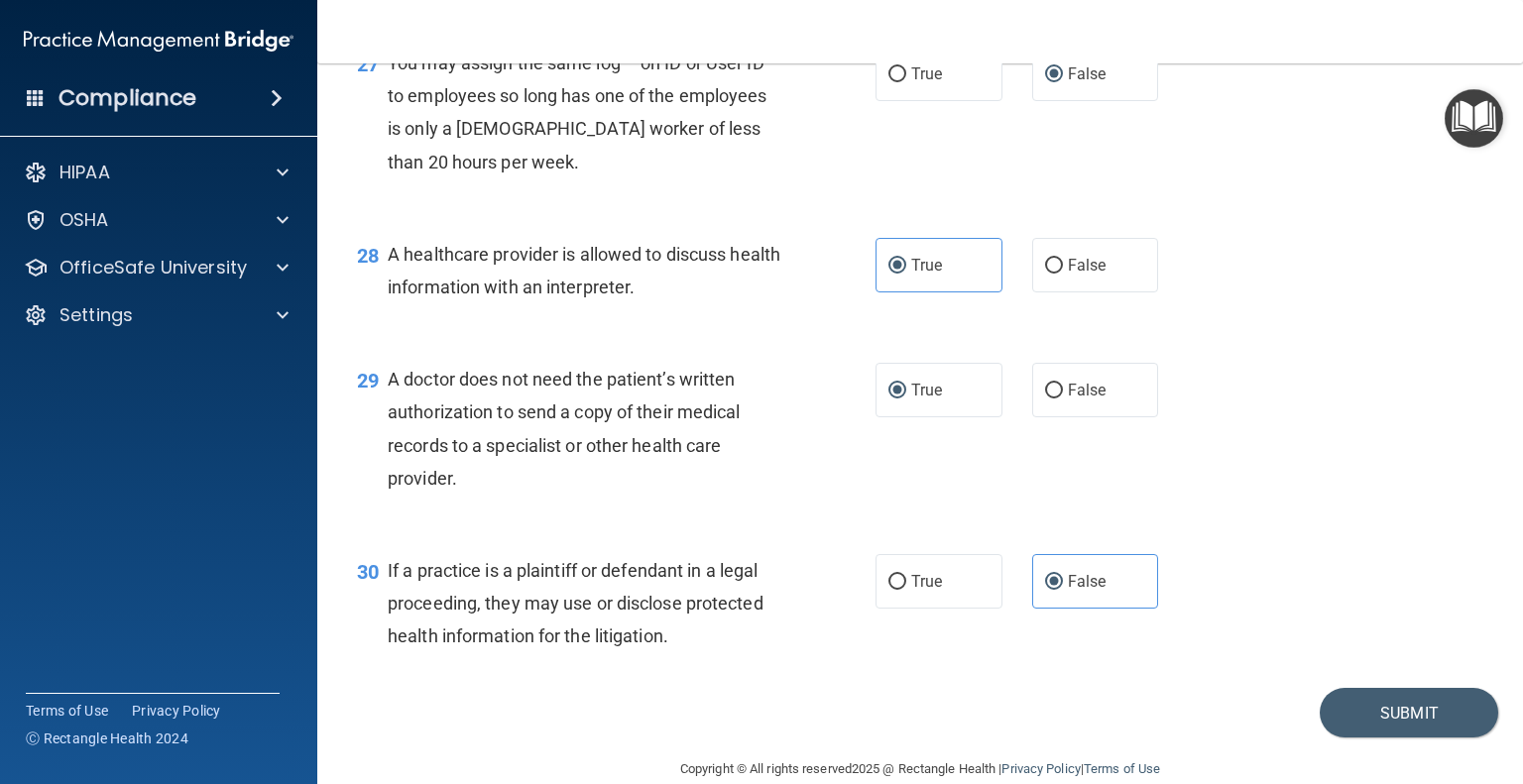 scroll, scrollTop: 4686, scrollLeft: 0, axis: vertical 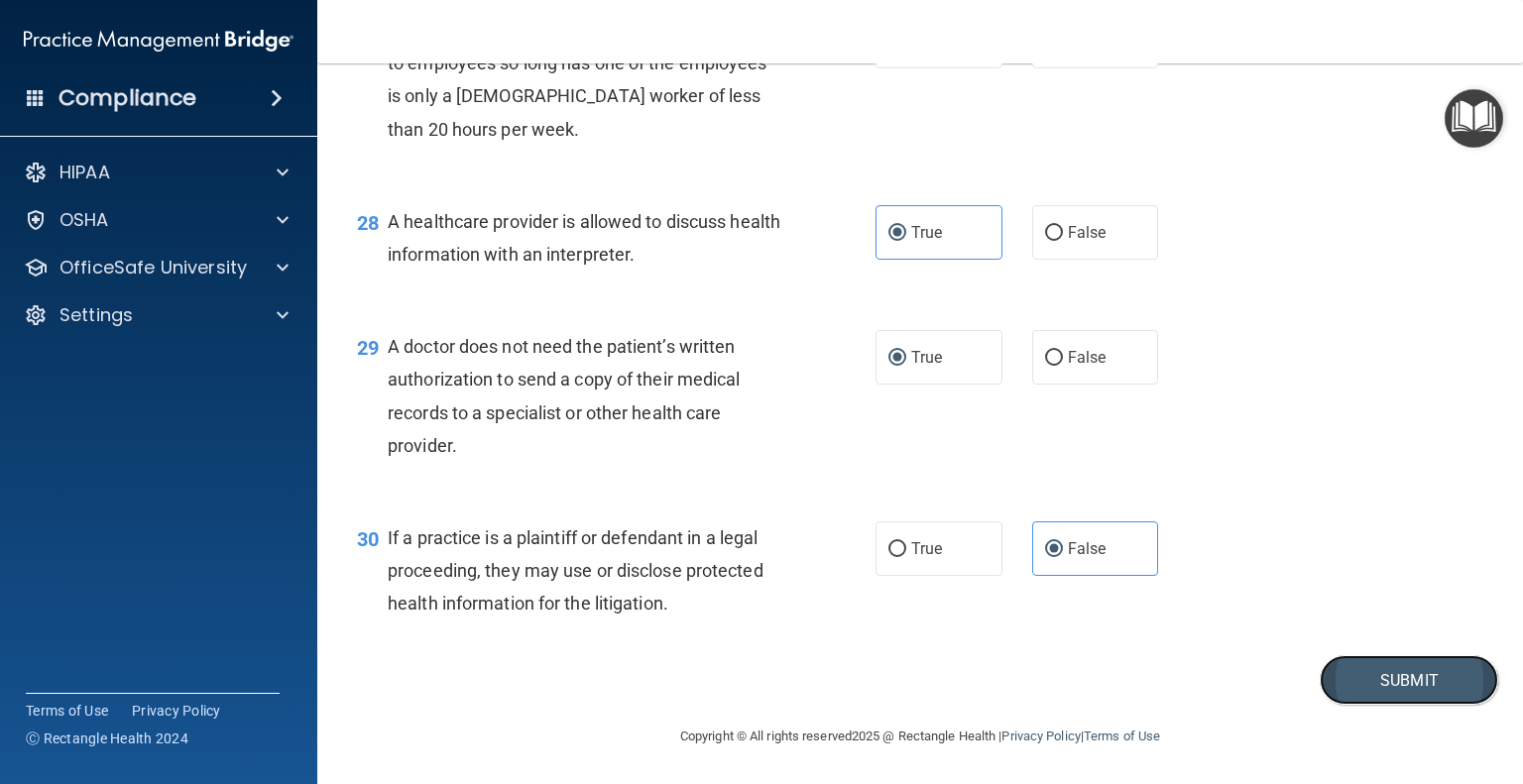click on "Submit" at bounding box center (1409, 680) 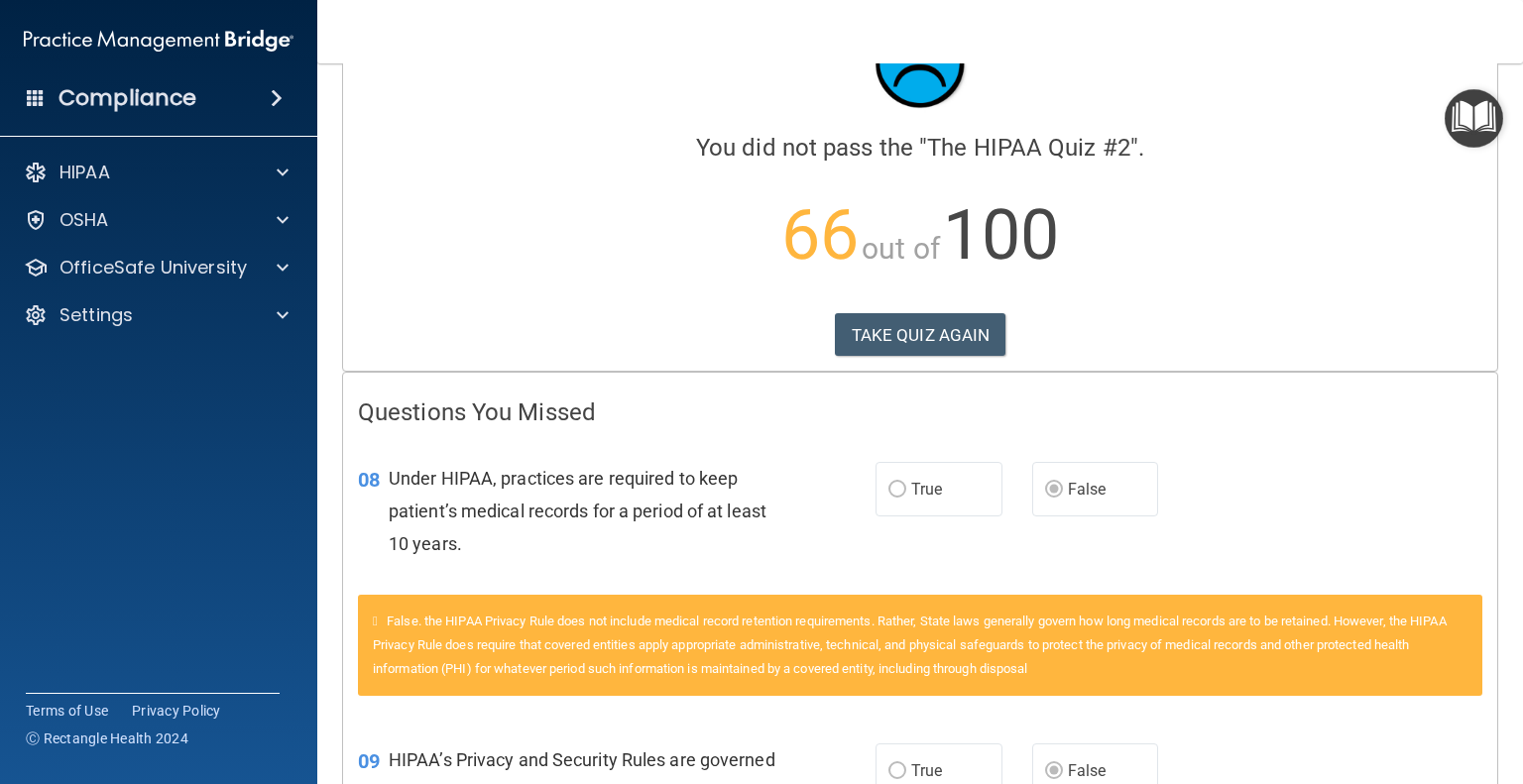 scroll, scrollTop: 0, scrollLeft: 0, axis: both 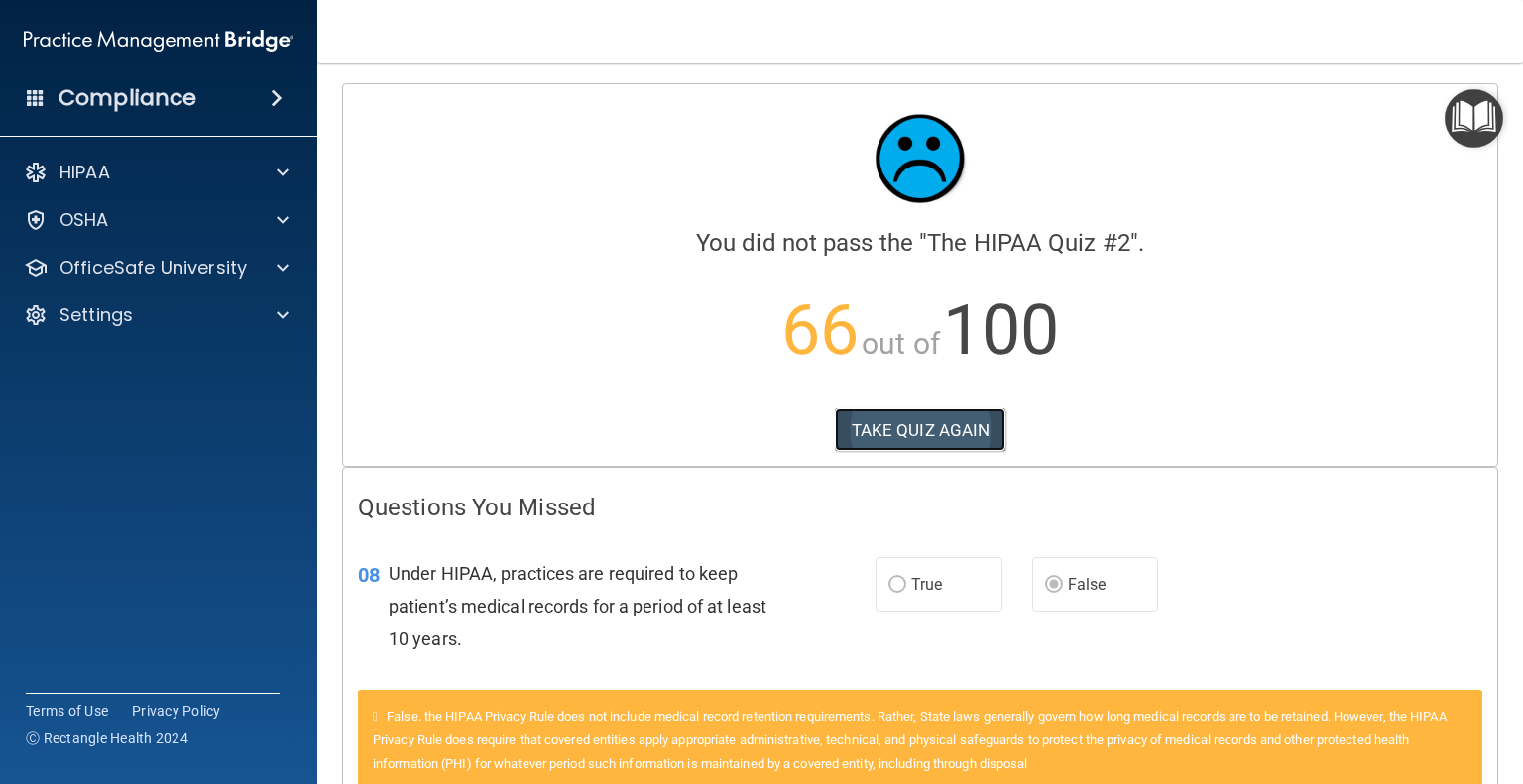 click on "TAKE QUIZ AGAIN" at bounding box center (920, 430) 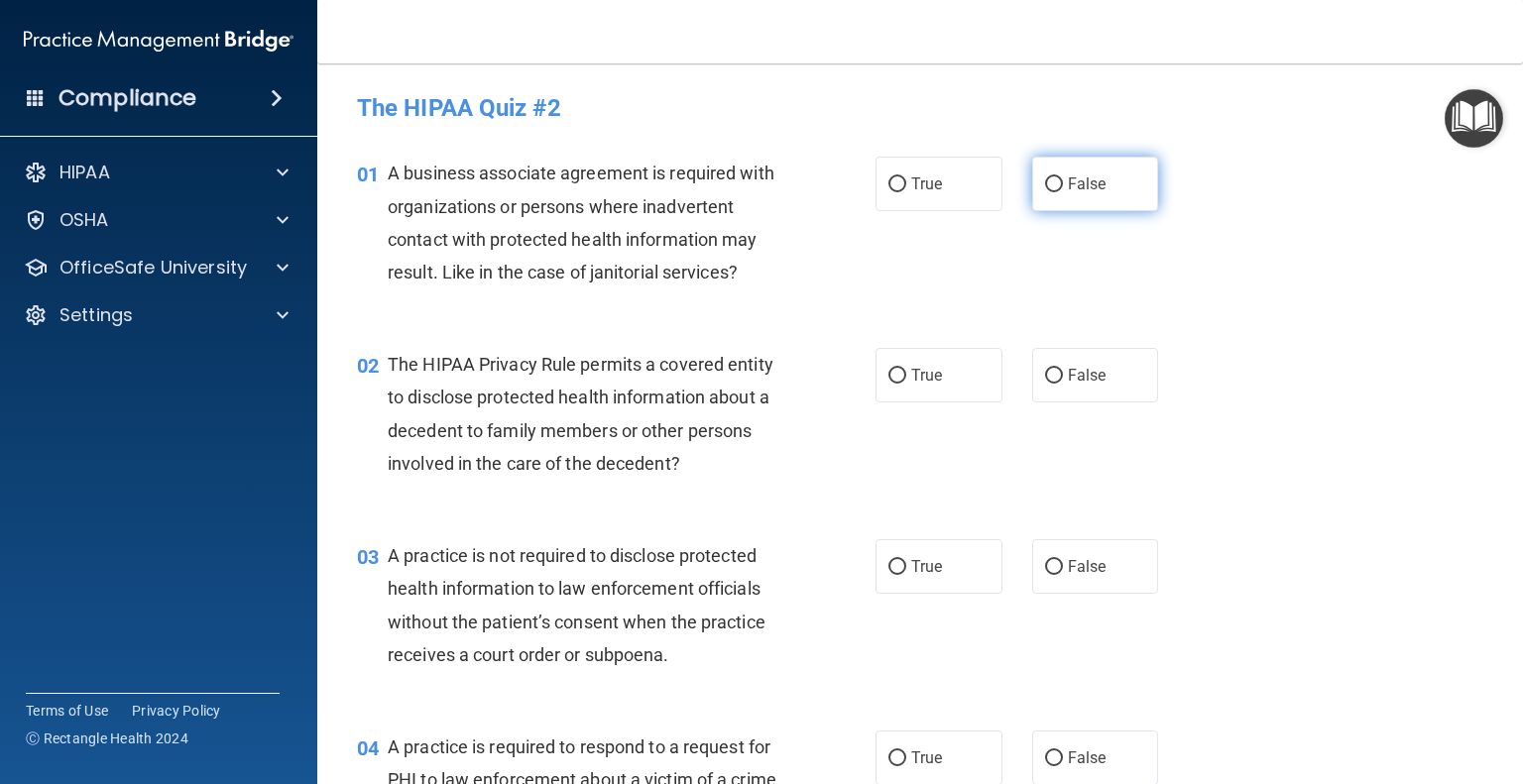 click on "False" at bounding box center (1054, 184) 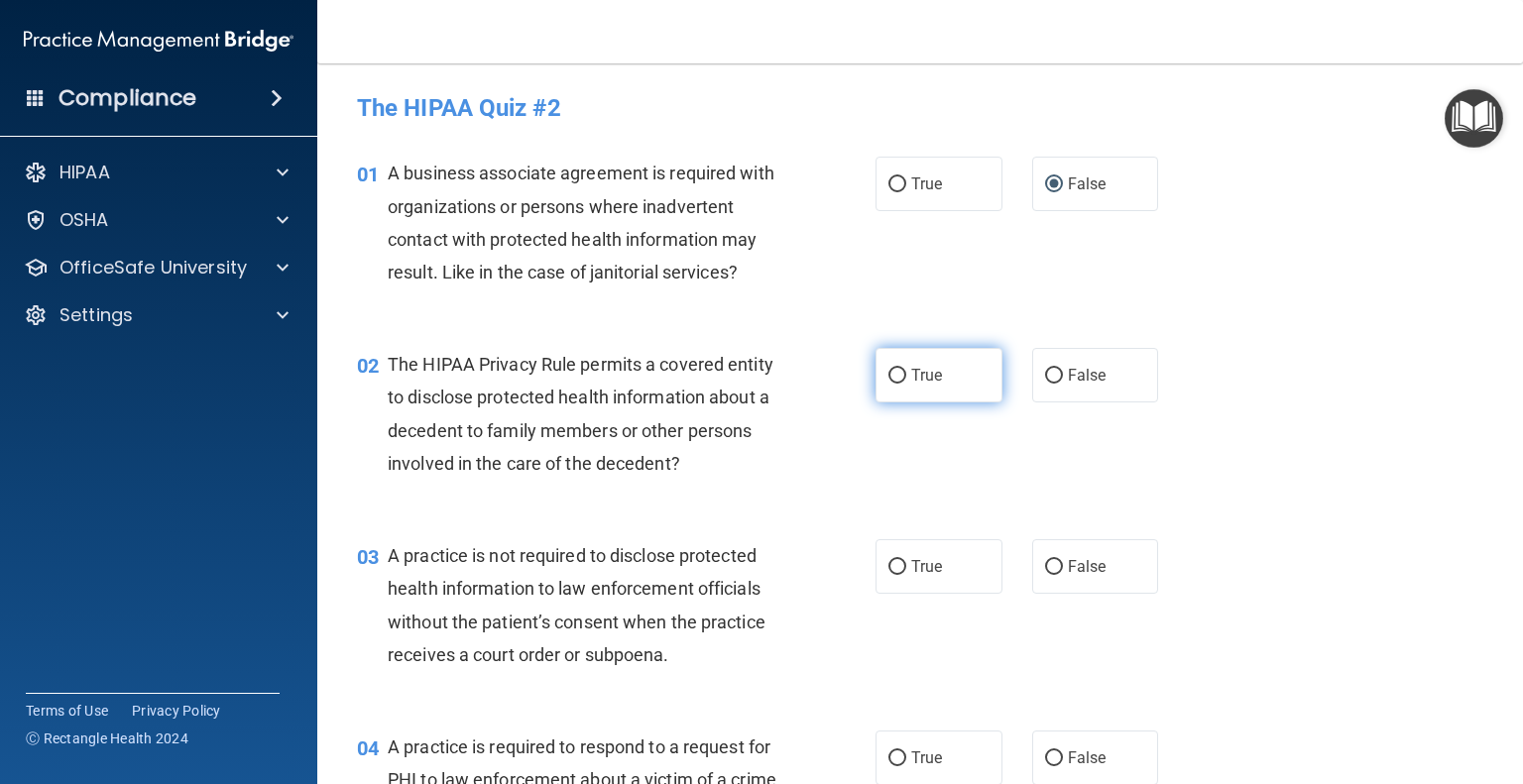 click on "True" at bounding box center (897, 376) 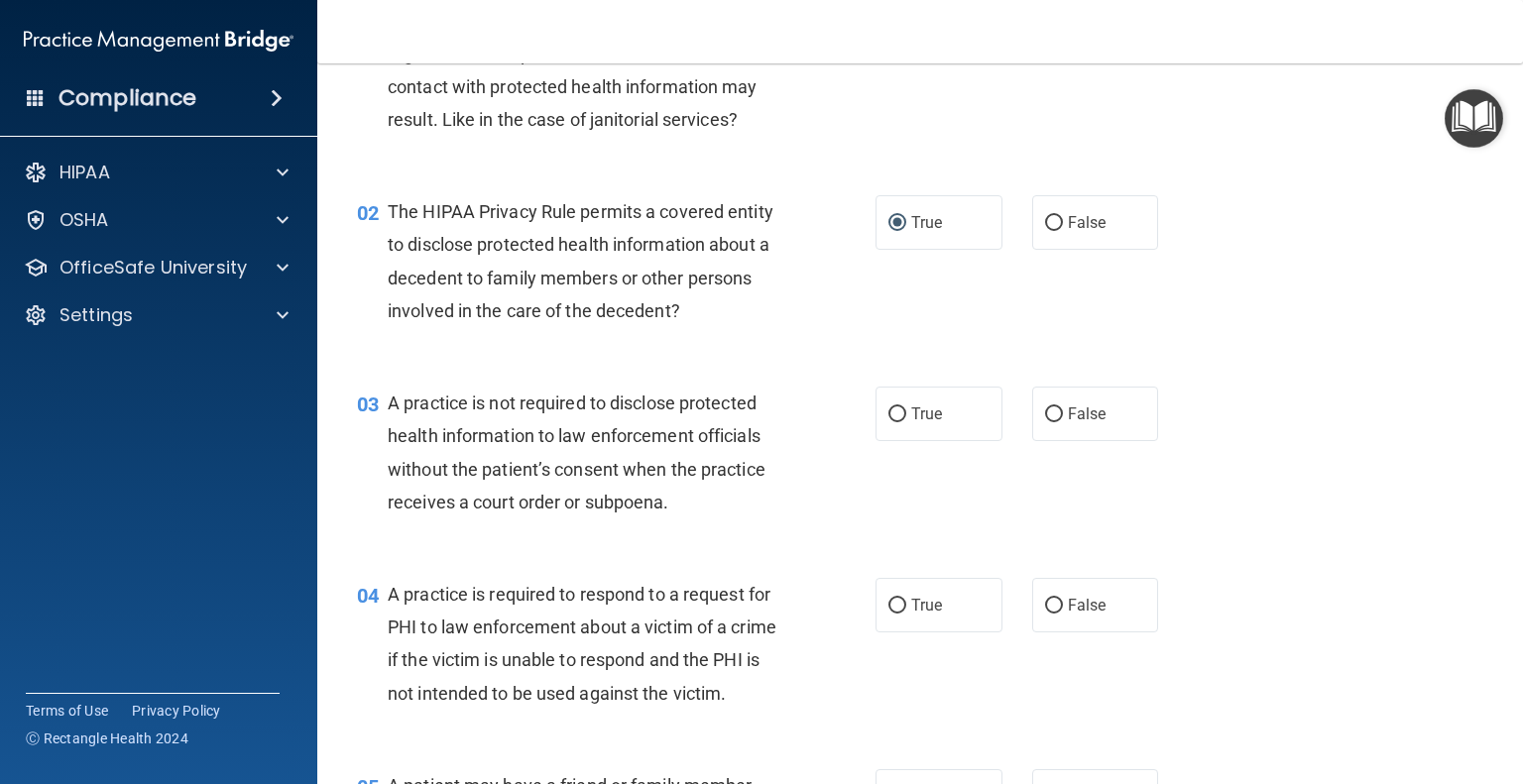 scroll, scrollTop: 198, scrollLeft: 0, axis: vertical 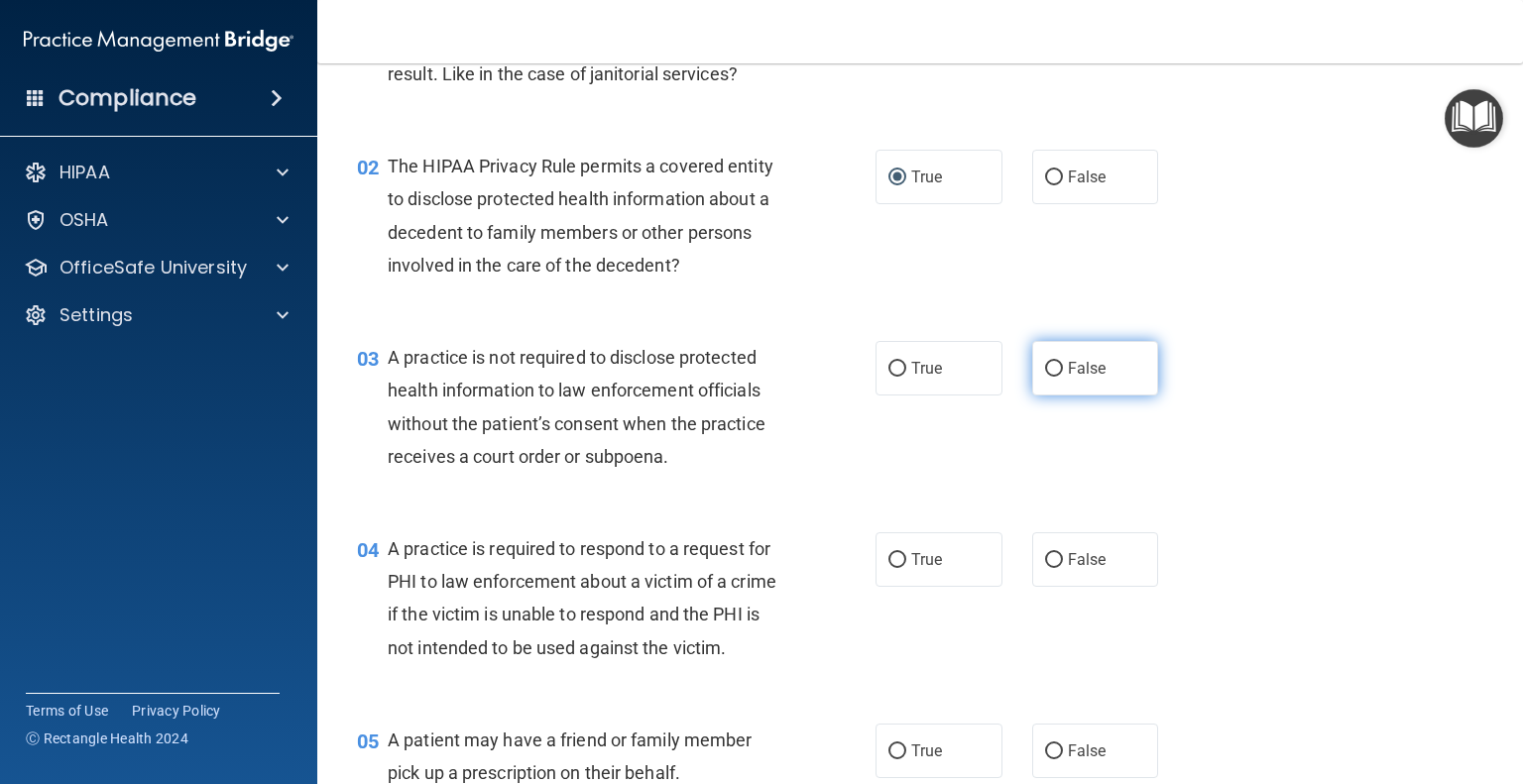 click on "False" at bounding box center (1054, 369) 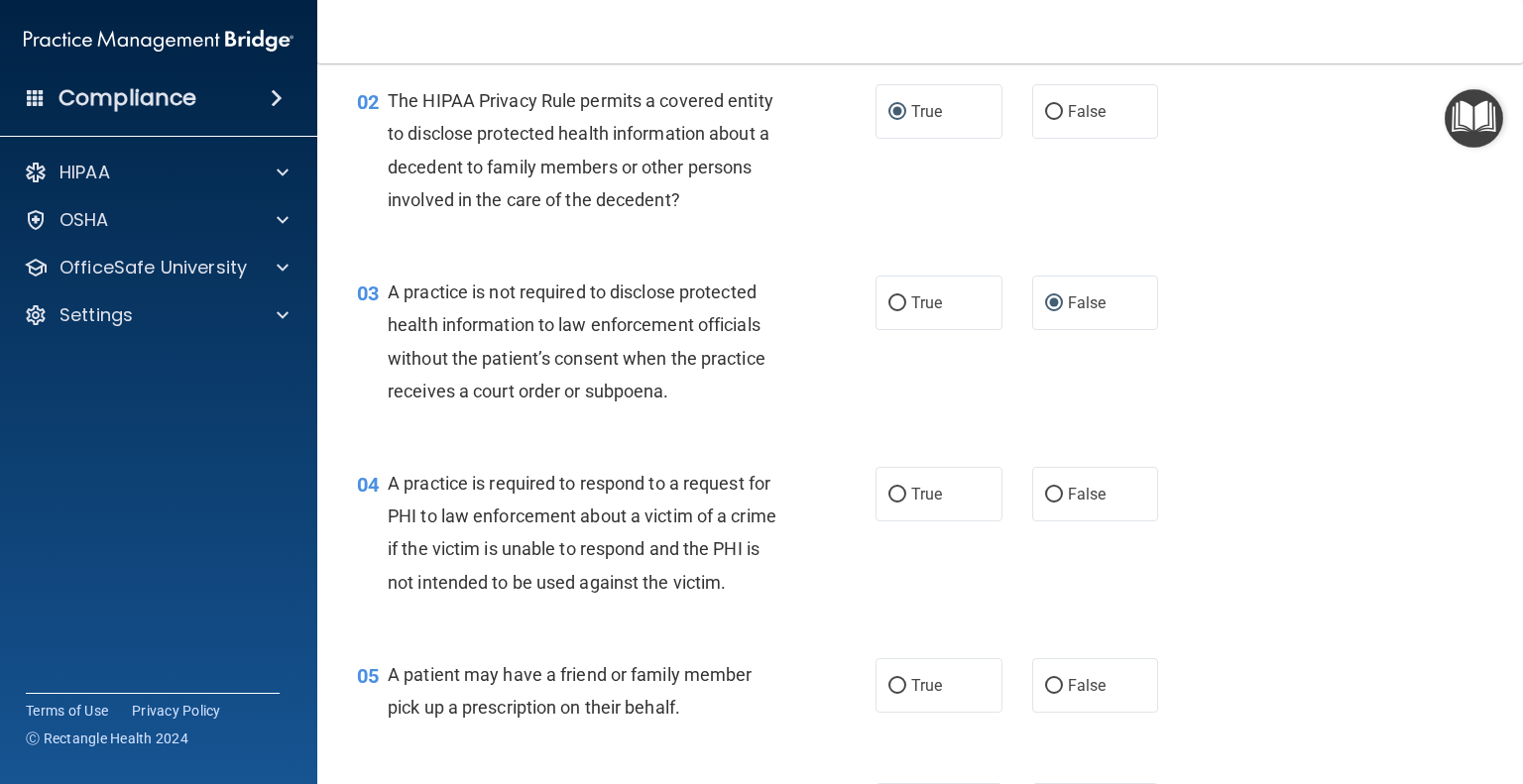 scroll, scrollTop: 297, scrollLeft: 0, axis: vertical 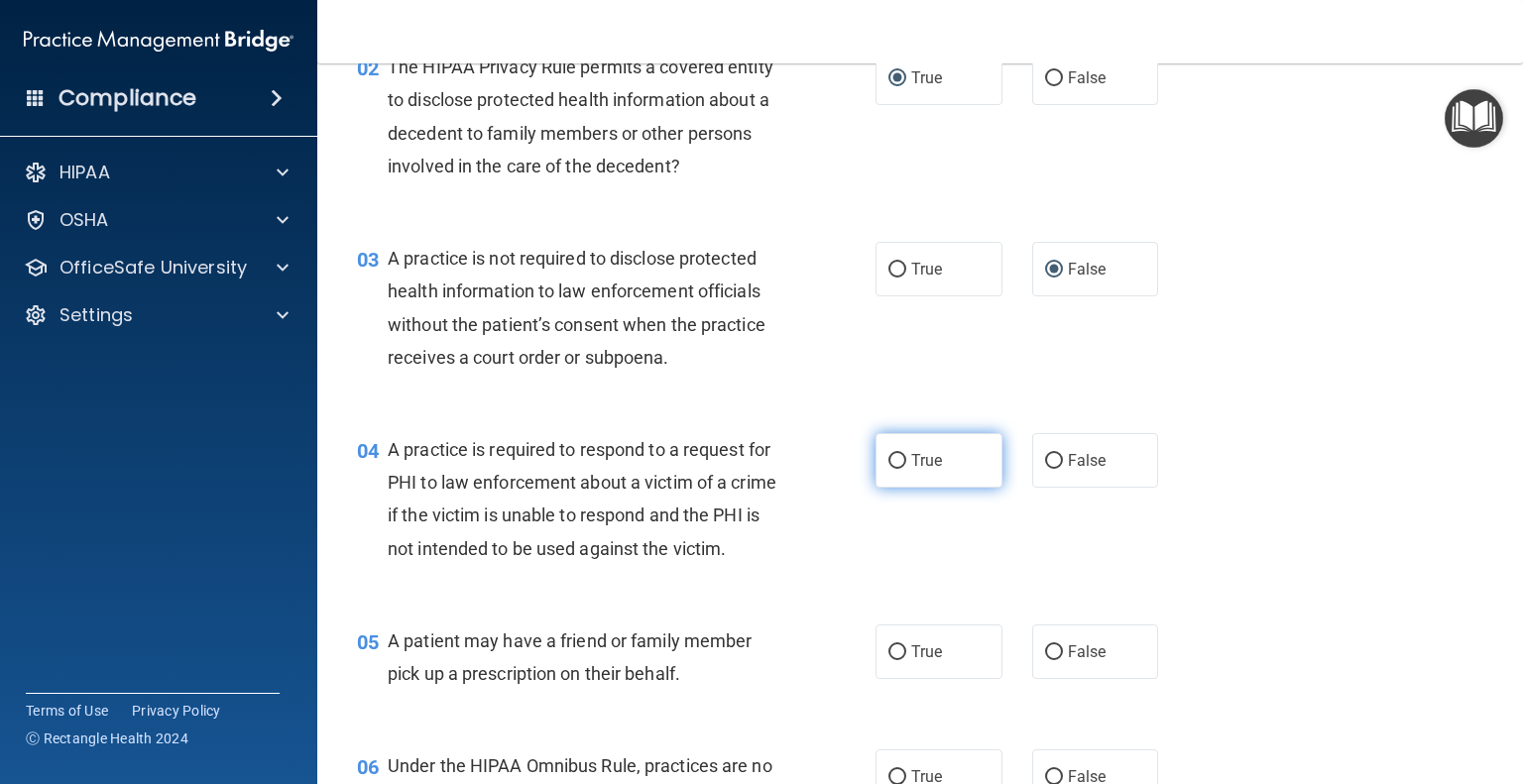 click on "True" at bounding box center (897, 461) 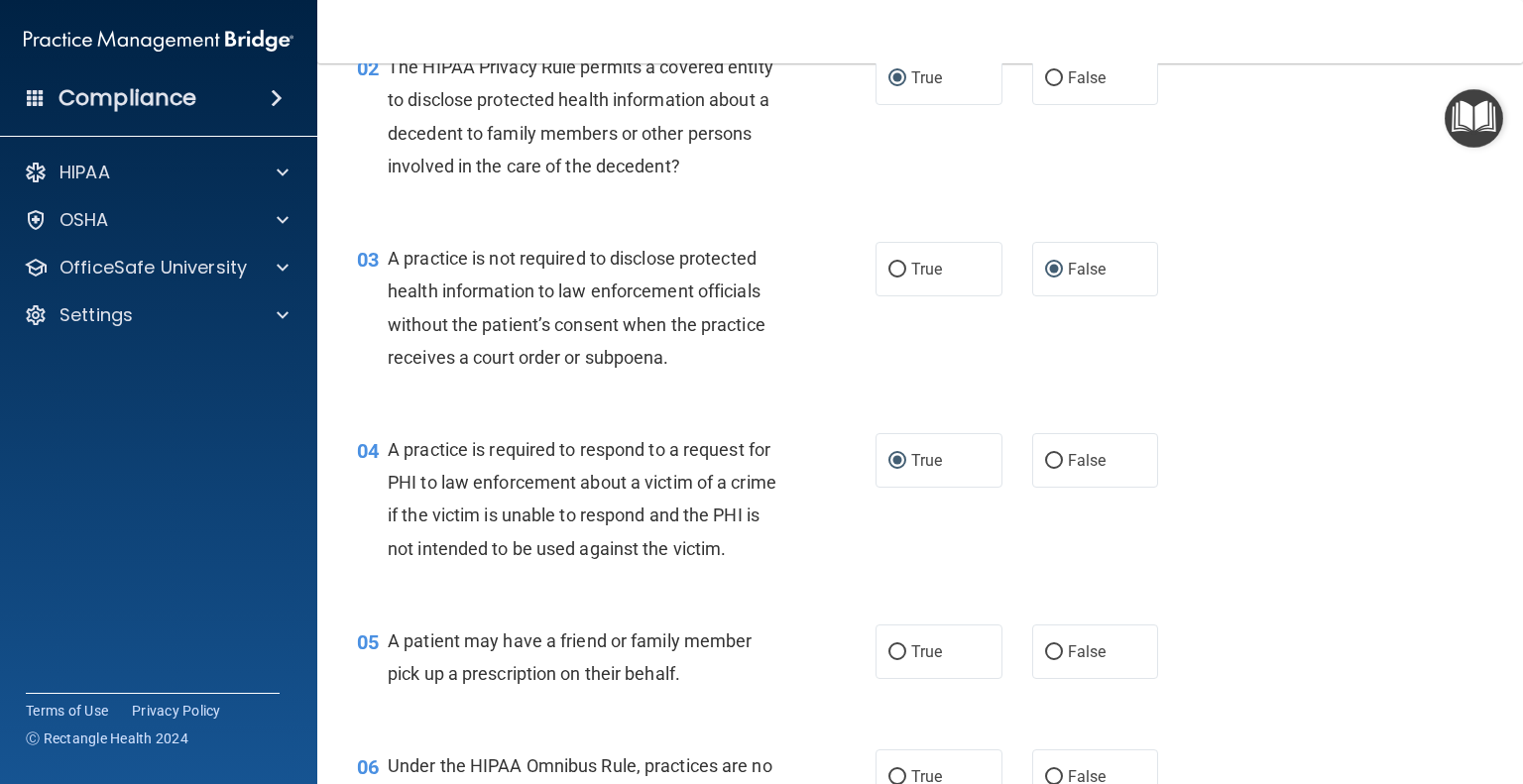 scroll, scrollTop: 396, scrollLeft: 0, axis: vertical 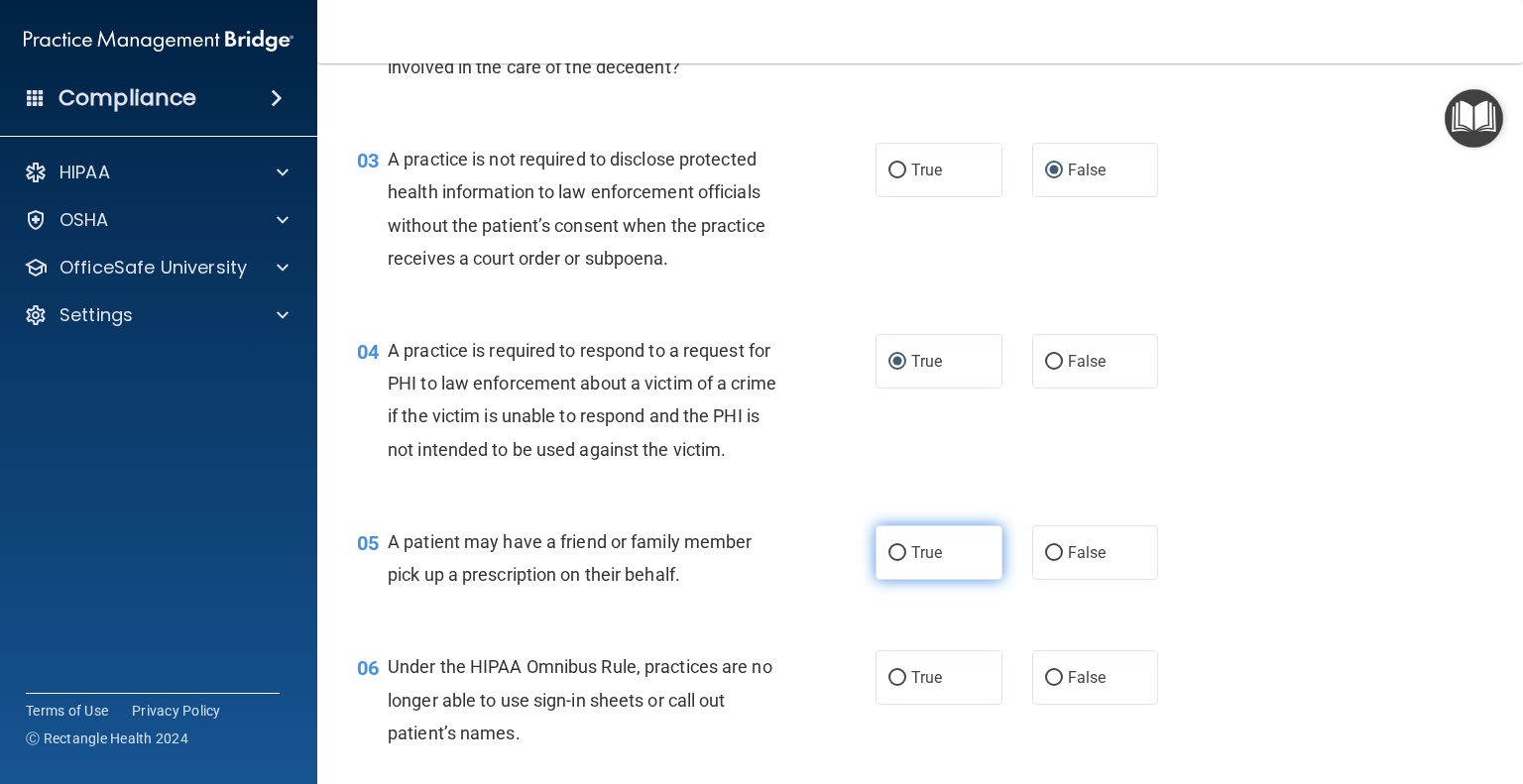 click on "True" at bounding box center [926, 552] 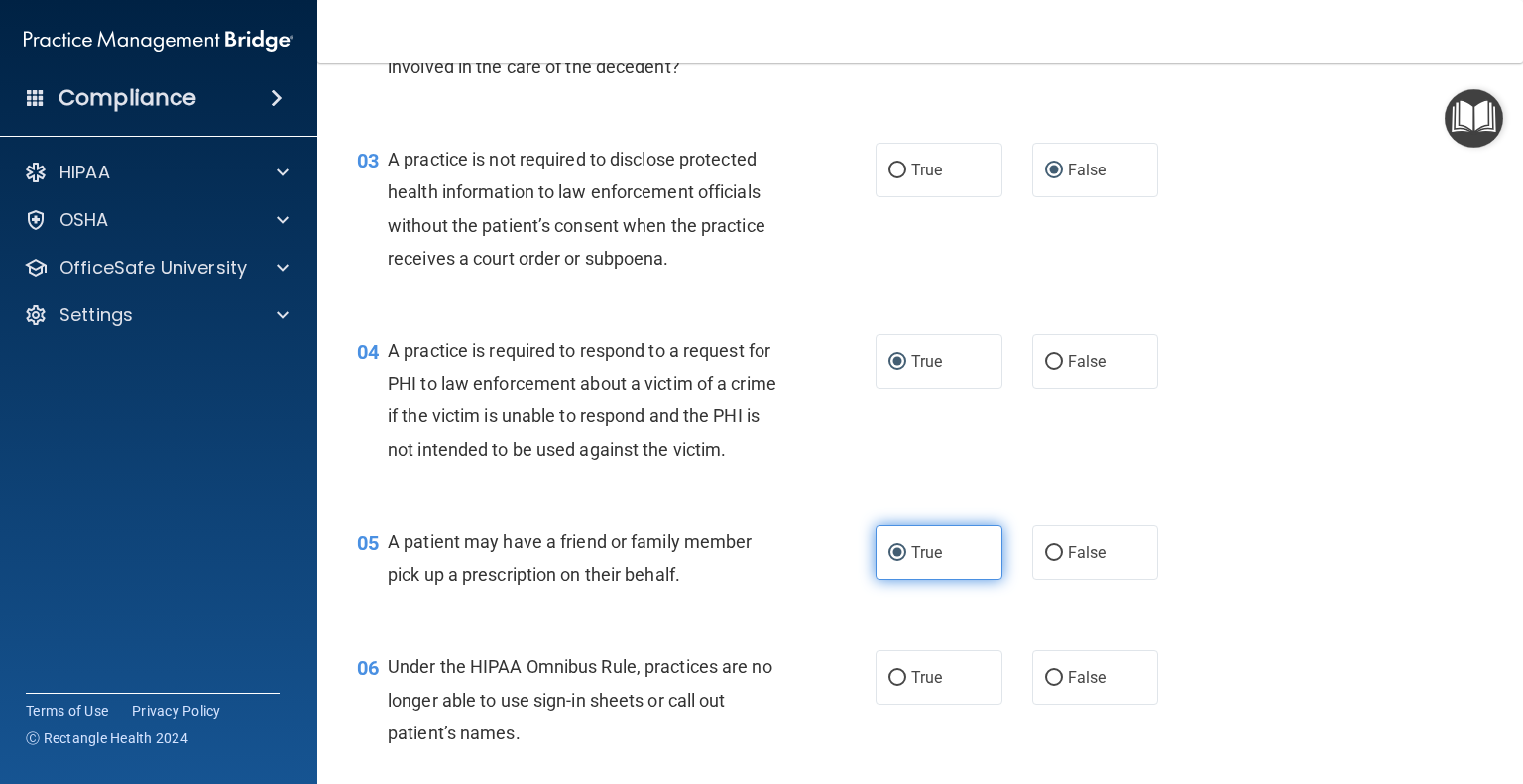 scroll, scrollTop: 496, scrollLeft: 0, axis: vertical 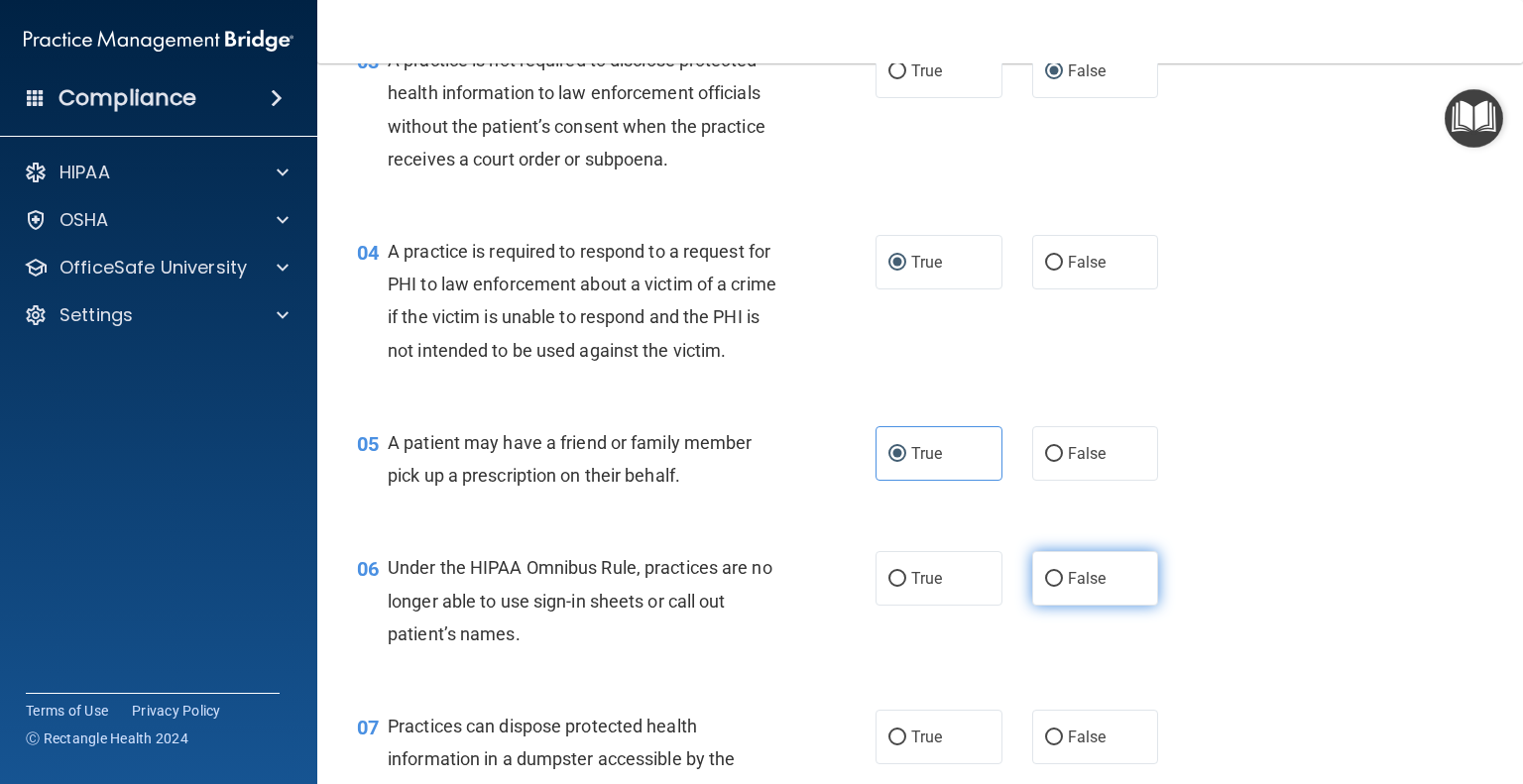 click on "False" at bounding box center [1054, 579] 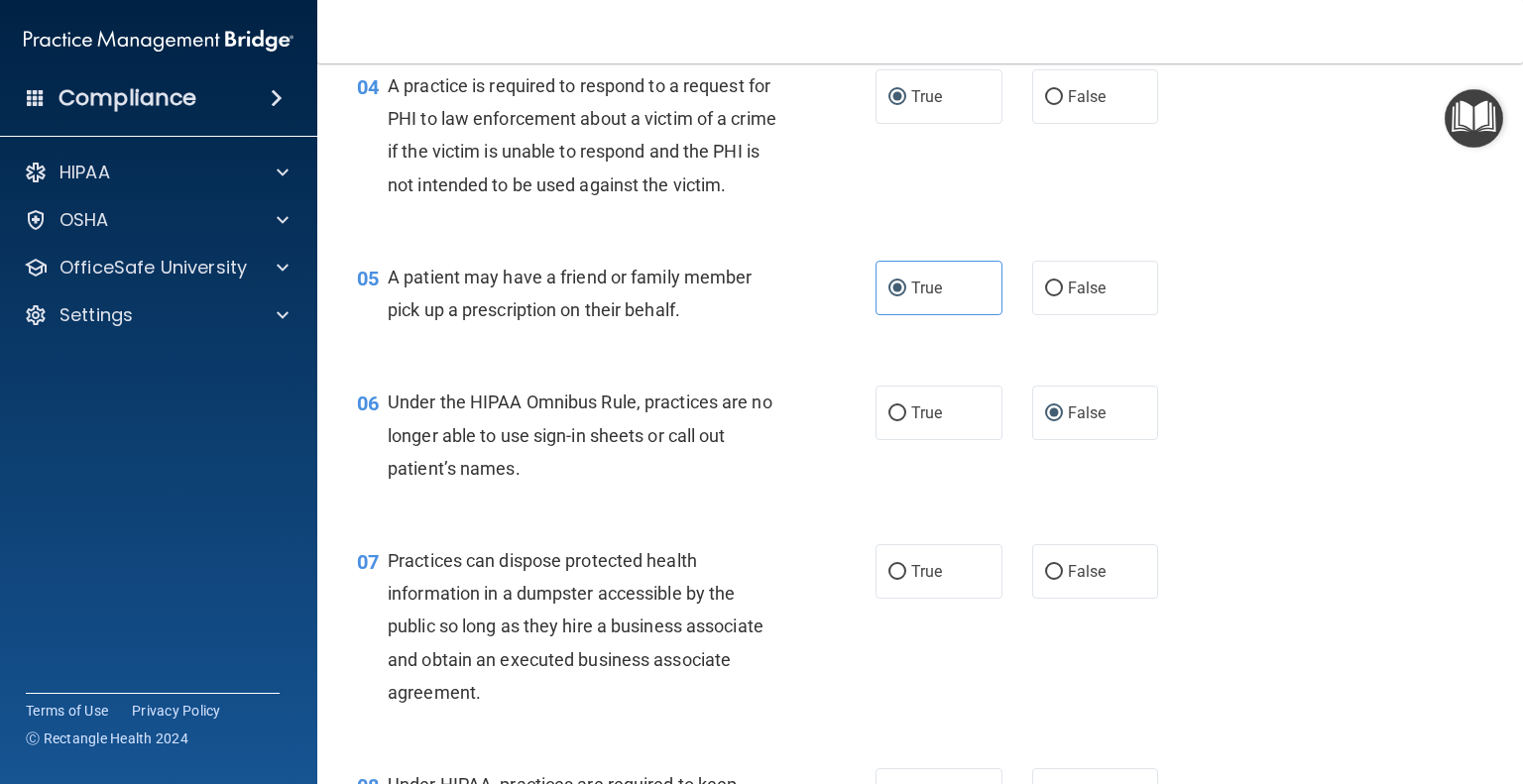 scroll, scrollTop: 694, scrollLeft: 0, axis: vertical 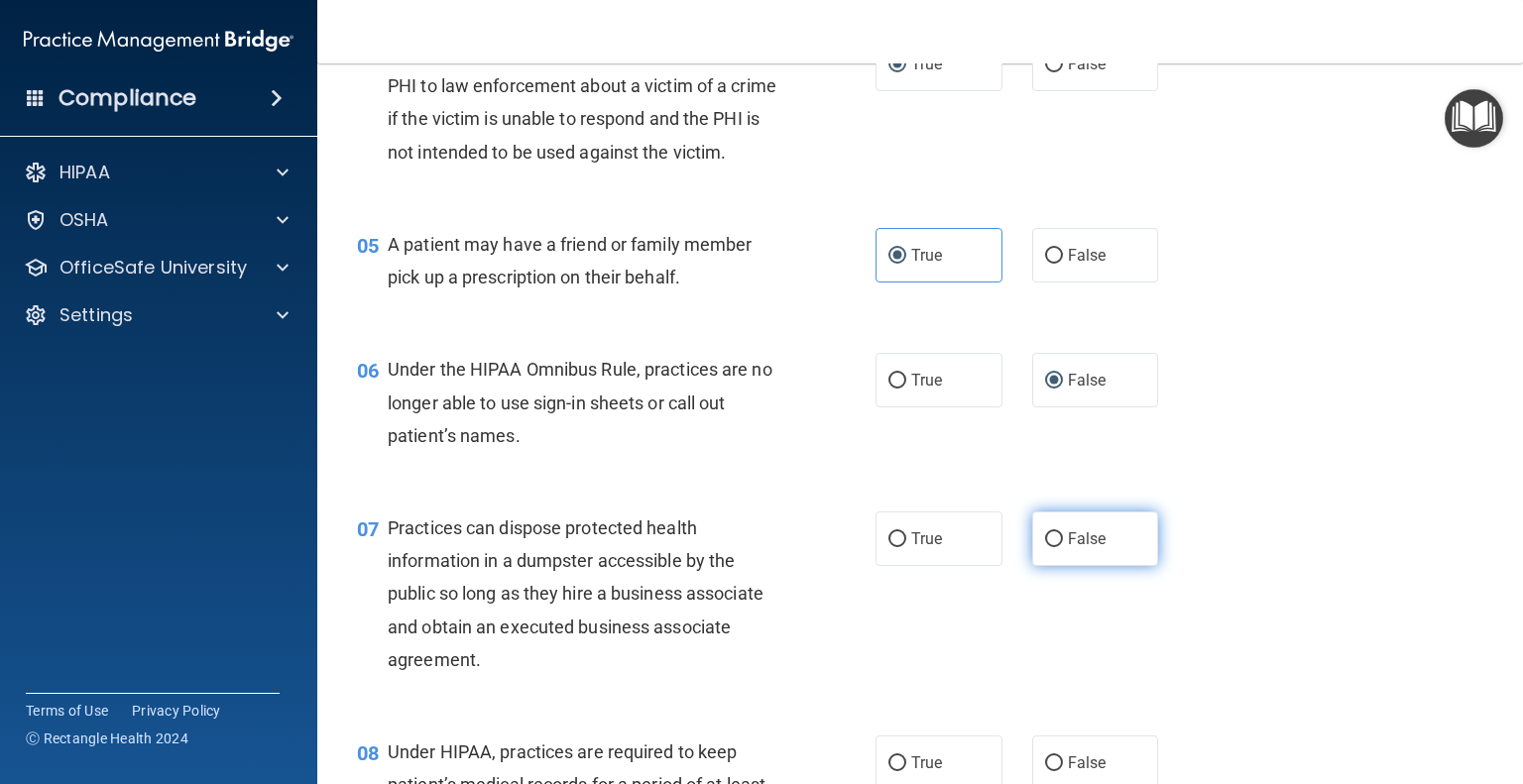 click on "False" at bounding box center [1096, 538] 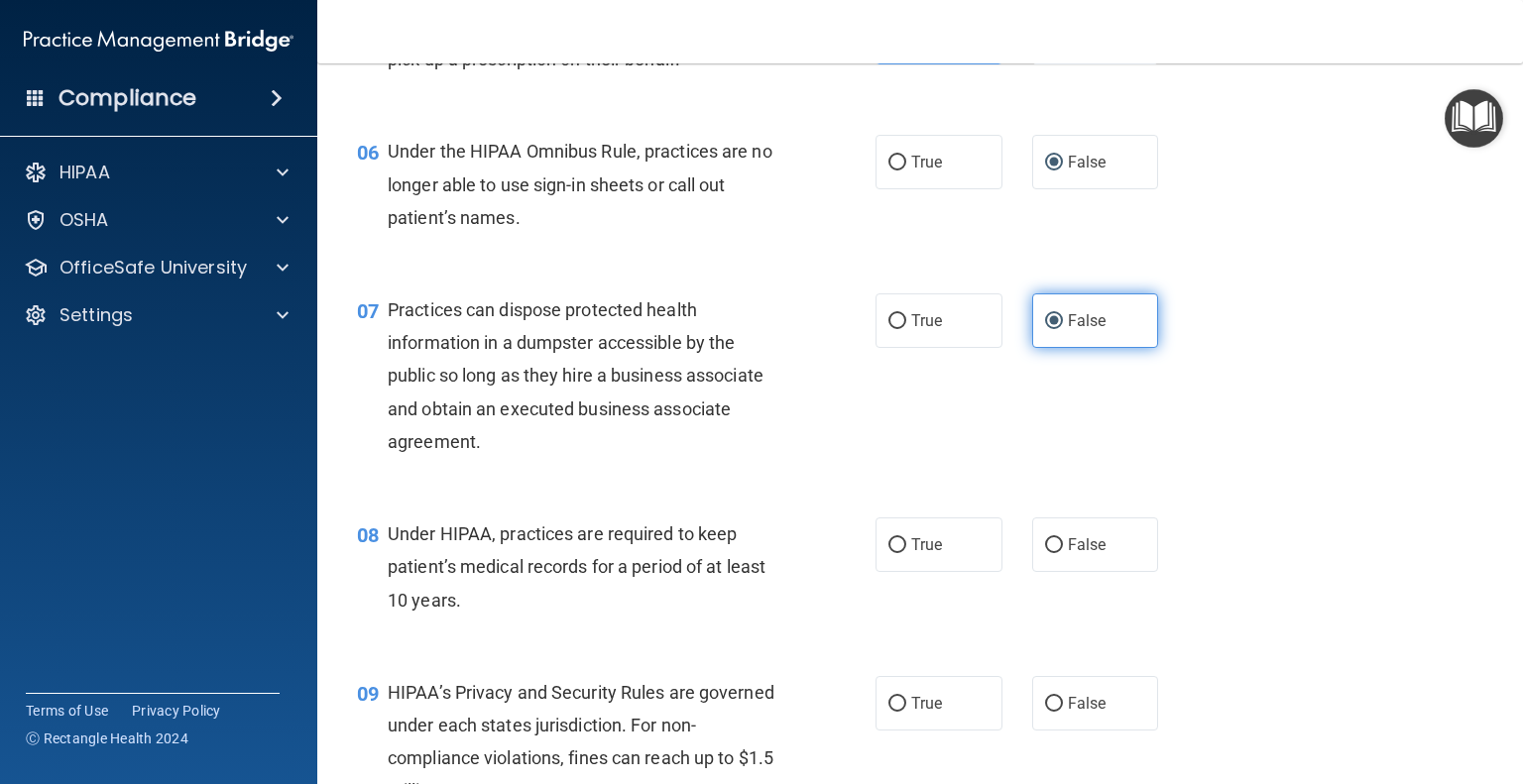 scroll, scrollTop: 991, scrollLeft: 0, axis: vertical 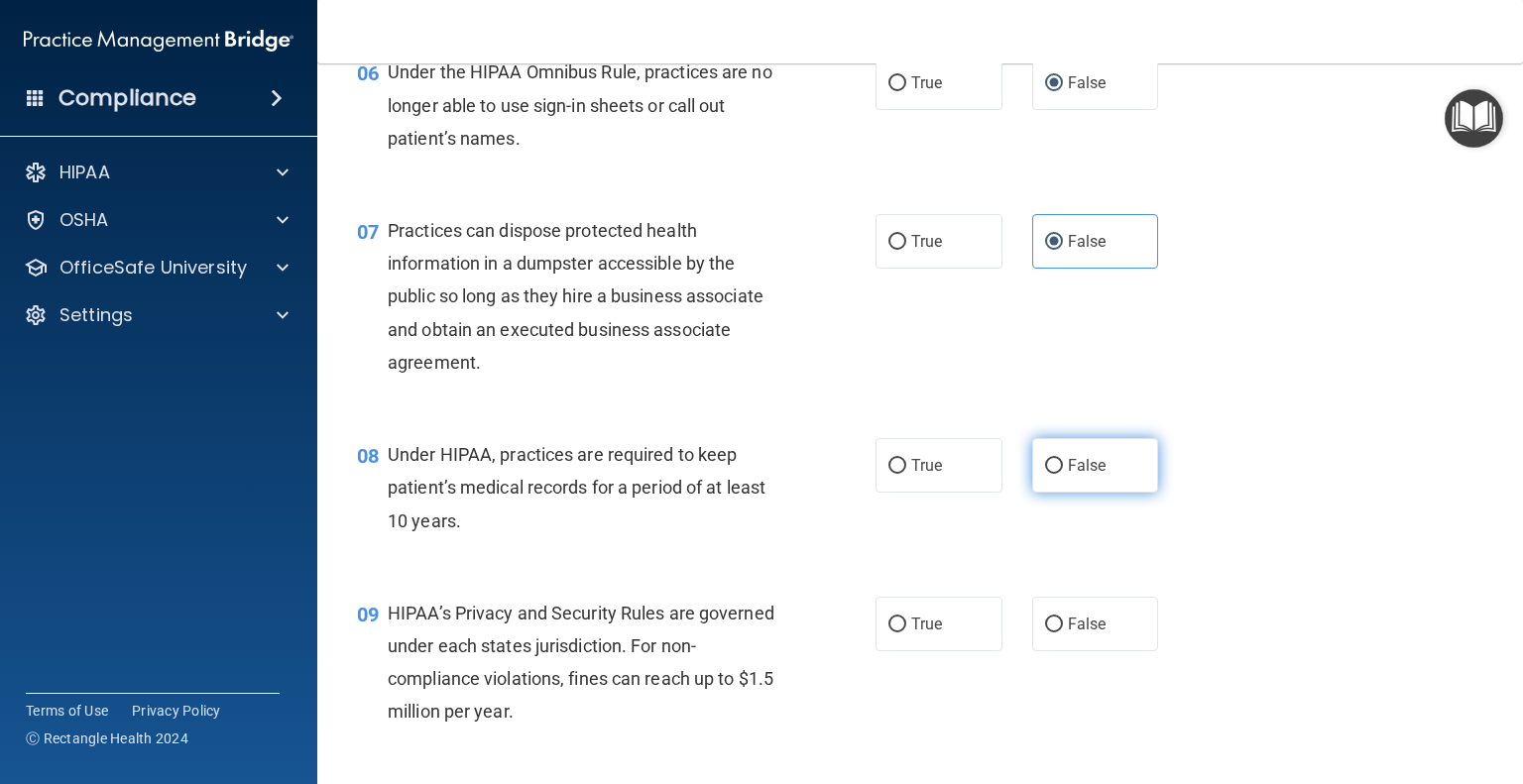 click on "False" at bounding box center (1054, 466) 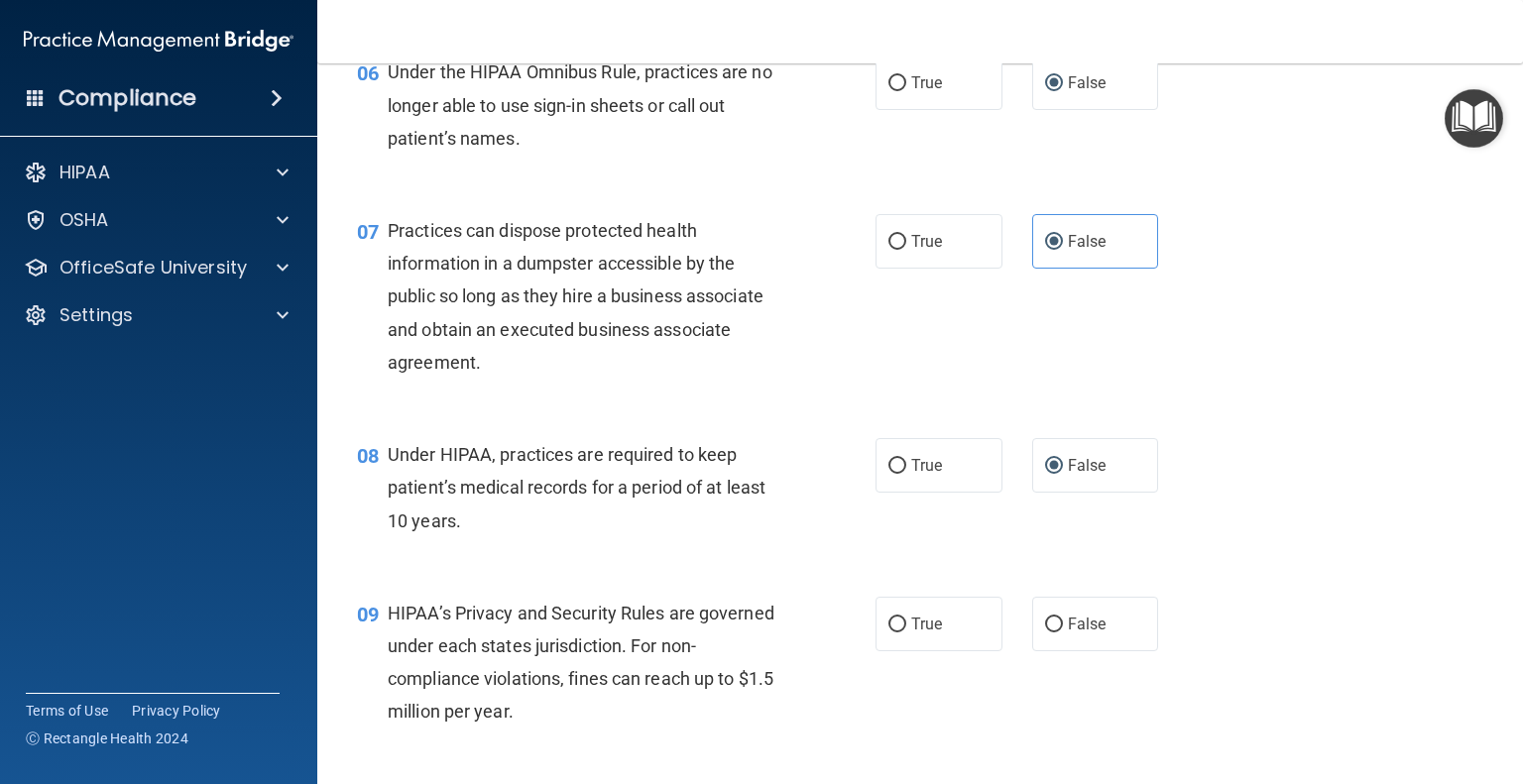scroll, scrollTop: 1090, scrollLeft: 0, axis: vertical 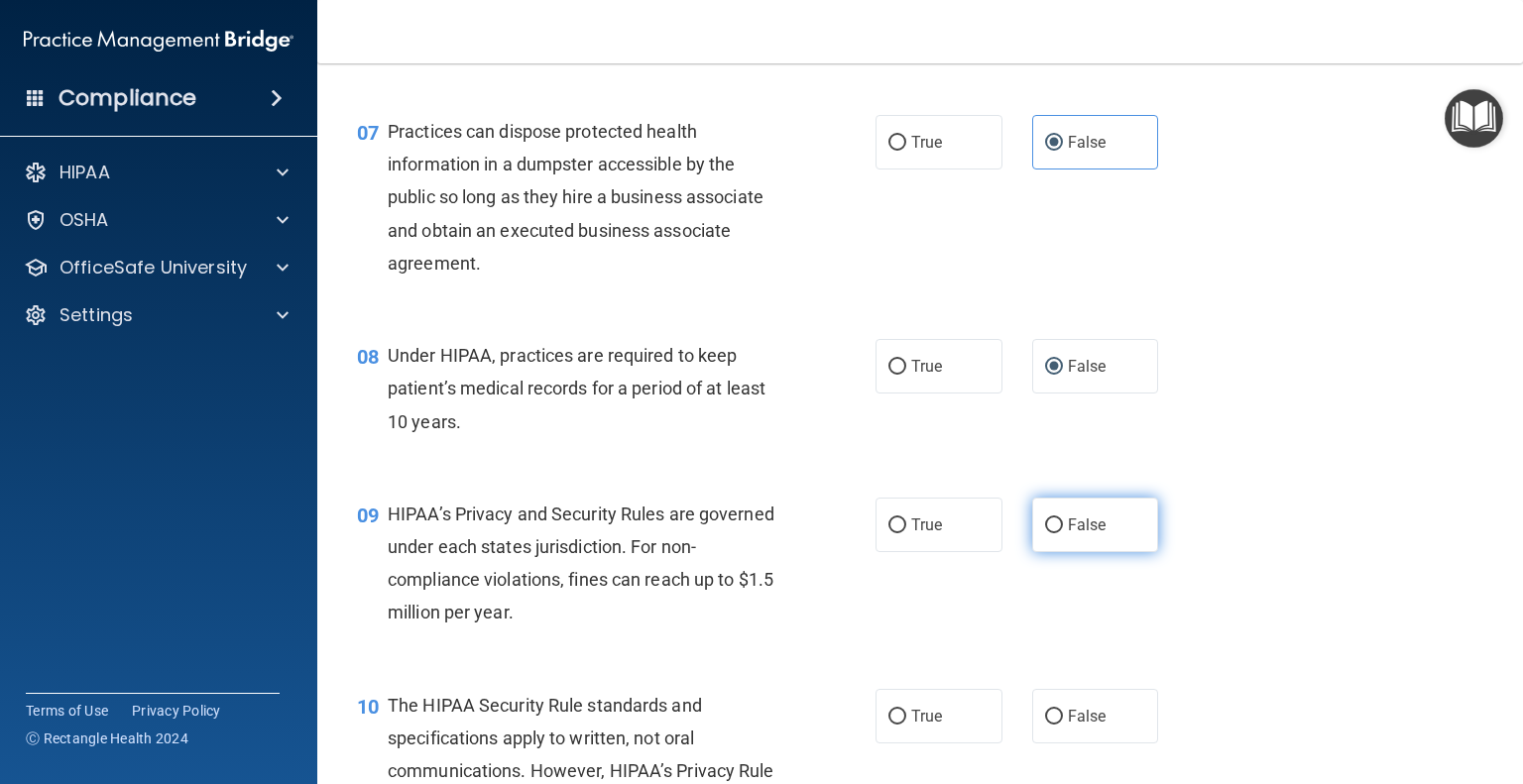click on "False" at bounding box center [1054, 525] 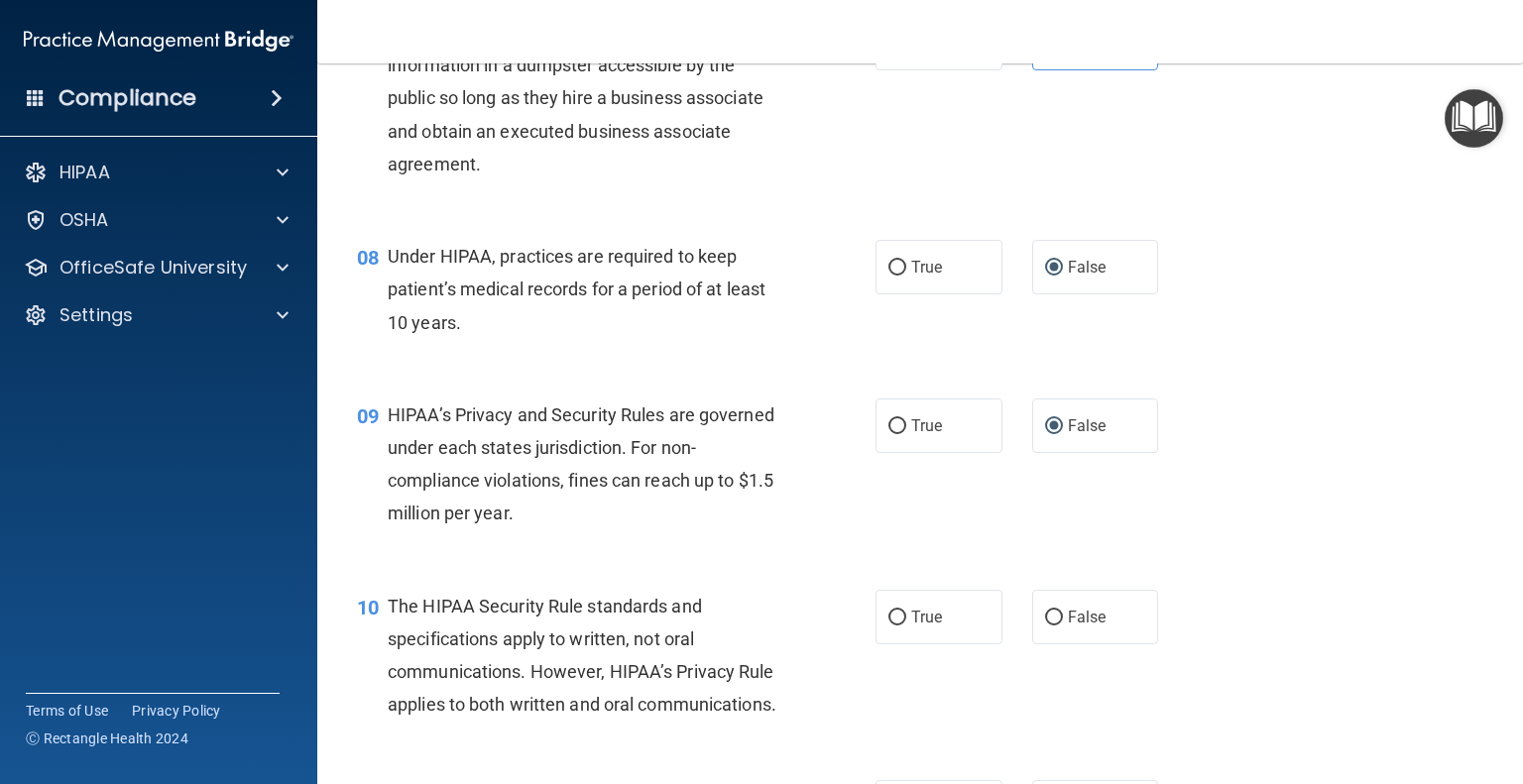 scroll, scrollTop: 1288, scrollLeft: 0, axis: vertical 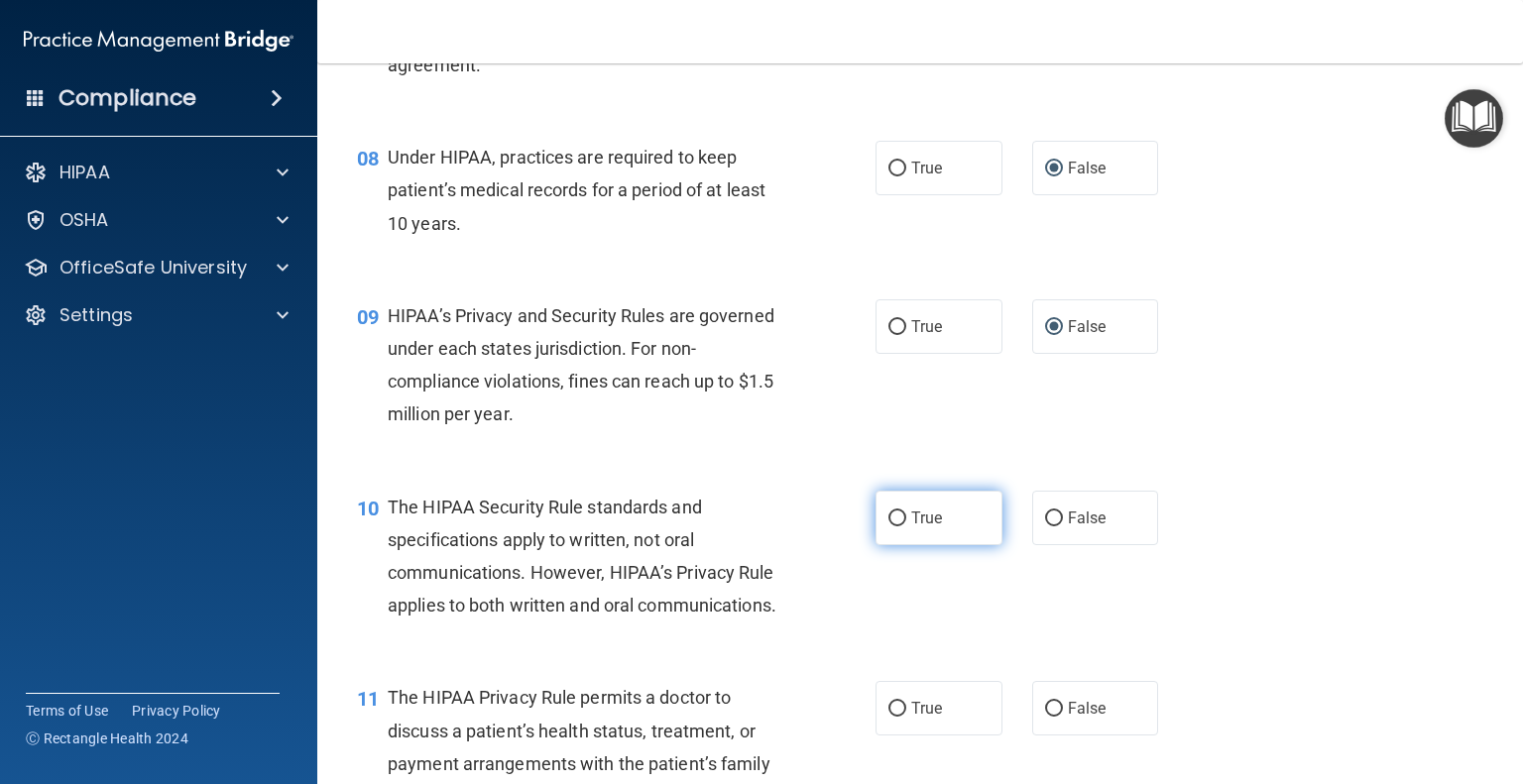 click on "True" at bounding box center (939, 517) 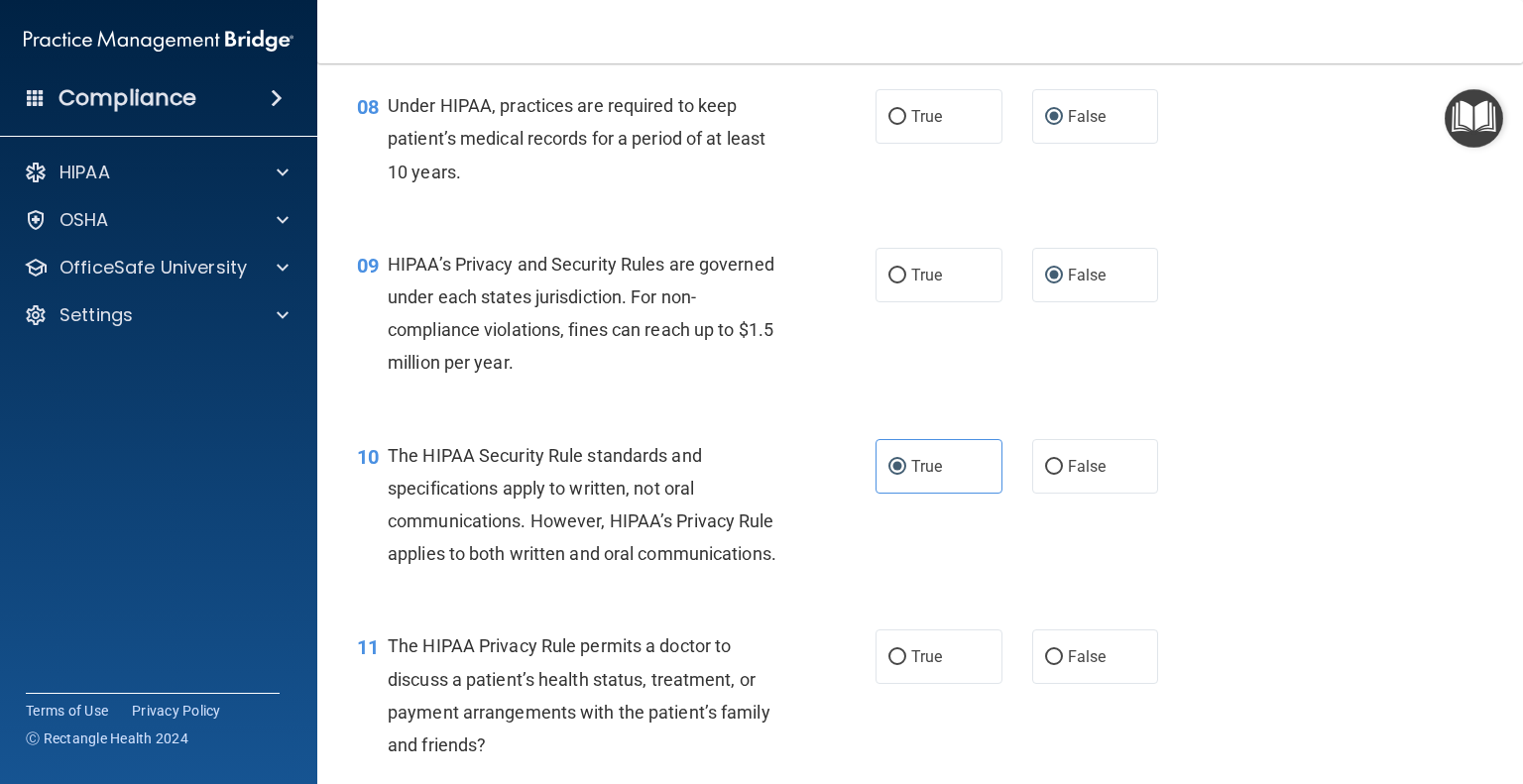 scroll, scrollTop: 1487, scrollLeft: 0, axis: vertical 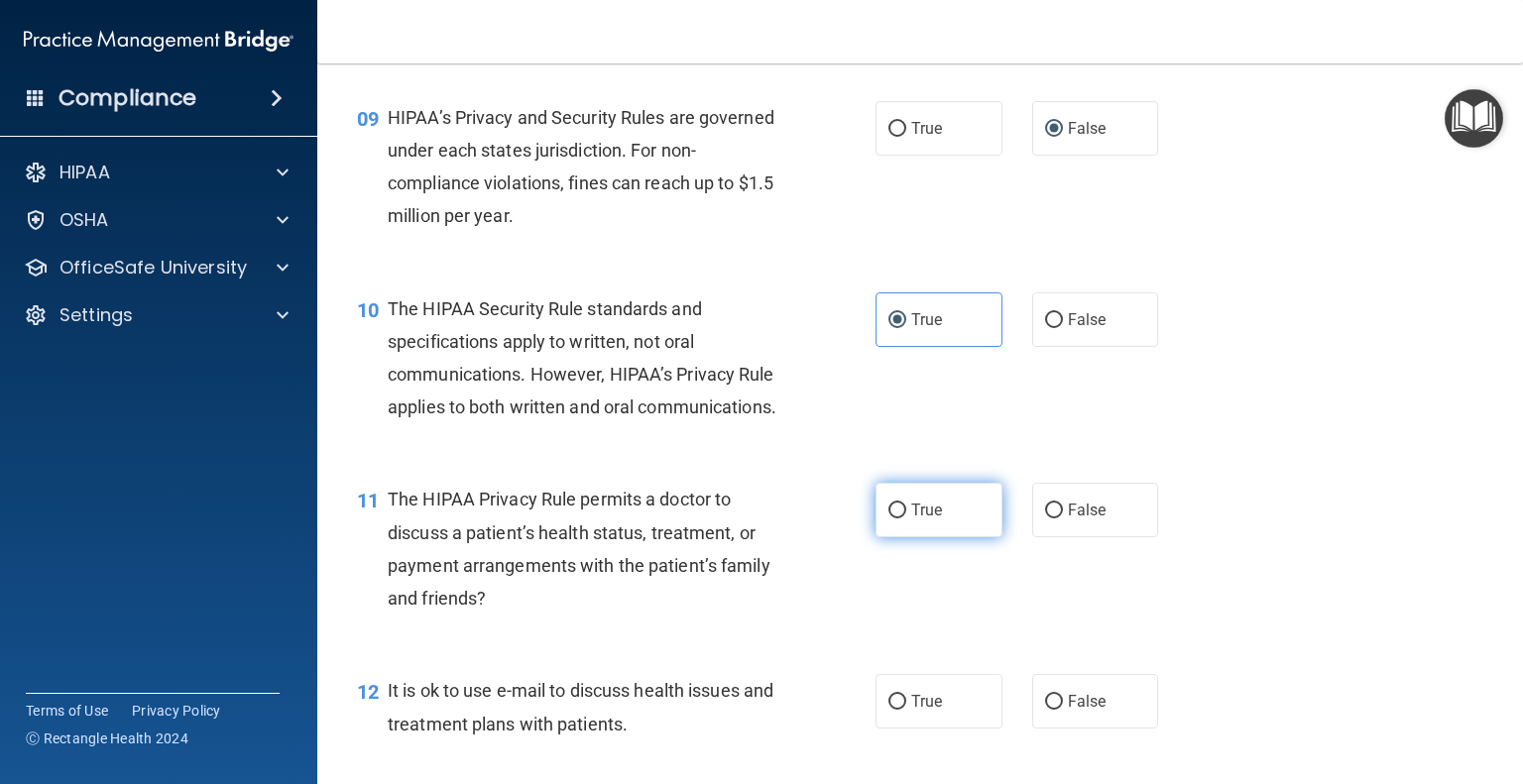 click on "True" at bounding box center (897, 510) 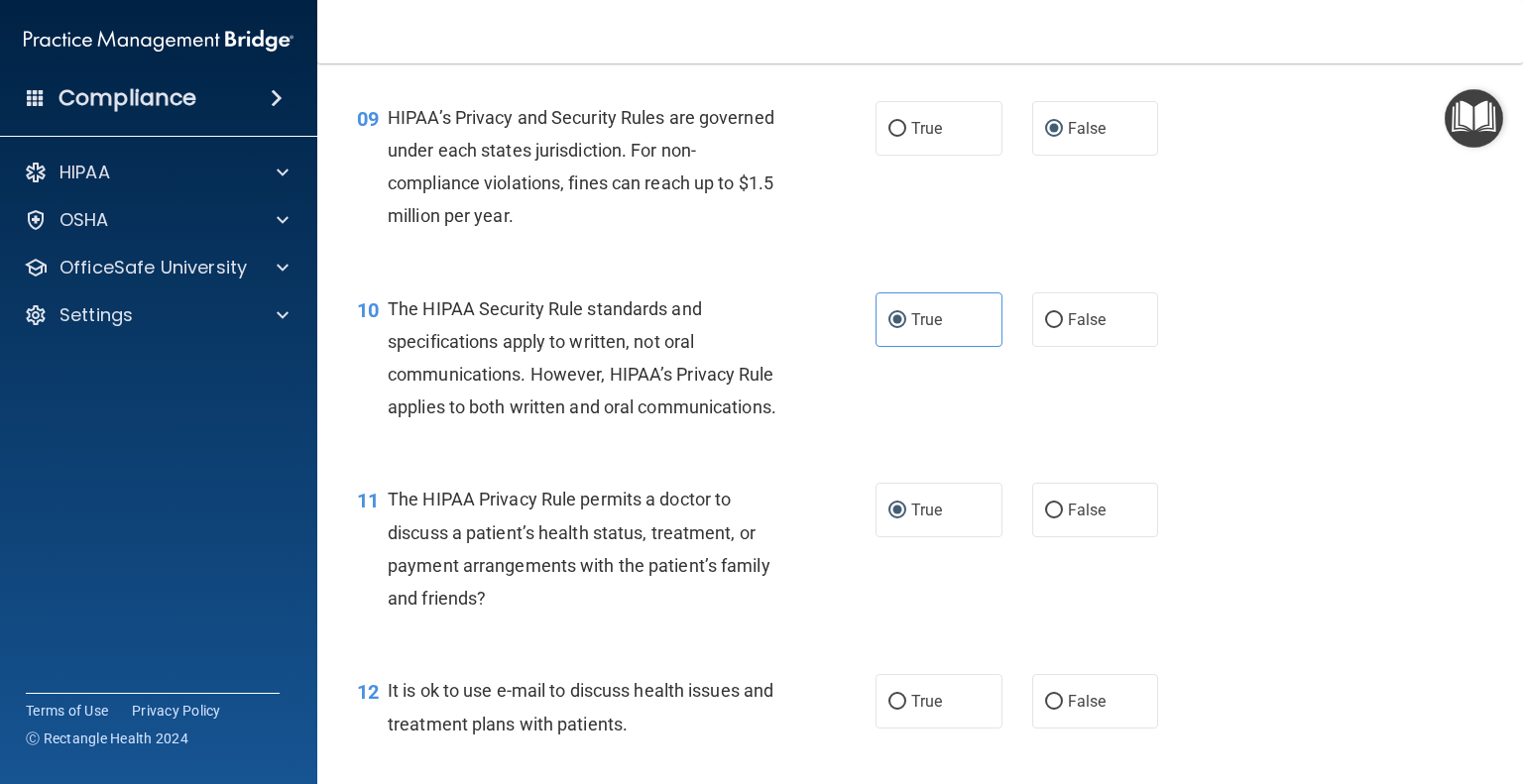scroll, scrollTop: 1784, scrollLeft: 0, axis: vertical 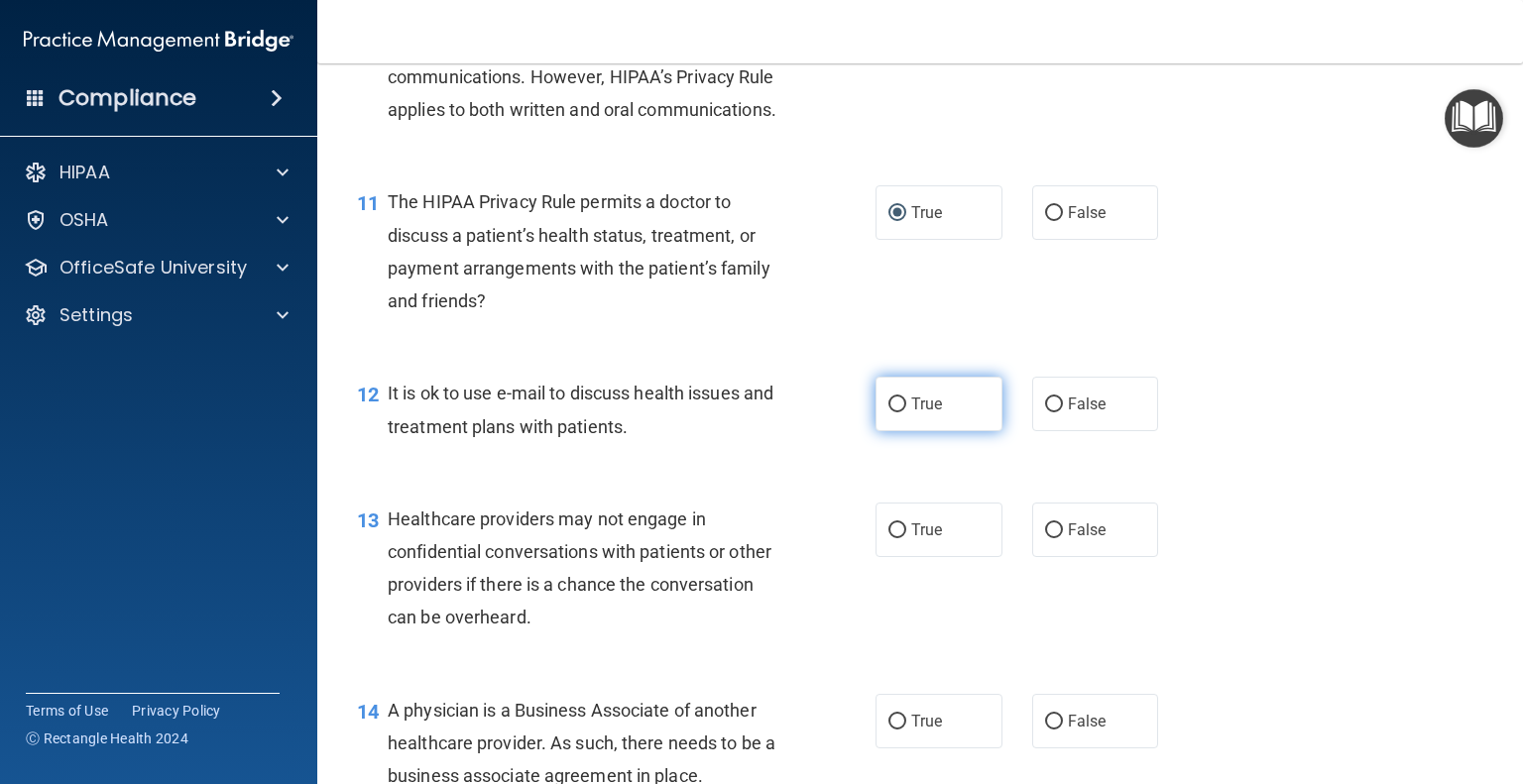click on "True" at bounding box center (939, 403) 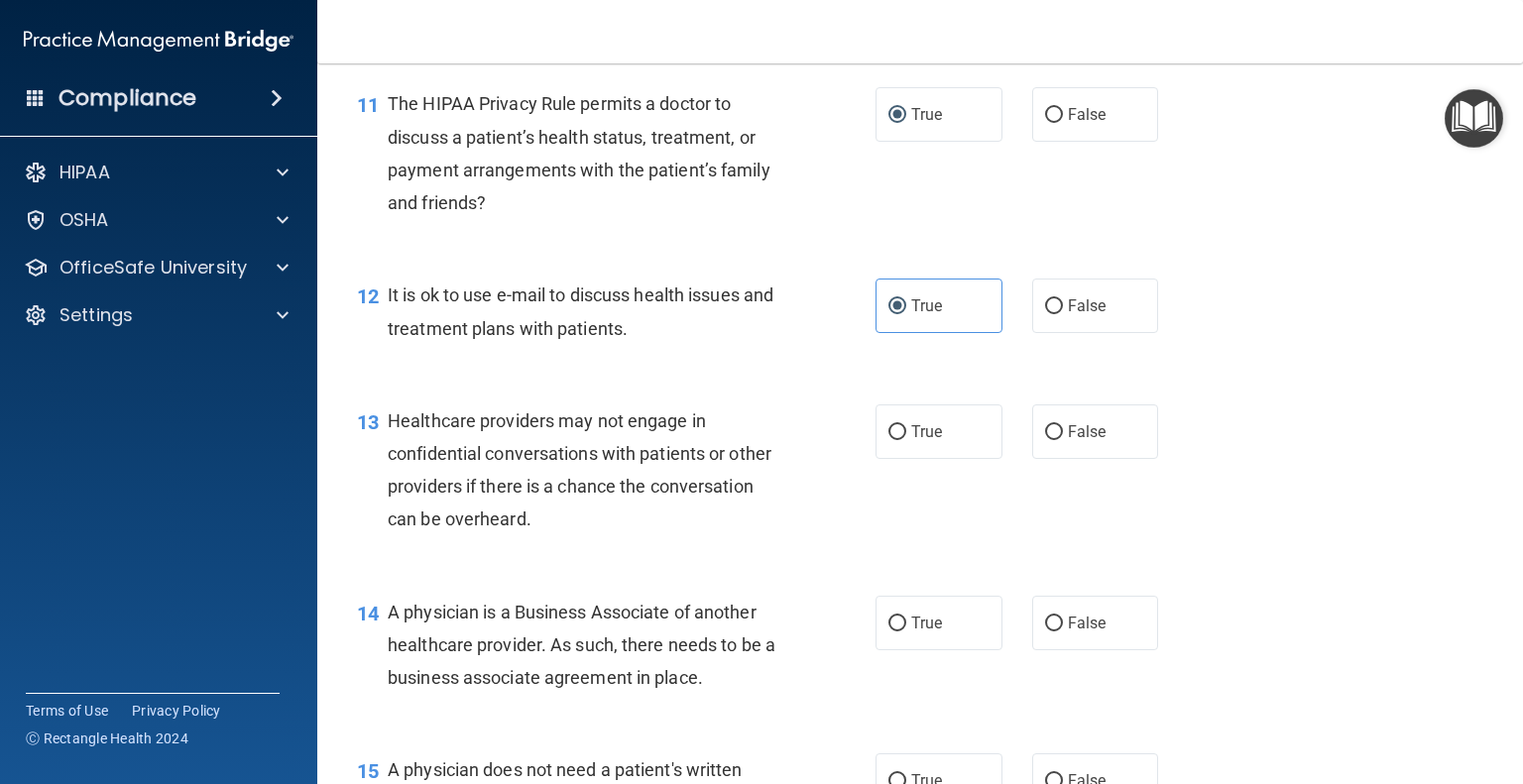 scroll, scrollTop: 1883, scrollLeft: 0, axis: vertical 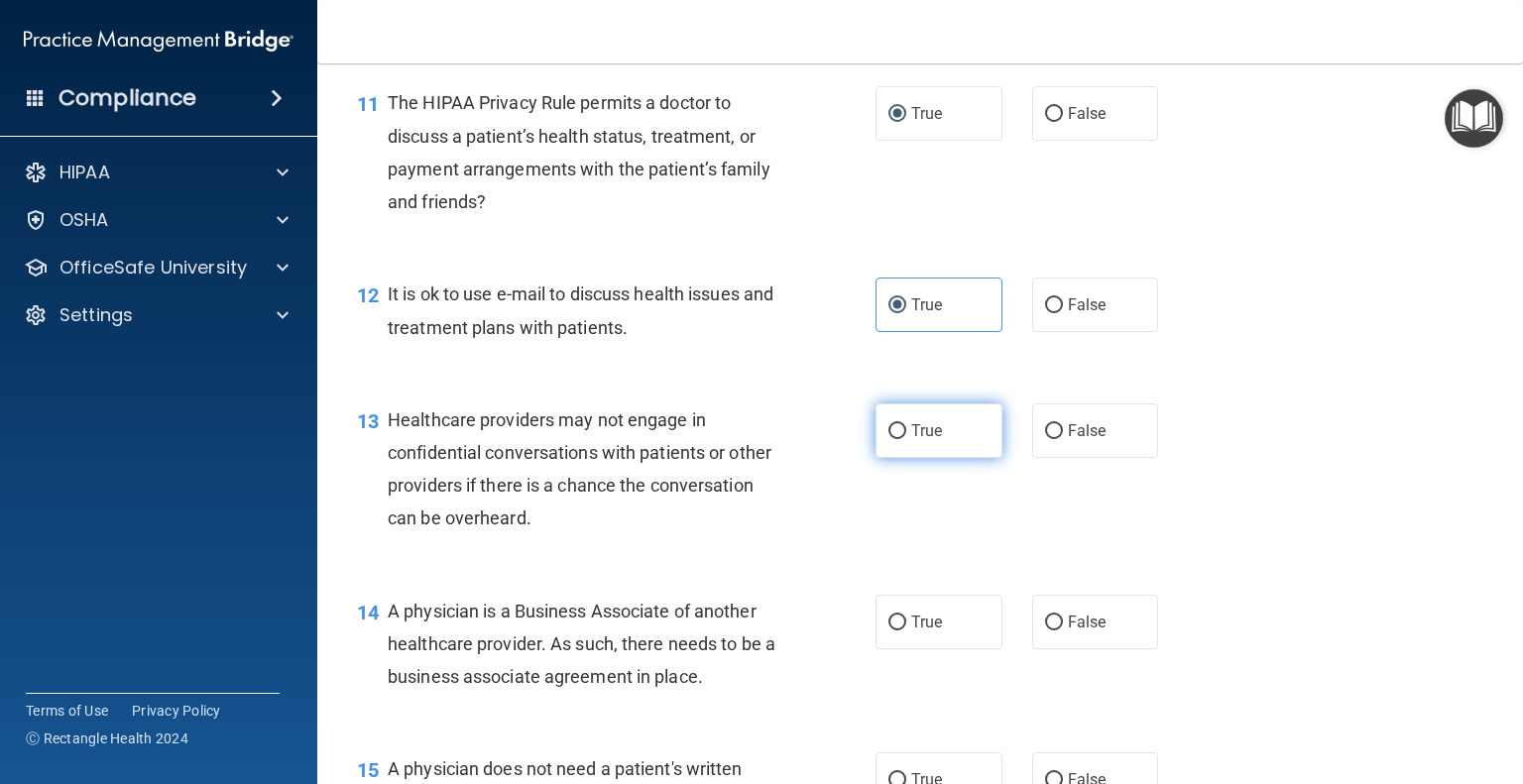 click on "True" at bounding box center [897, 431] 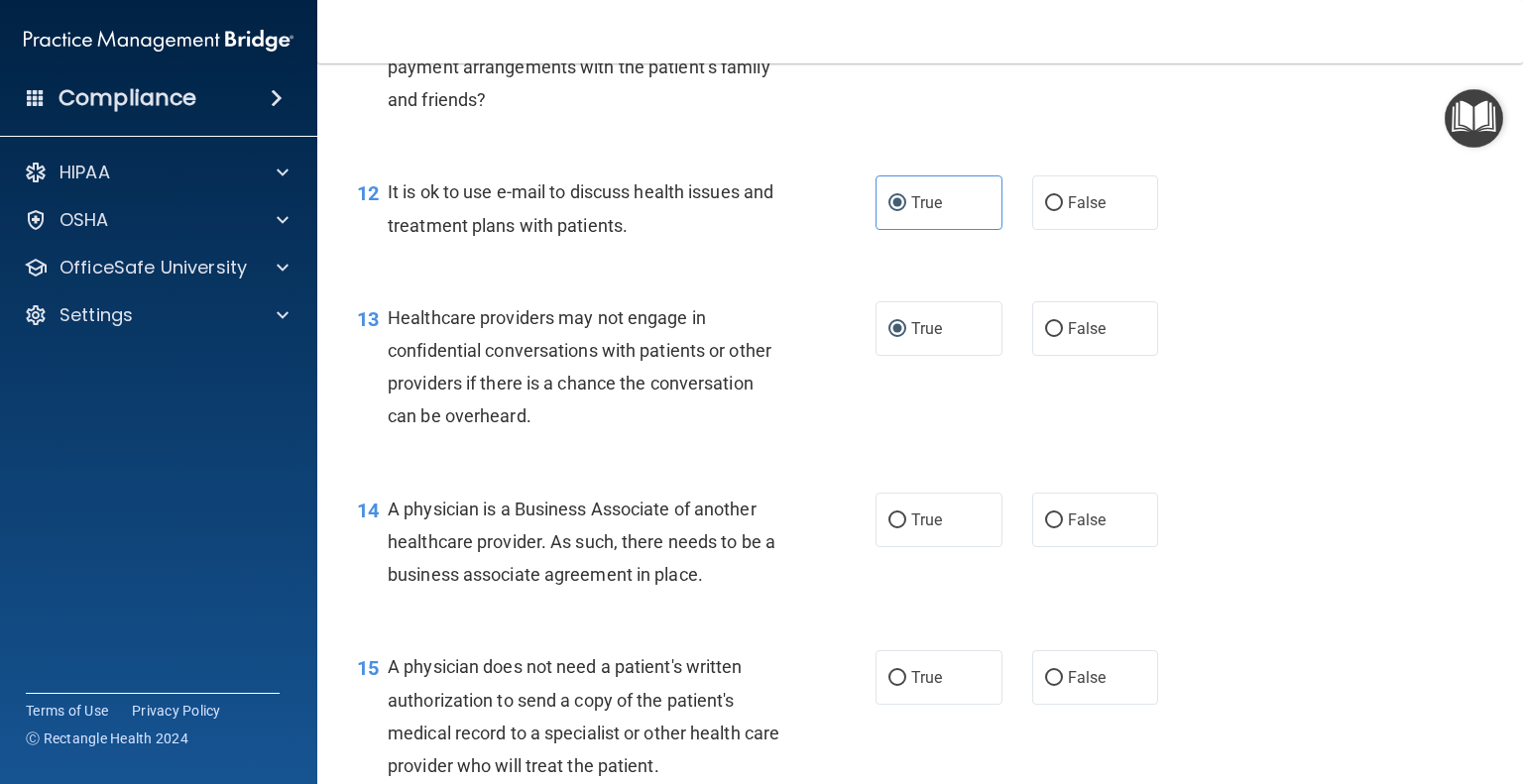 scroll, scrollTop: 2081, scrollLeft: 0, axis: vertical 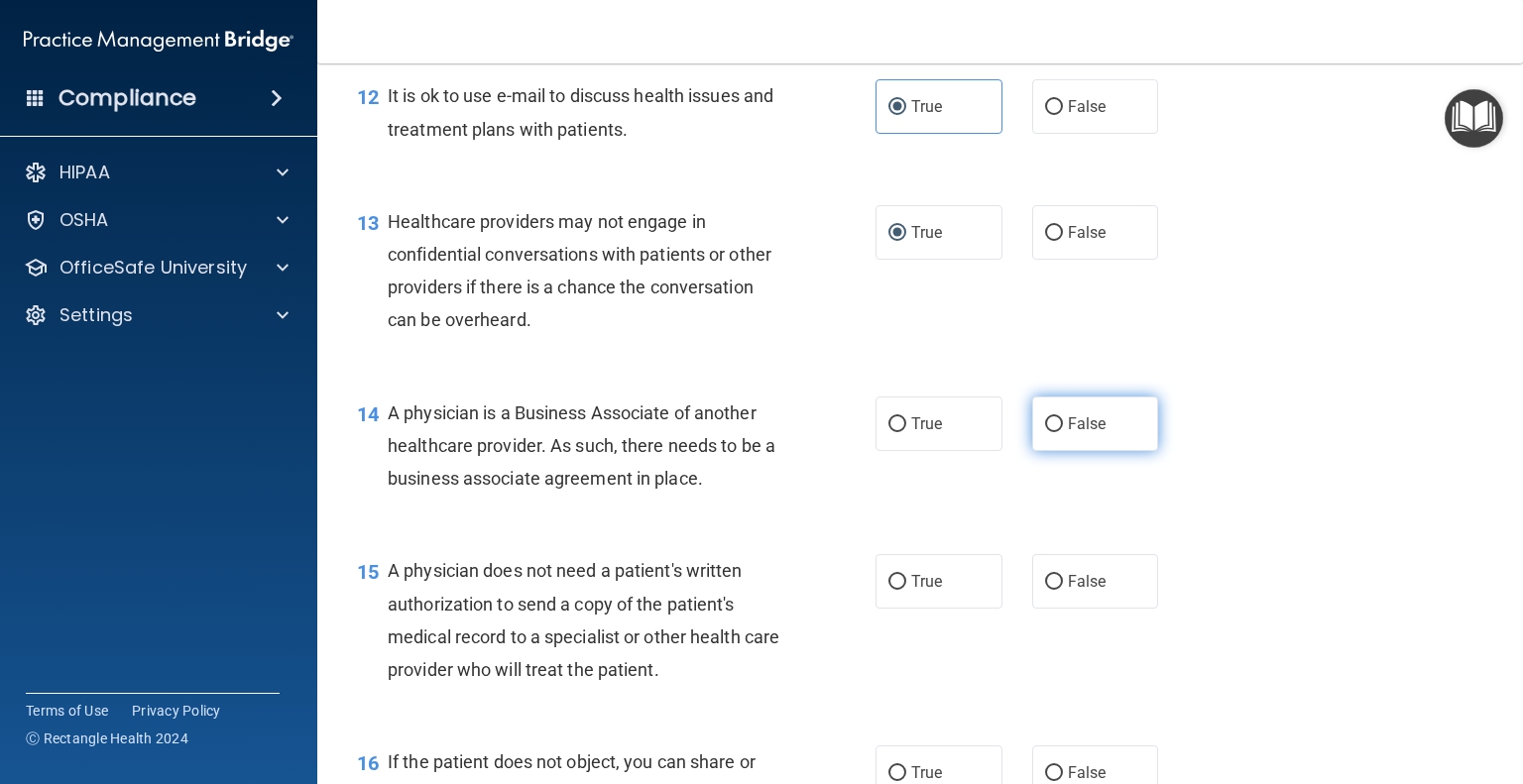 click on "False" at bounding box center (1096, 423) 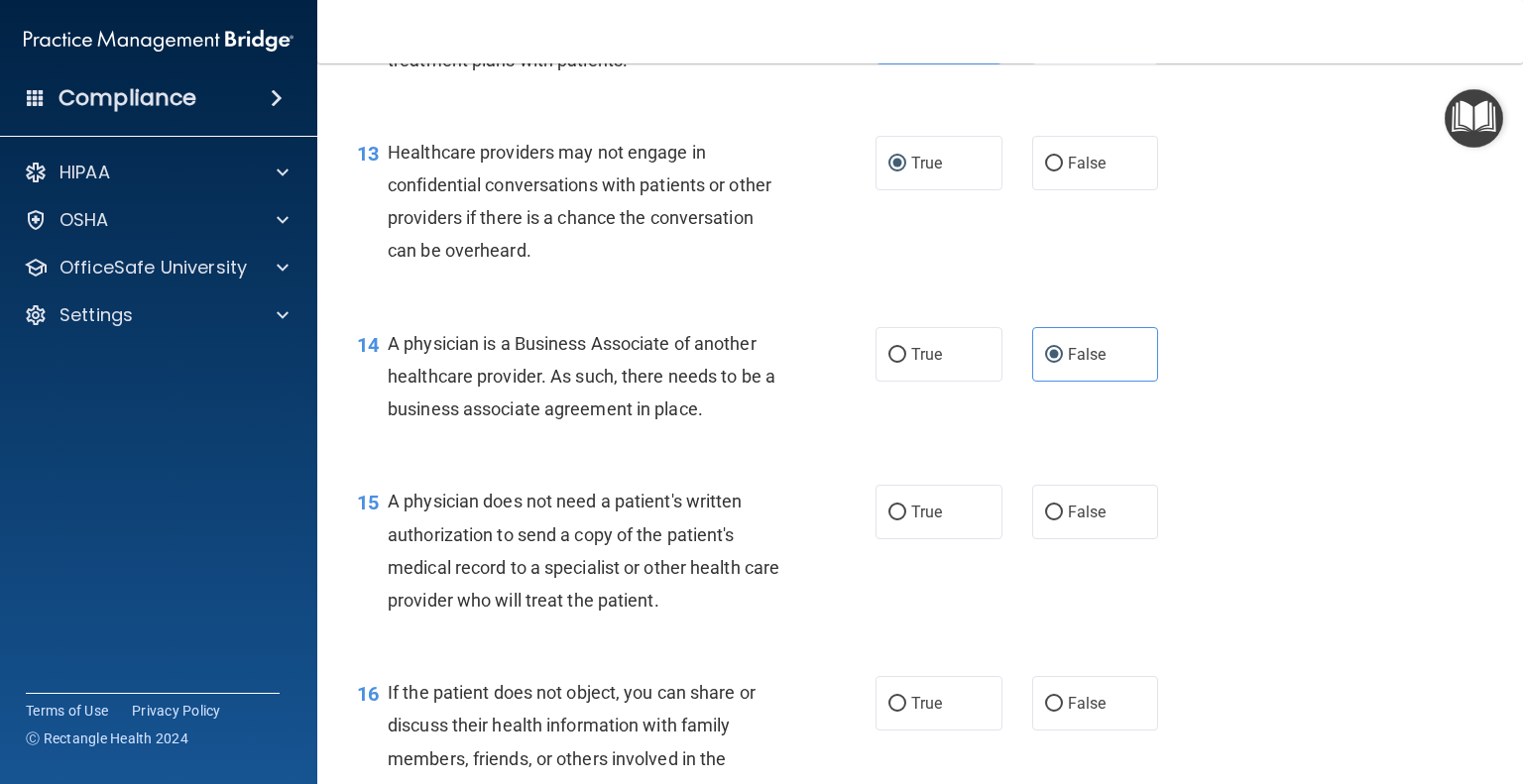 scroll, scrollTop: 2181, scrollLeft: 0, axis: vertical 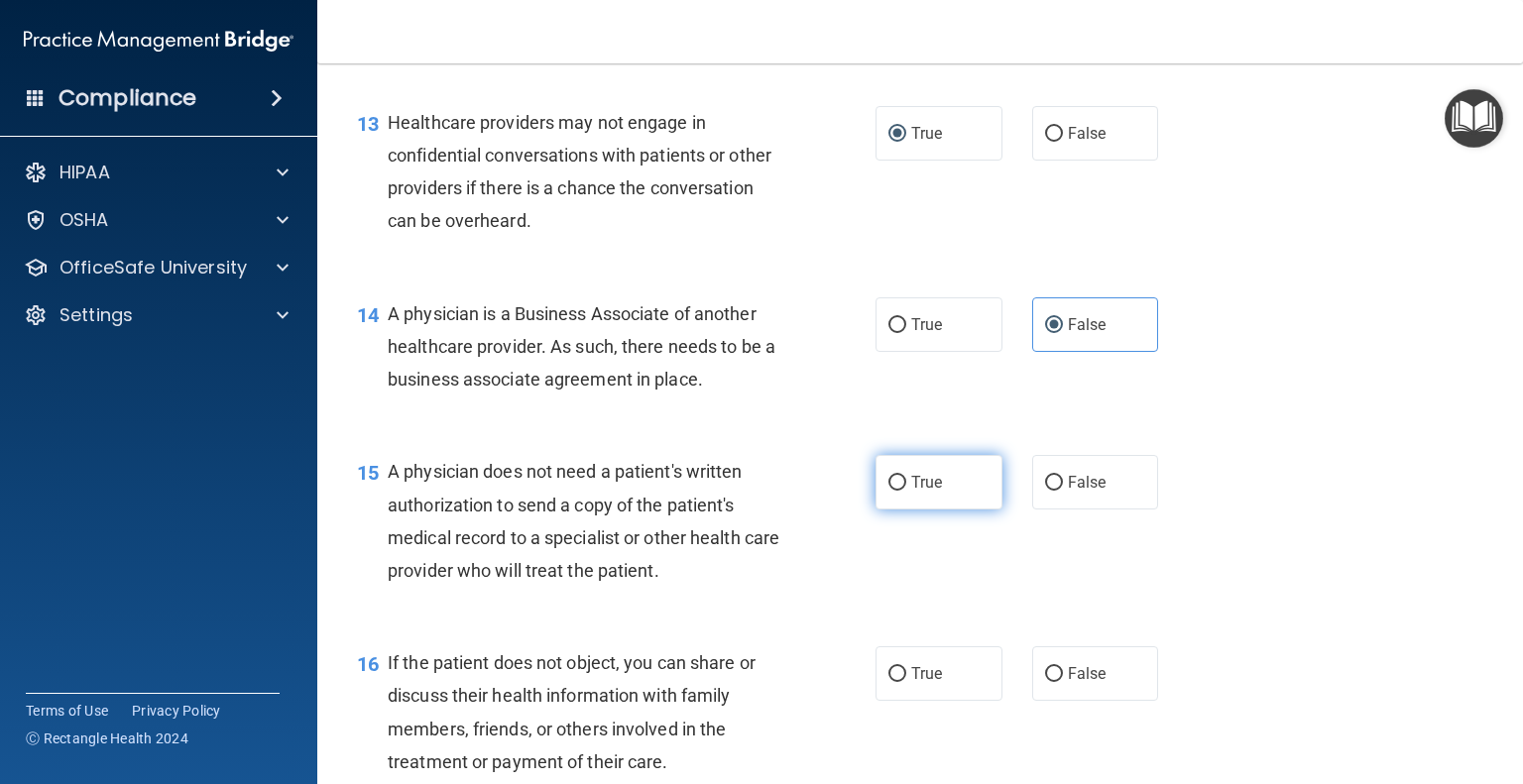 click on "True" at bounding box center [897, 483] 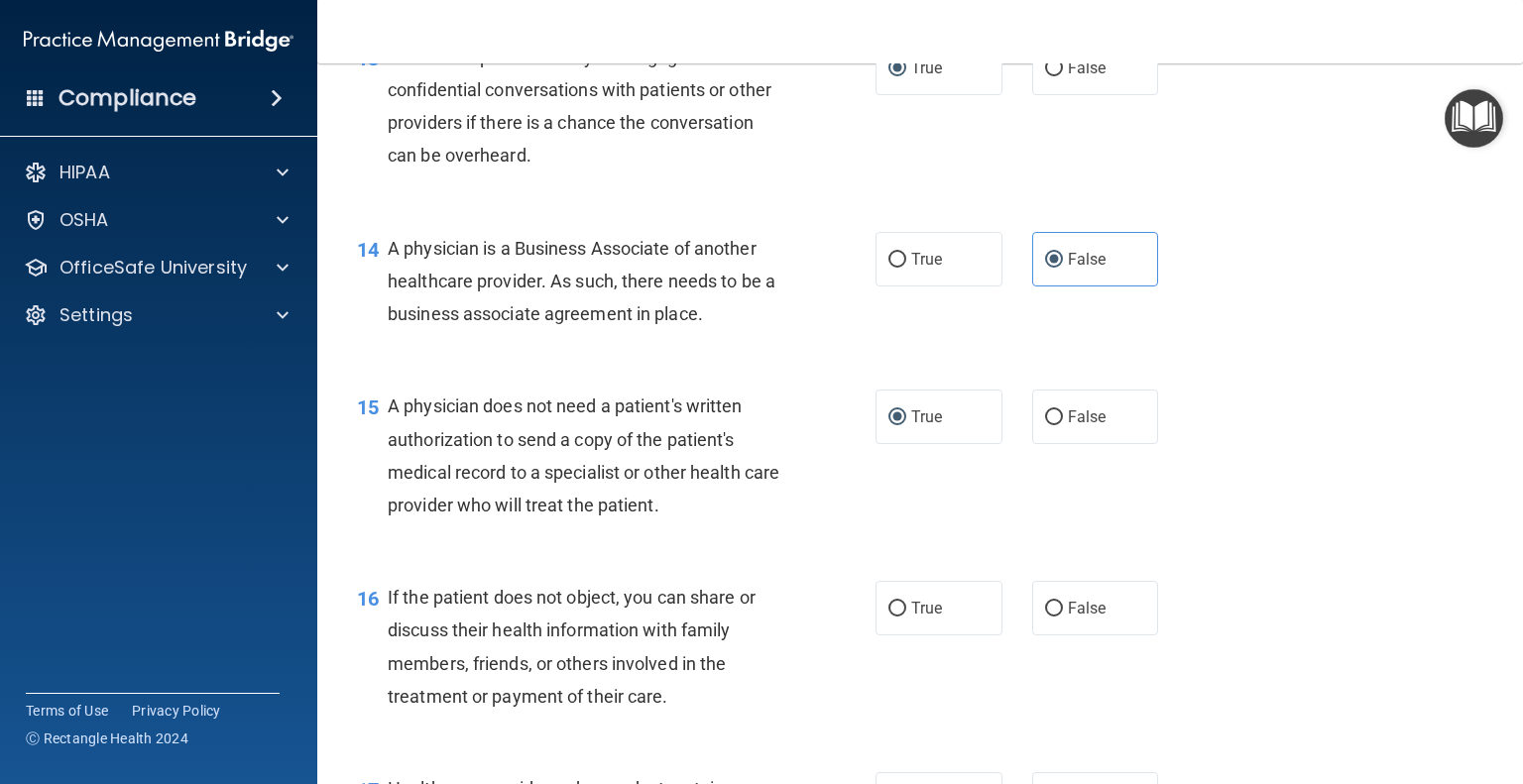scroll, scrollTop: 2280, scrollLeft: 0, axis: vertical 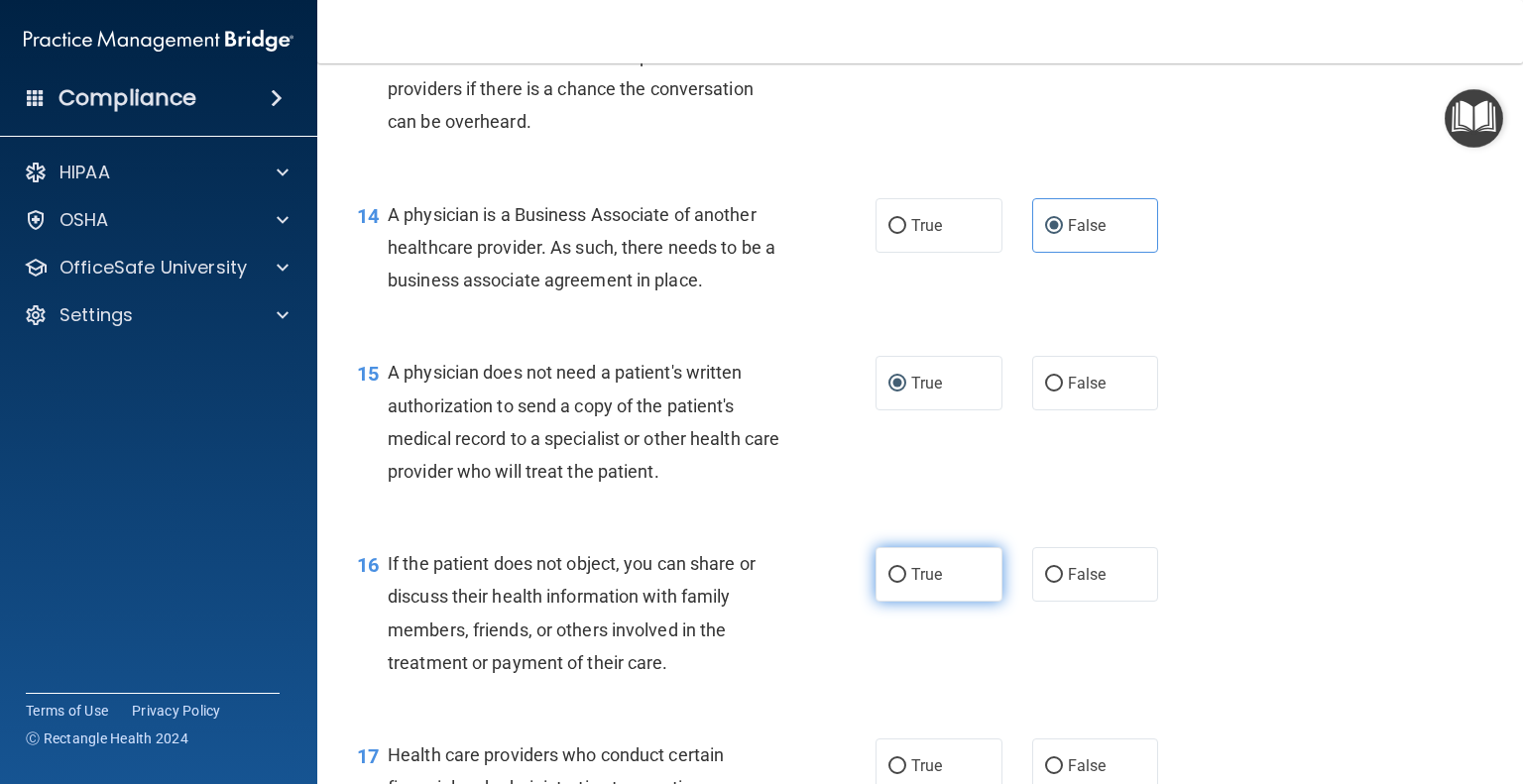 click on "True" at bounding box center [897, 575] 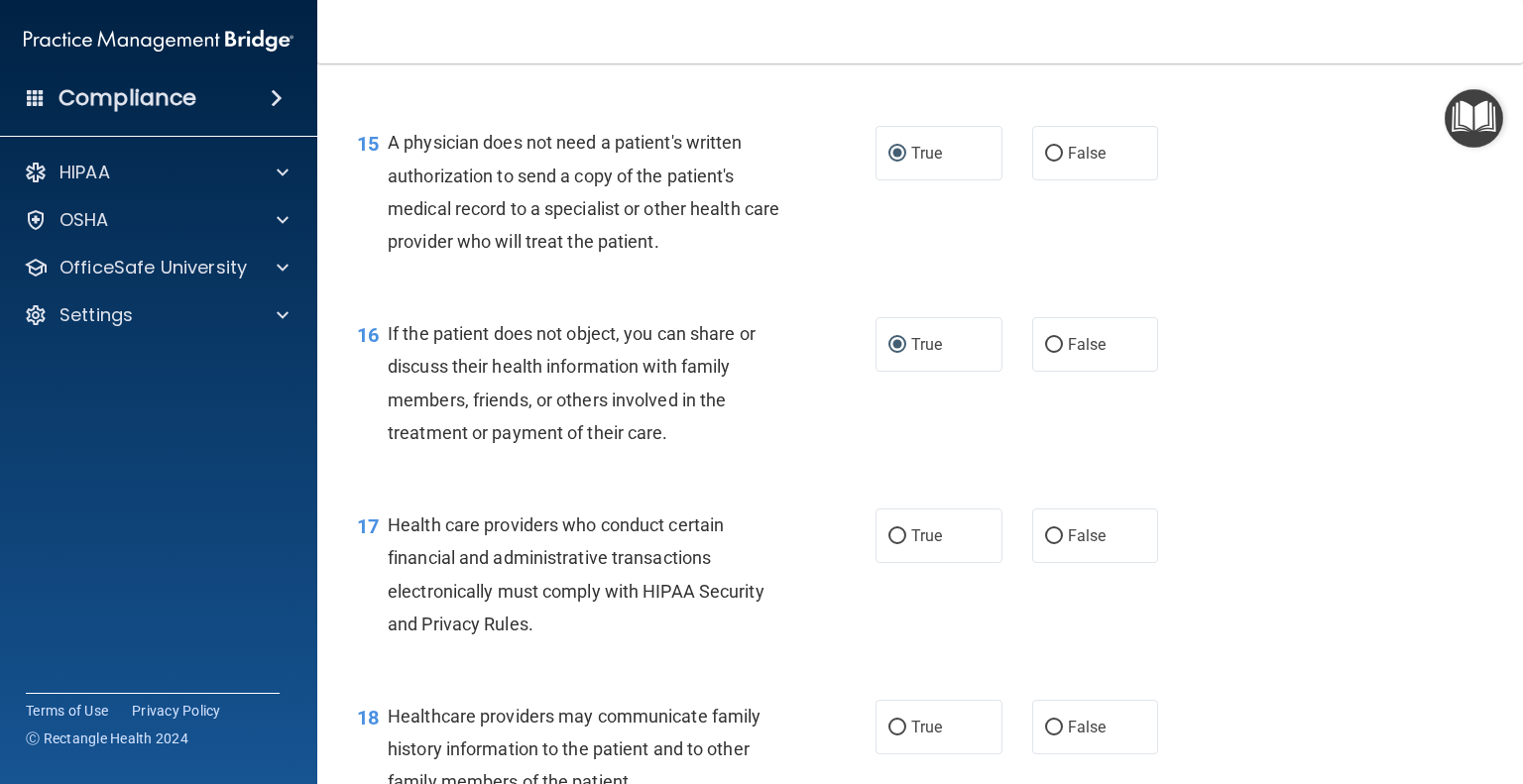 scroll, scrollTop: 2577, scrollLeft: 0, axis: vertical 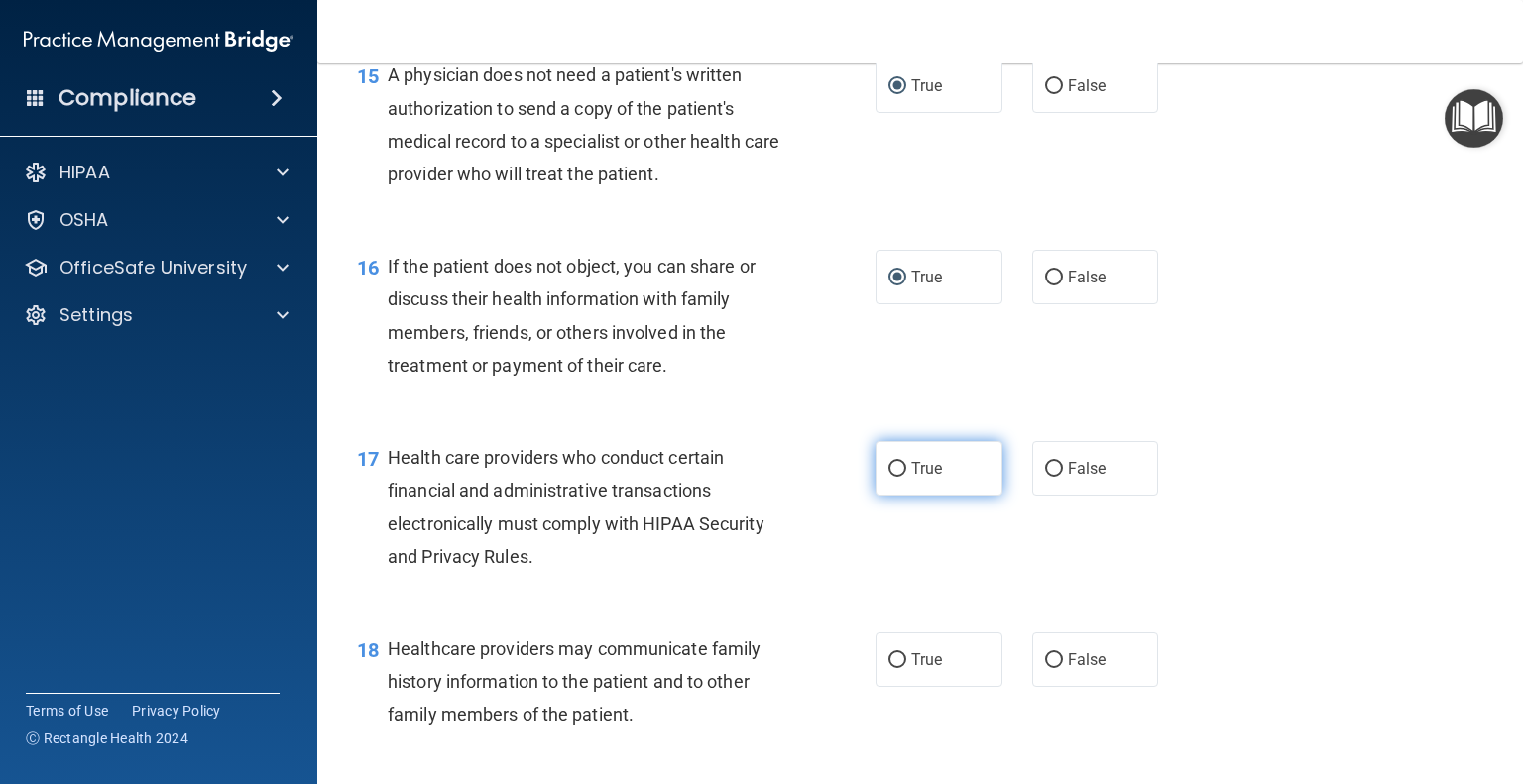 click on "True" at bounding box center (897, 469) 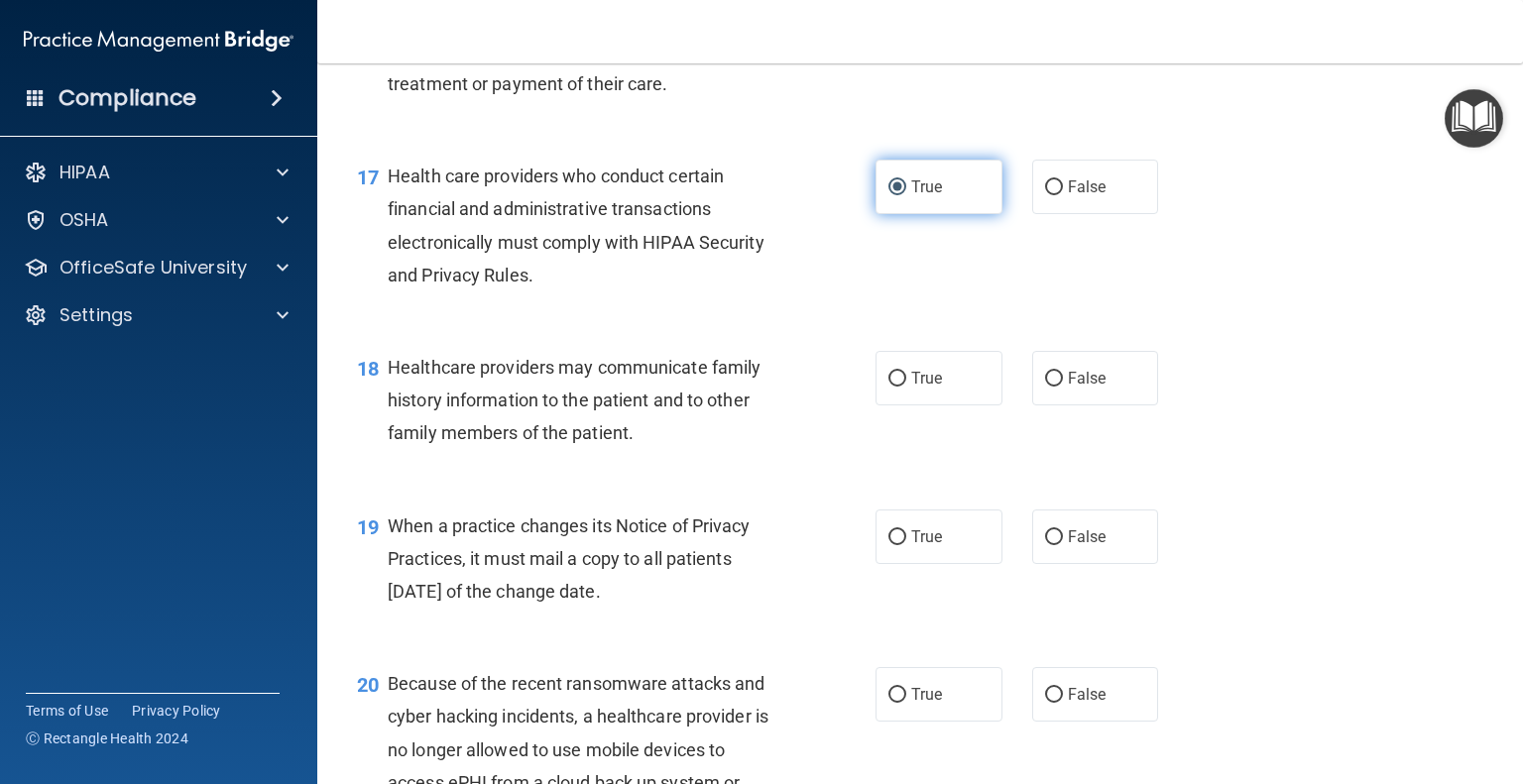 scroll, scrollTop: 2874, scrollLeft: 0, axis: vertical 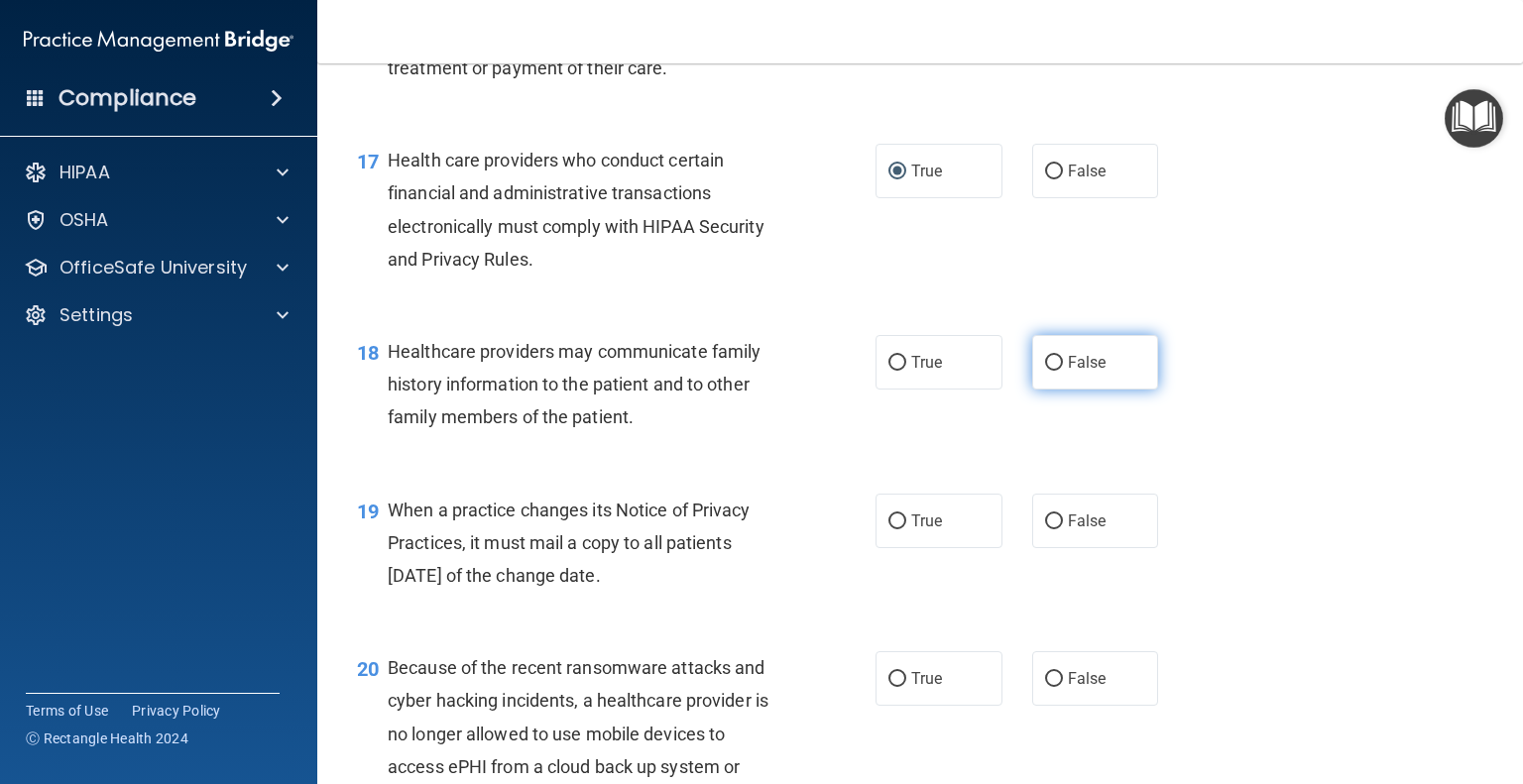 click on "False" at bounding box center [1054, 363] 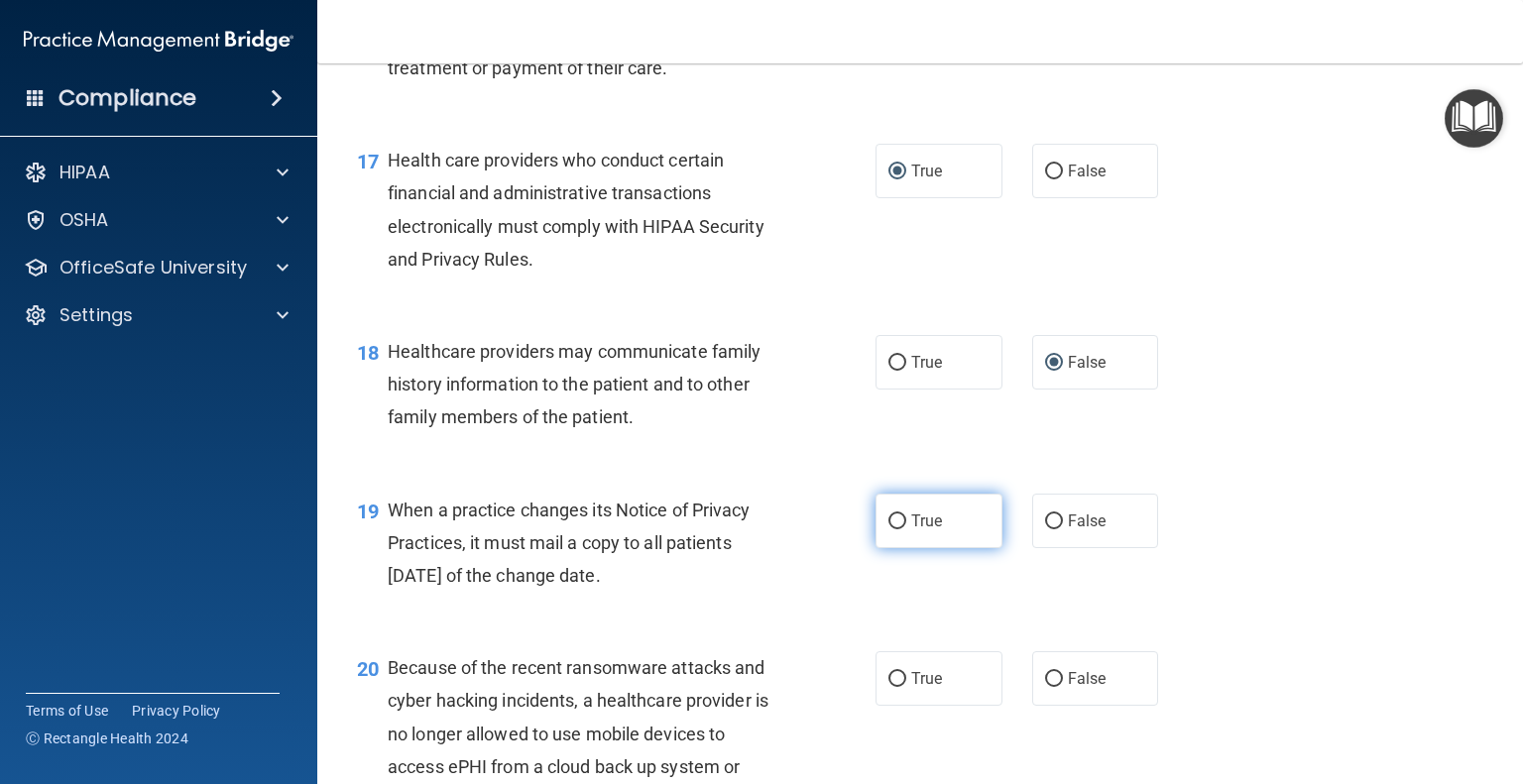click on "True" at bounding box center (897, 521) 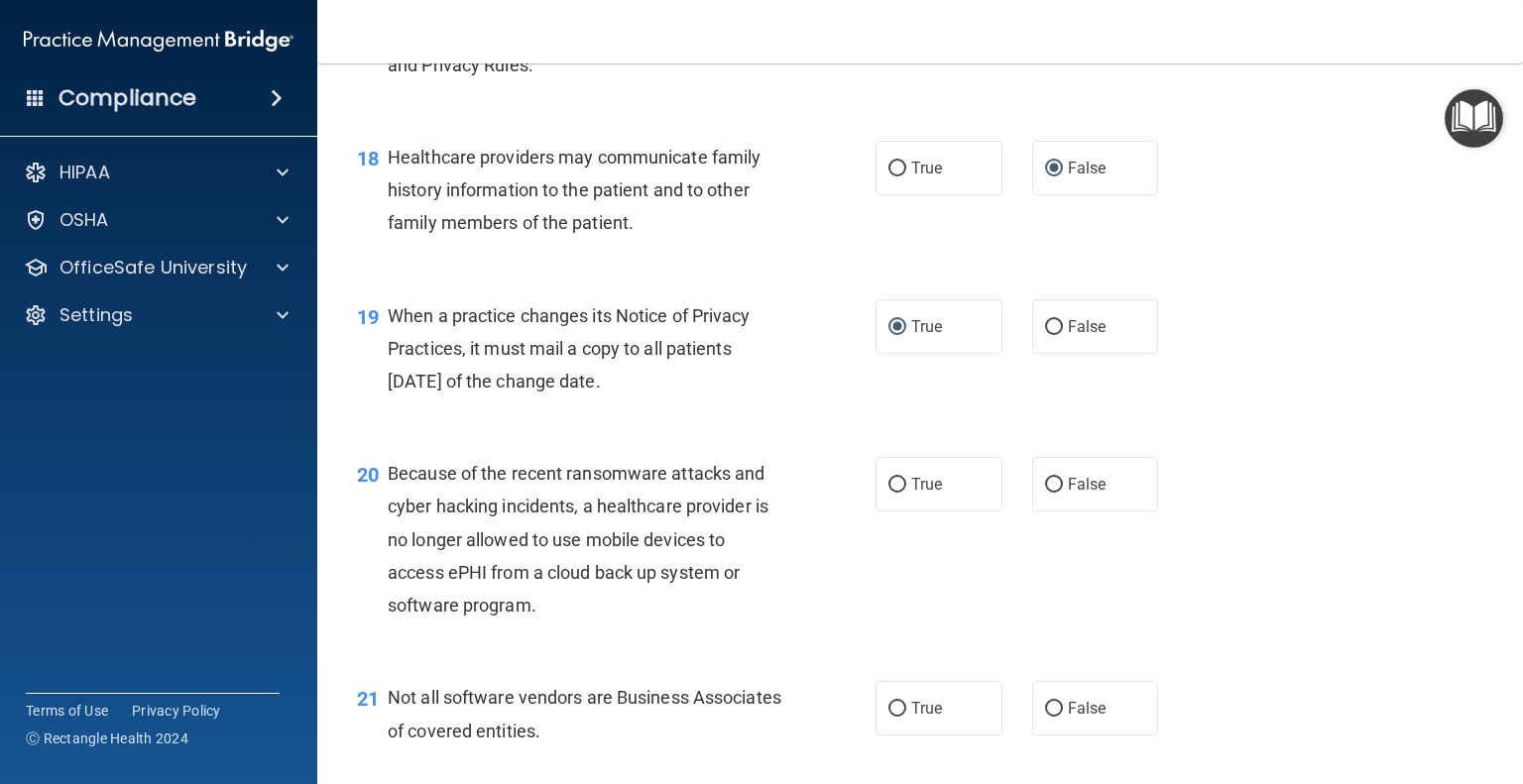 scroll, scrollTop: 3073, scrollLeft: 0, axis: vertical 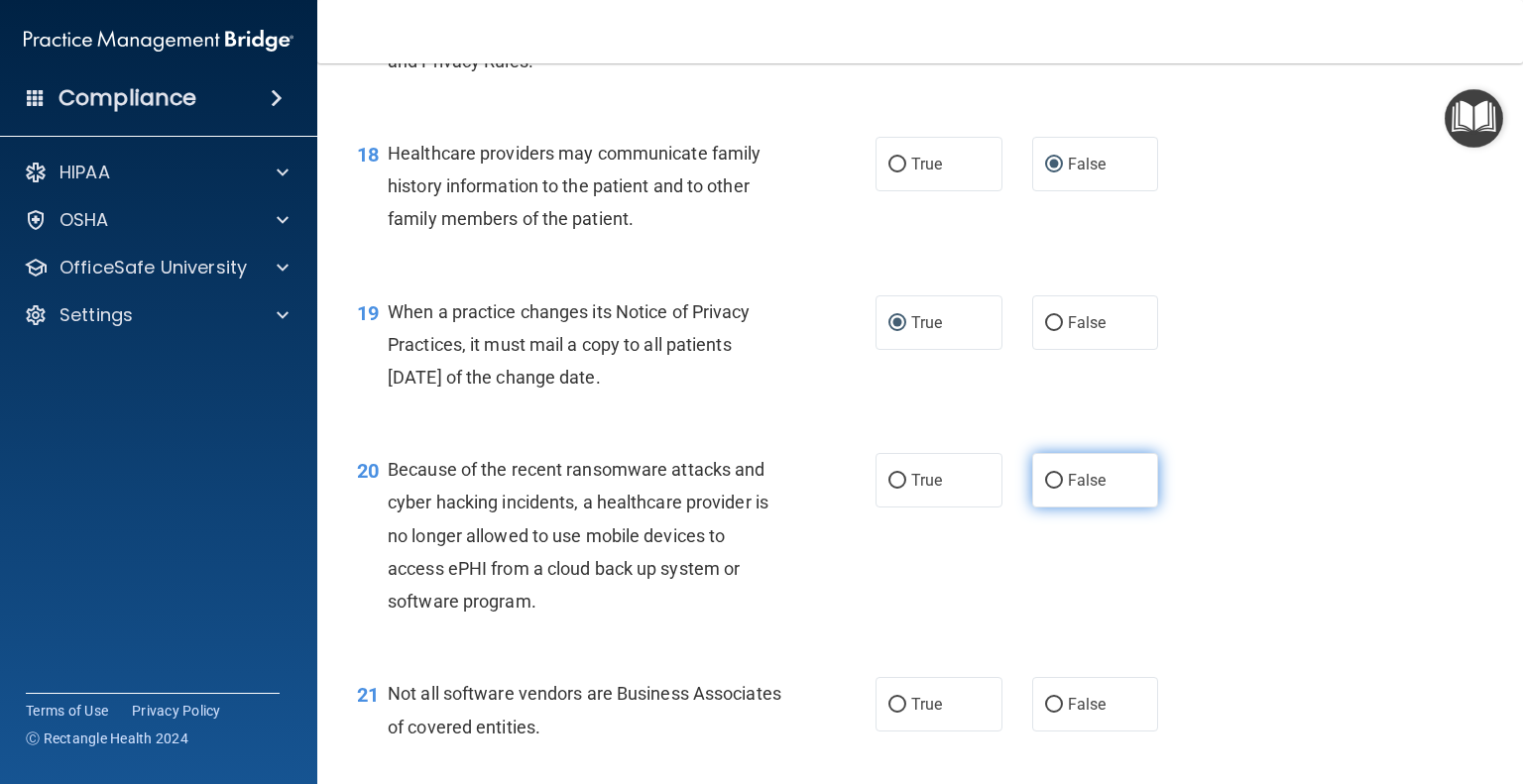 click on "False" at bounding box center [1054, 481] 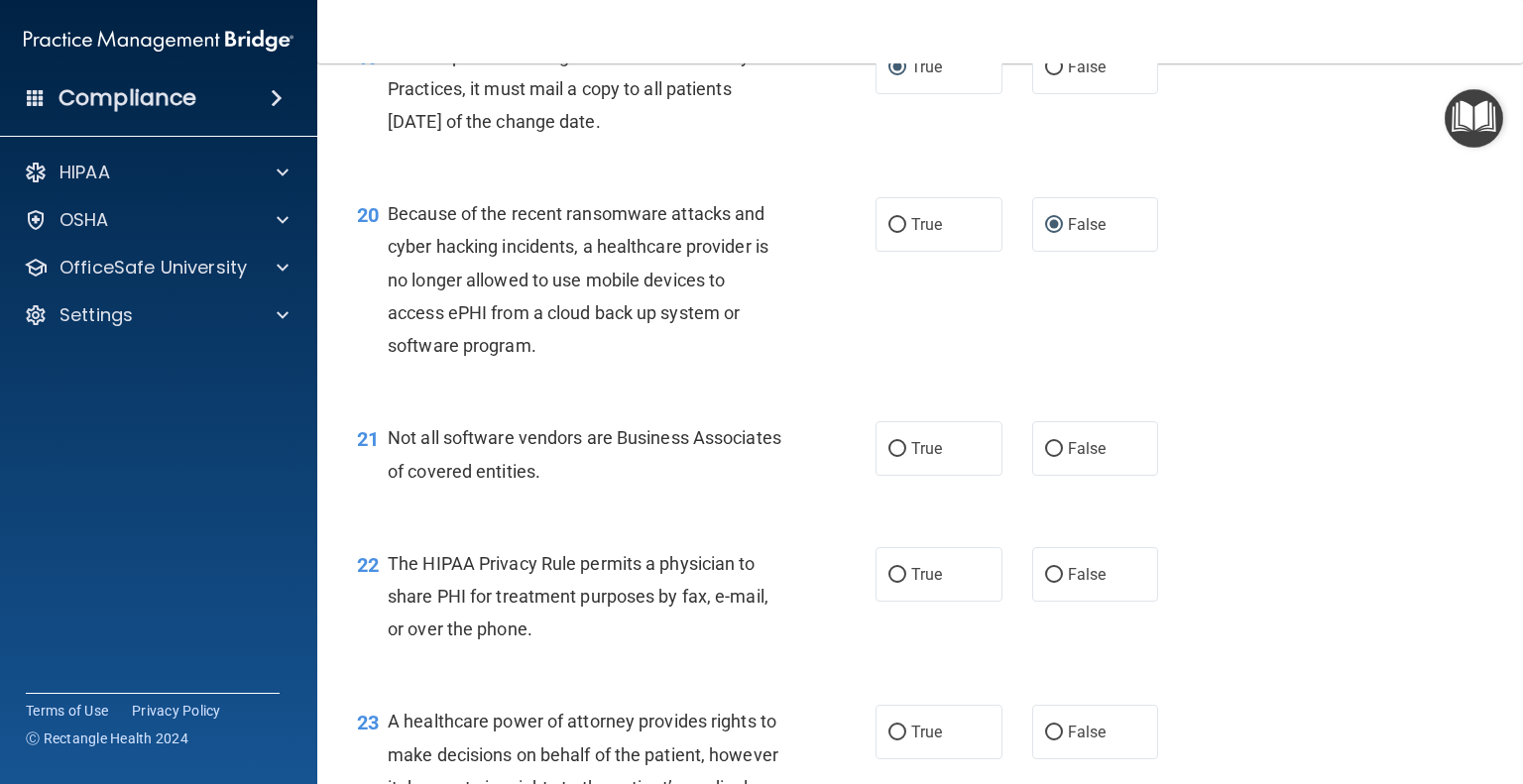 scroll, scrollTop: 3370, scrollLeft: 0, axis: vertical 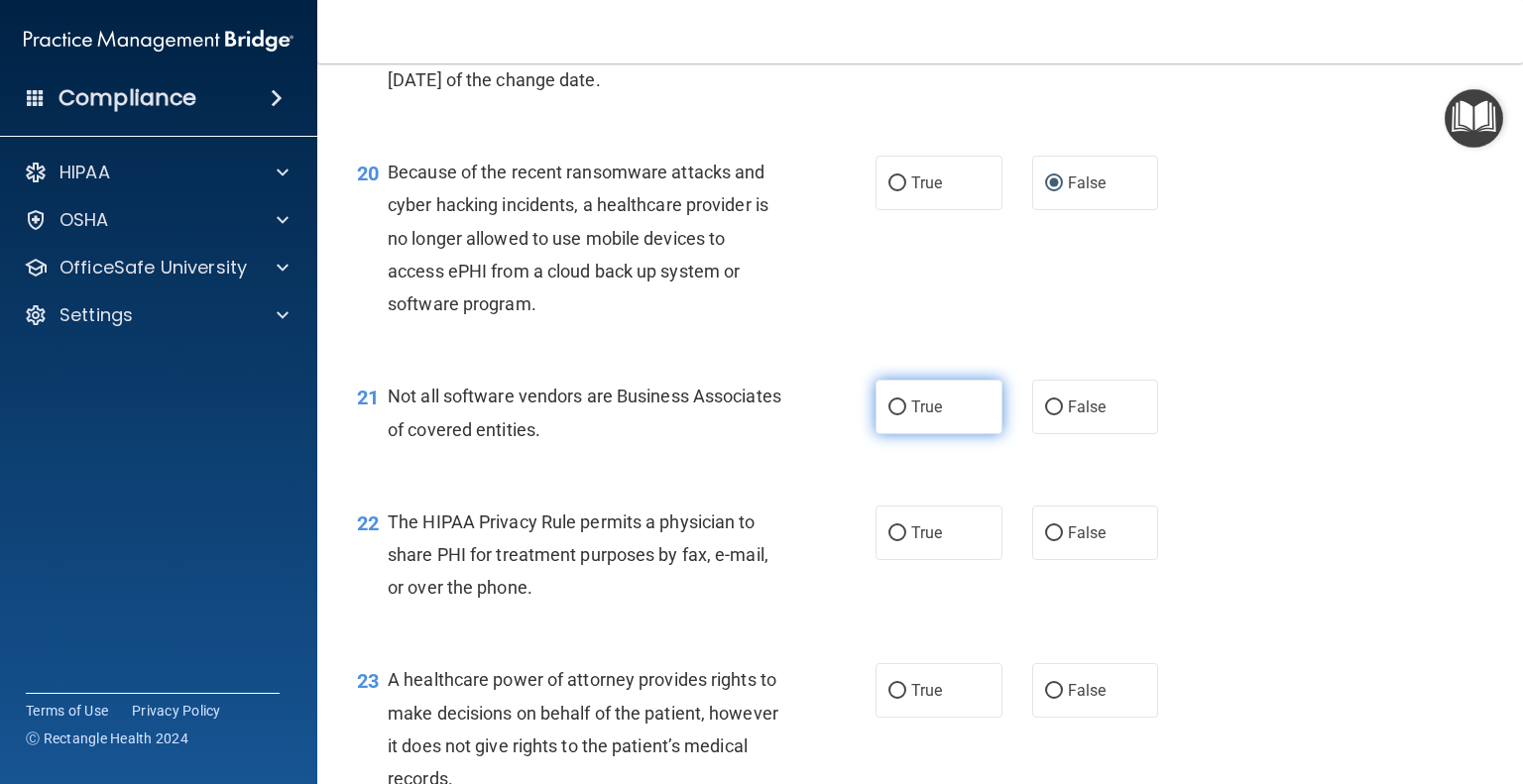 click on "True" at bounding box center (939, 406) 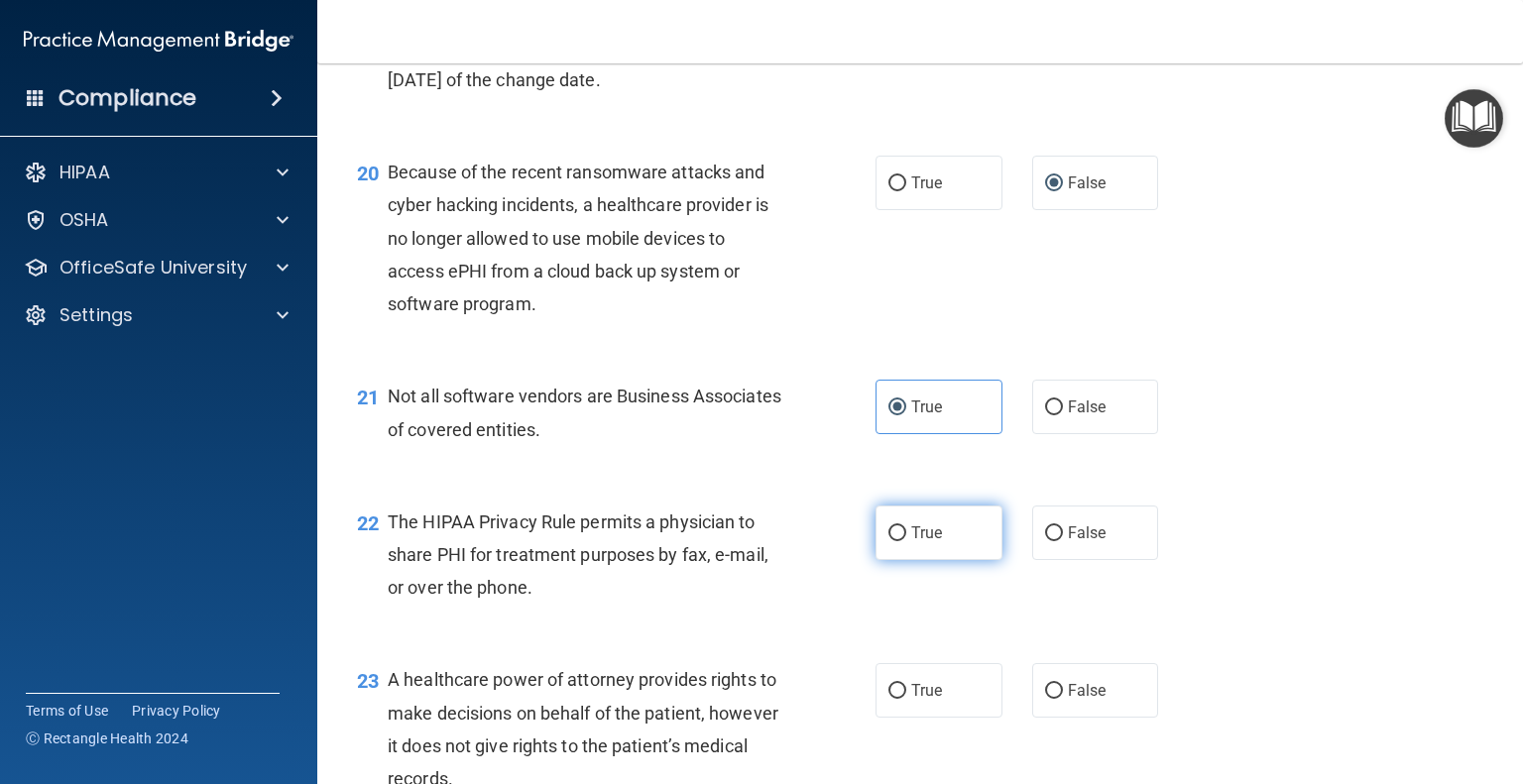 click on "True" at bounding box center (897, 533) 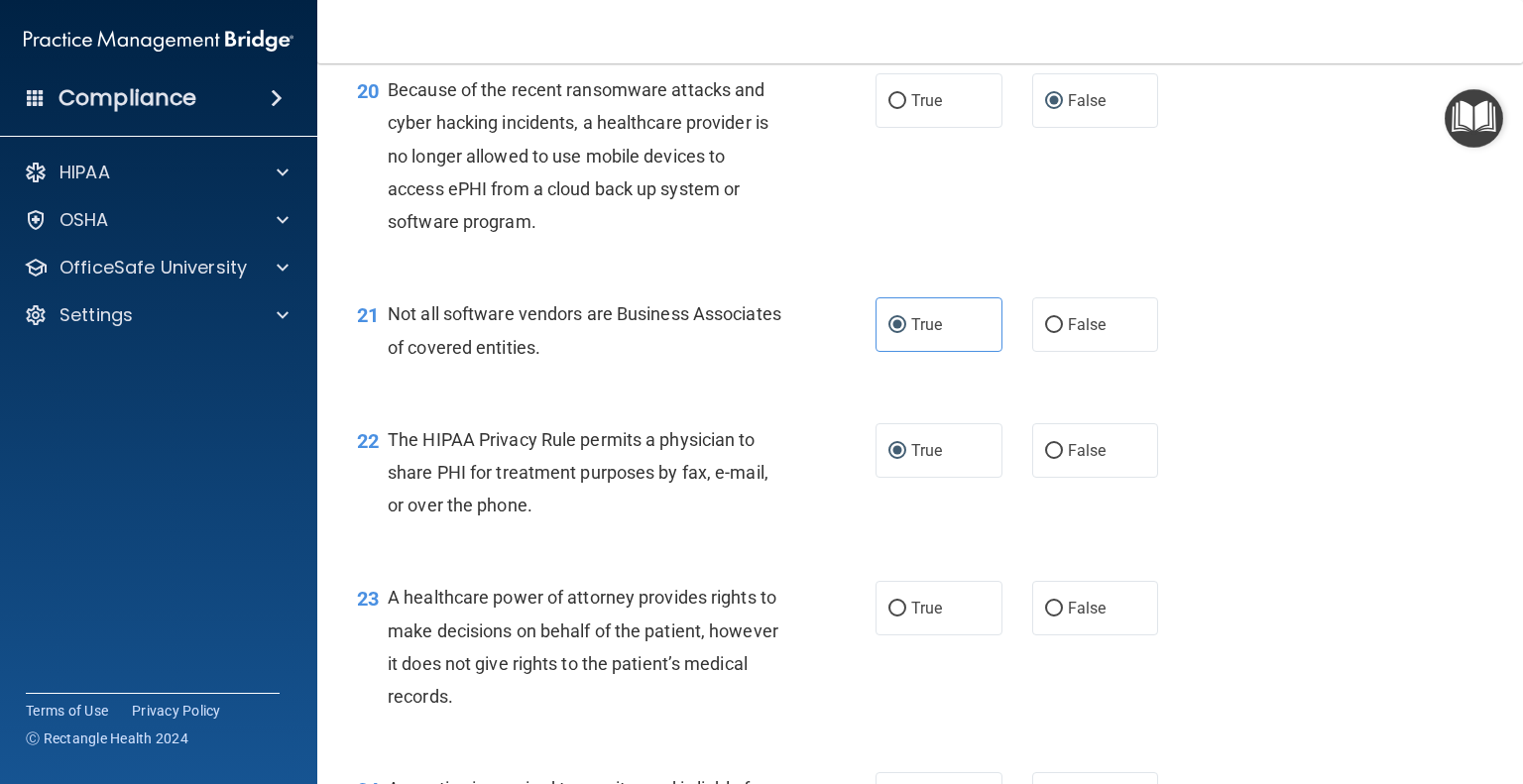 scroll, scrollTop: 3568, scrollLeft: 0, axis: vertical 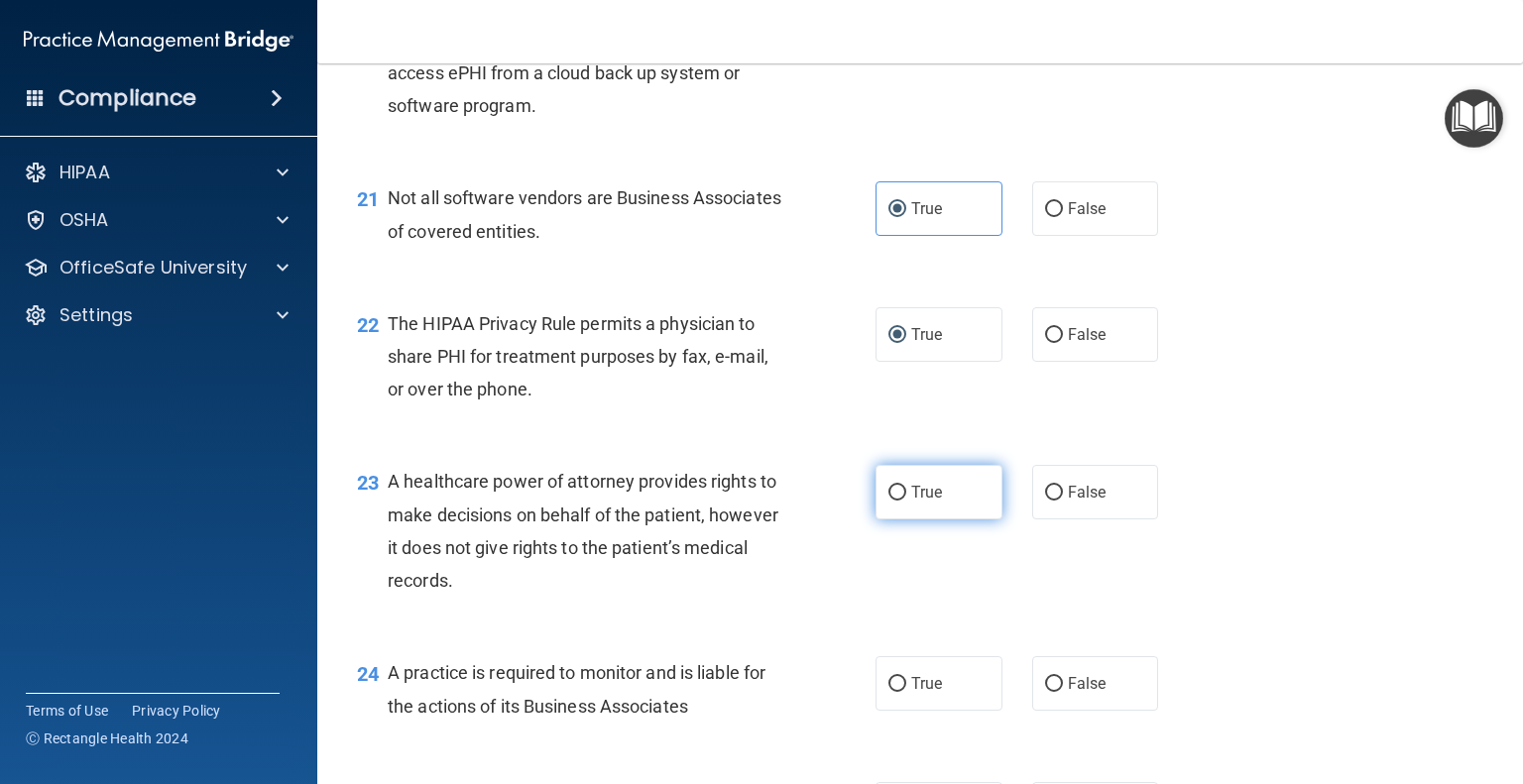 click on "True" at bounding box center [939, 492] 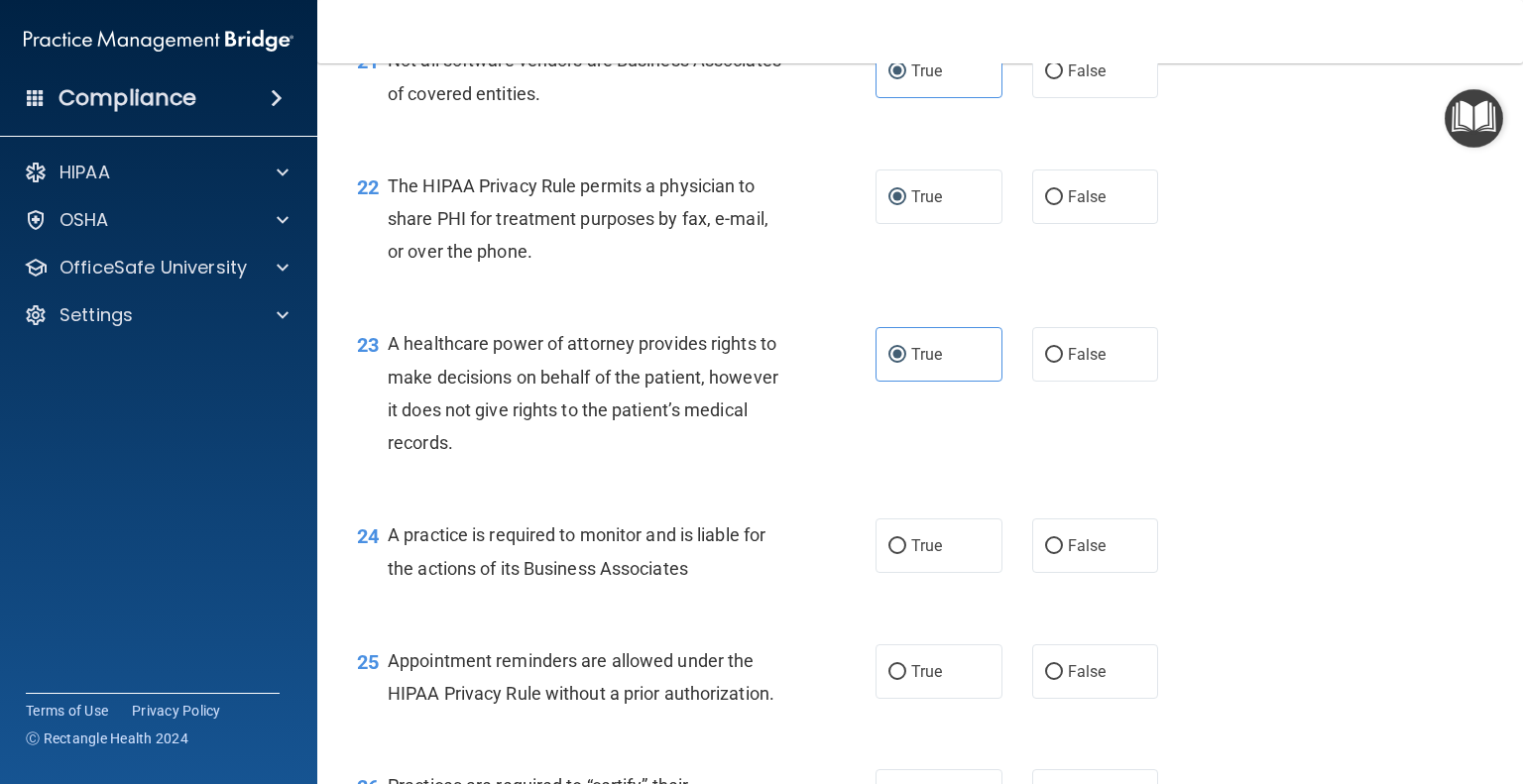 scroll, scrollTop: 3766, scrollLeft: 0, axis: vertical 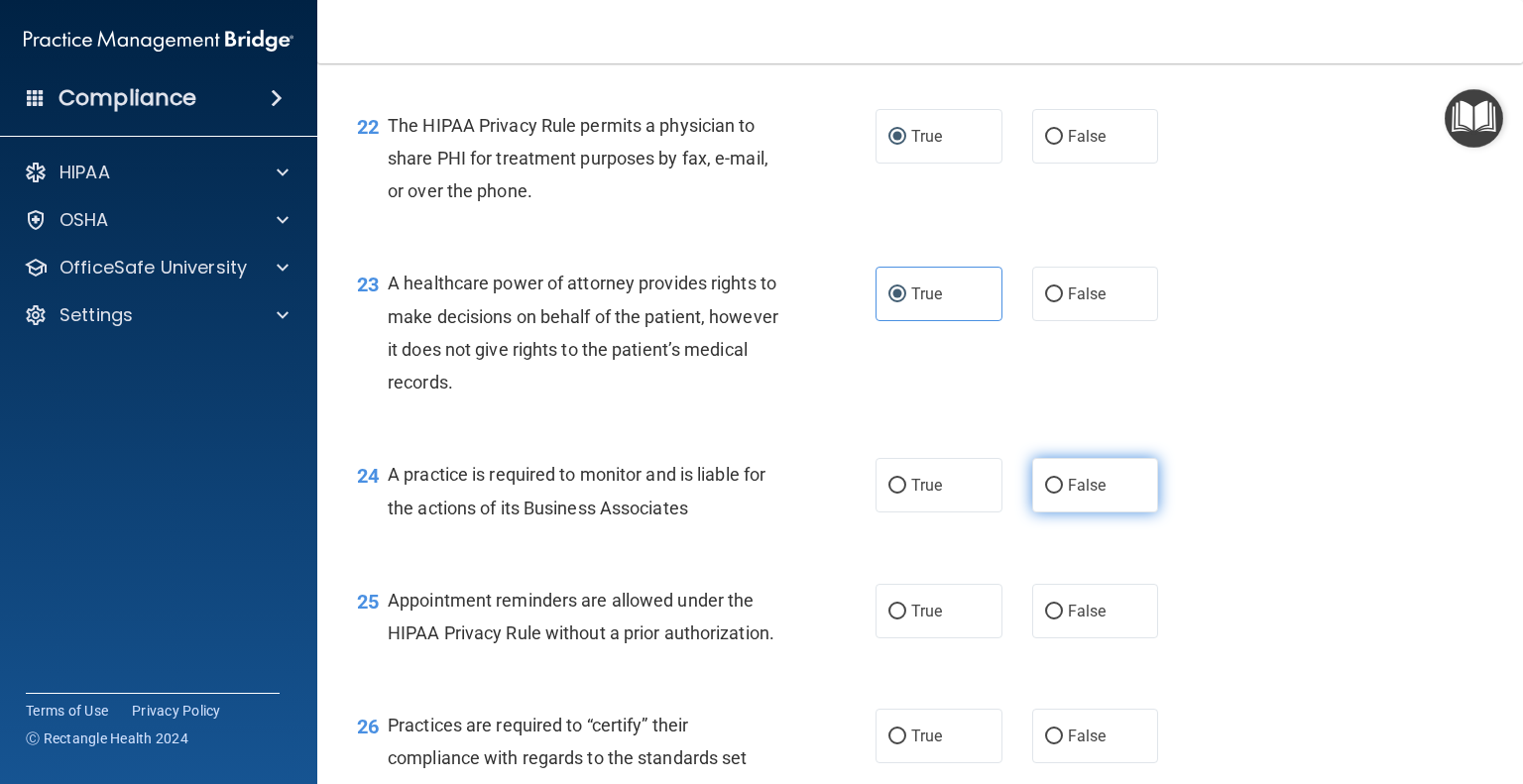 click on "False" at bounding box center [1054, 486] 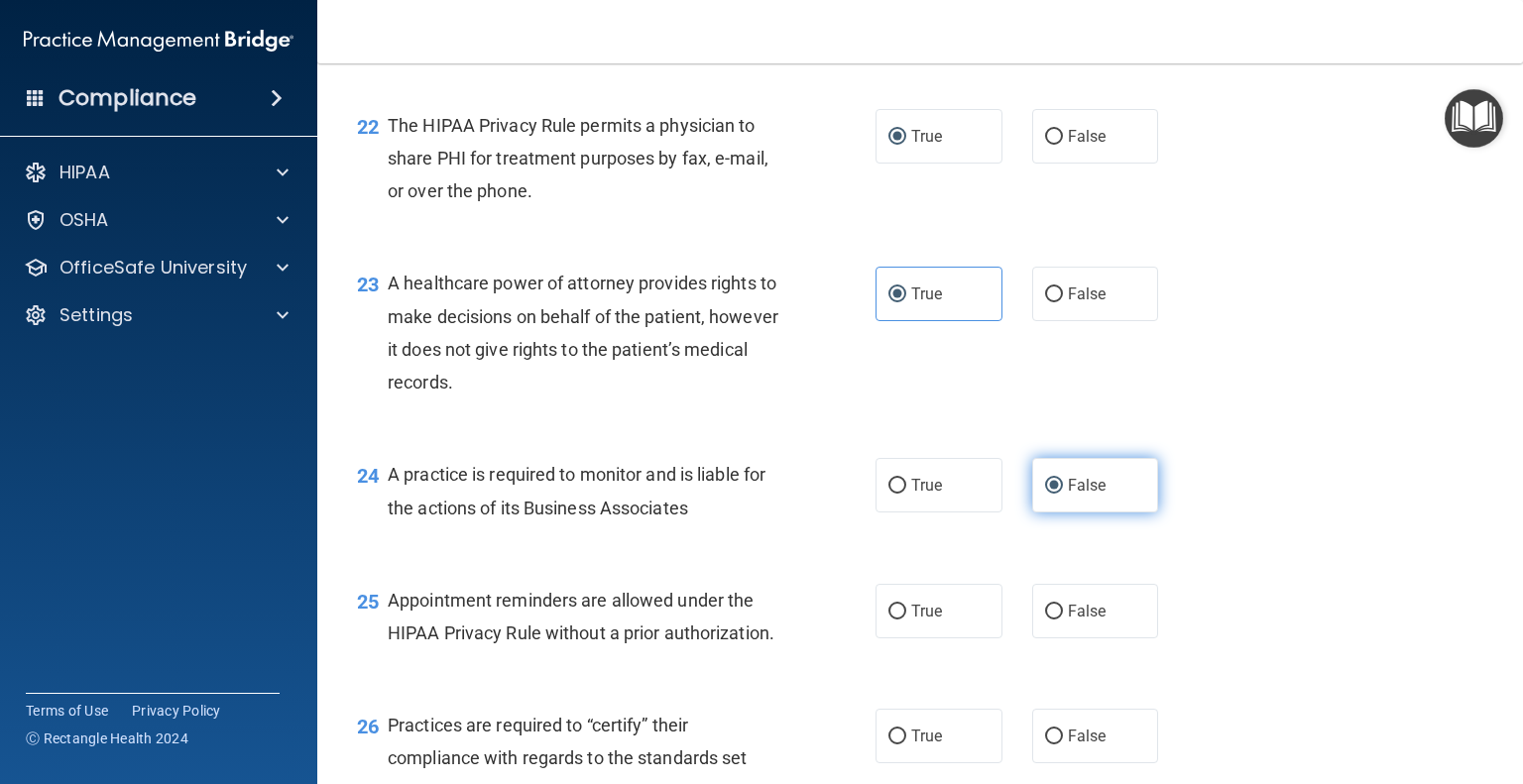 scroll, scrollTop: 3865, scrollLeft: 0, axis: vertical 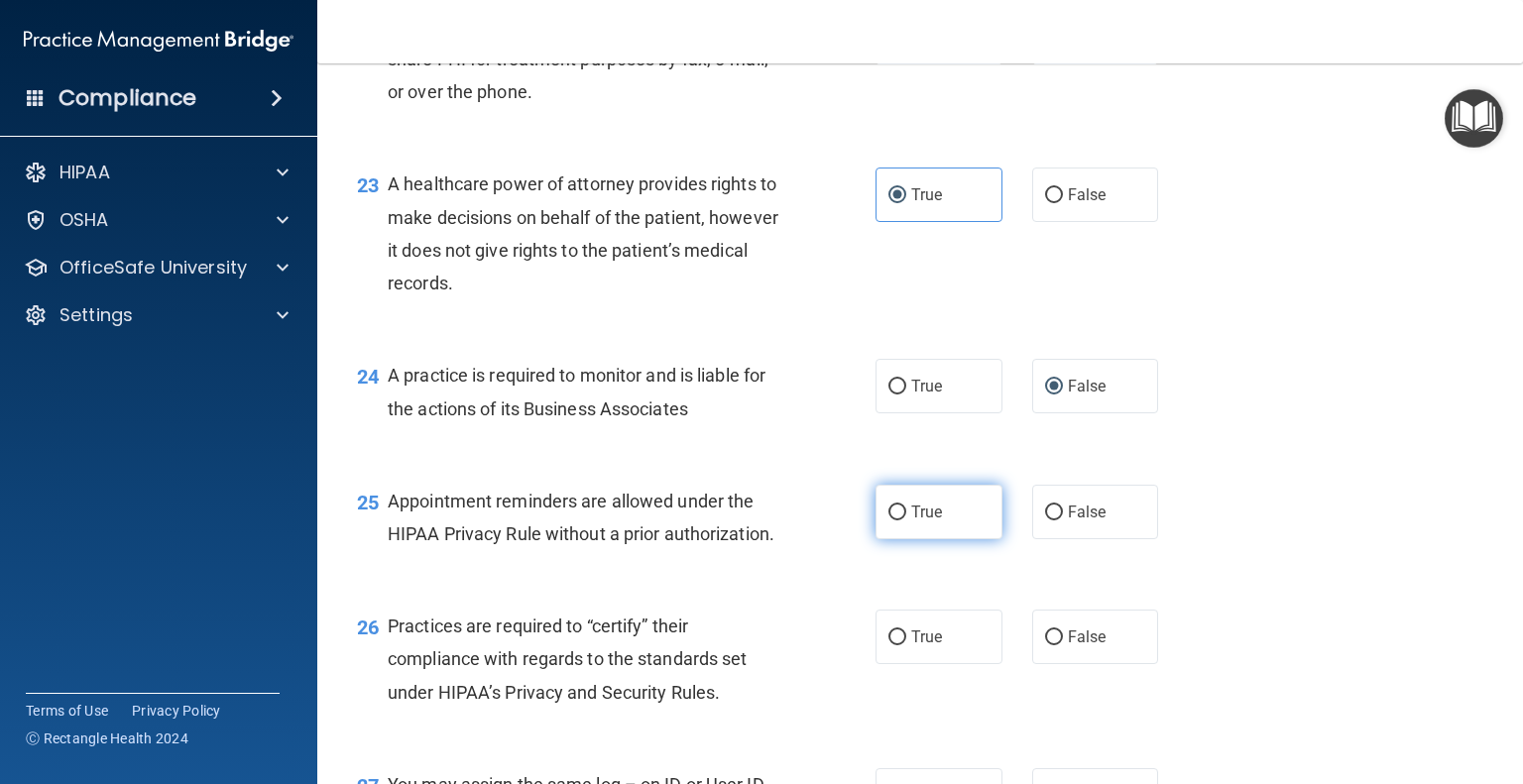 click on "True" at bounding box center (939, 511) 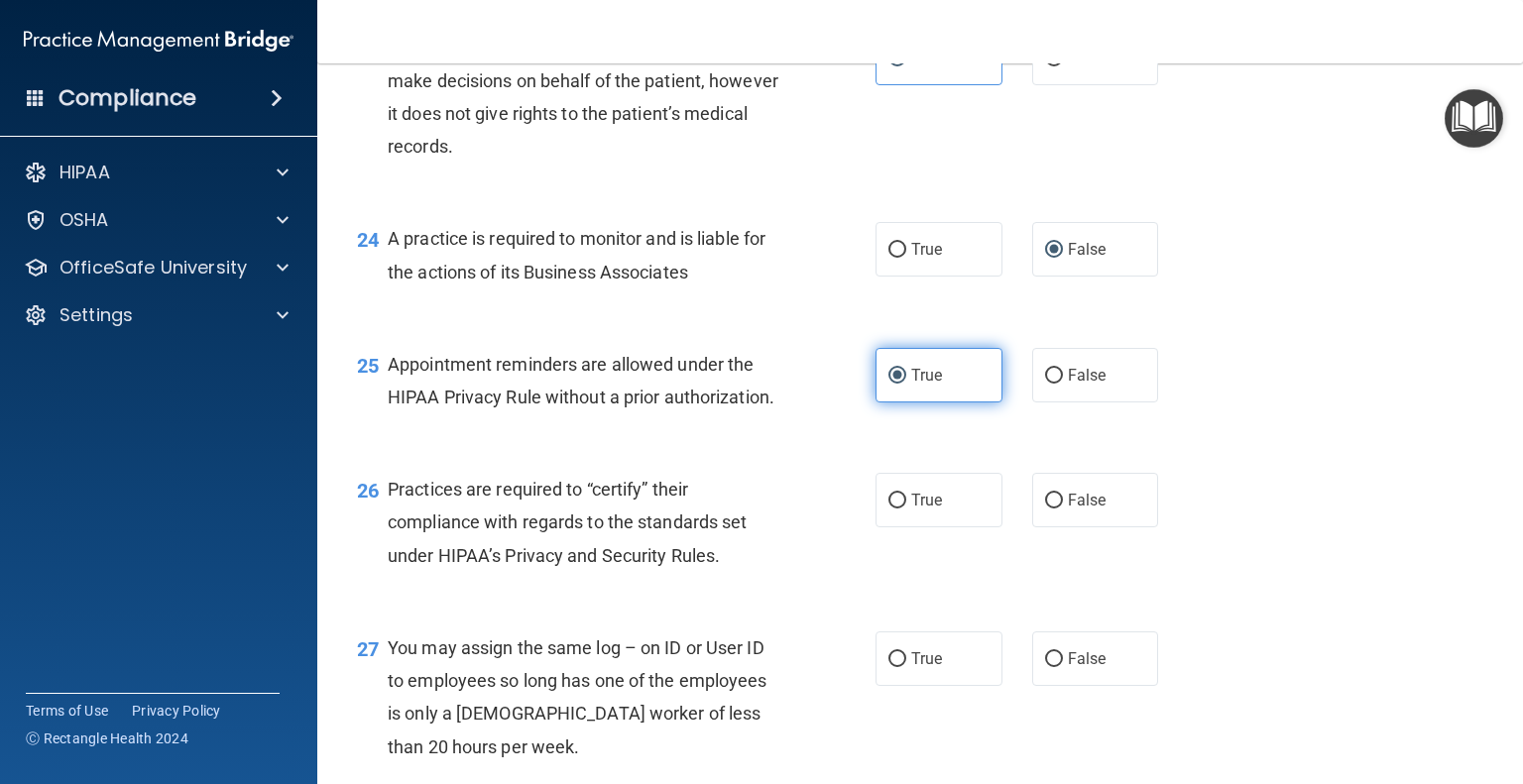 scroll, scrollTop: 4064, scrollLeft: 0, axis: vertical 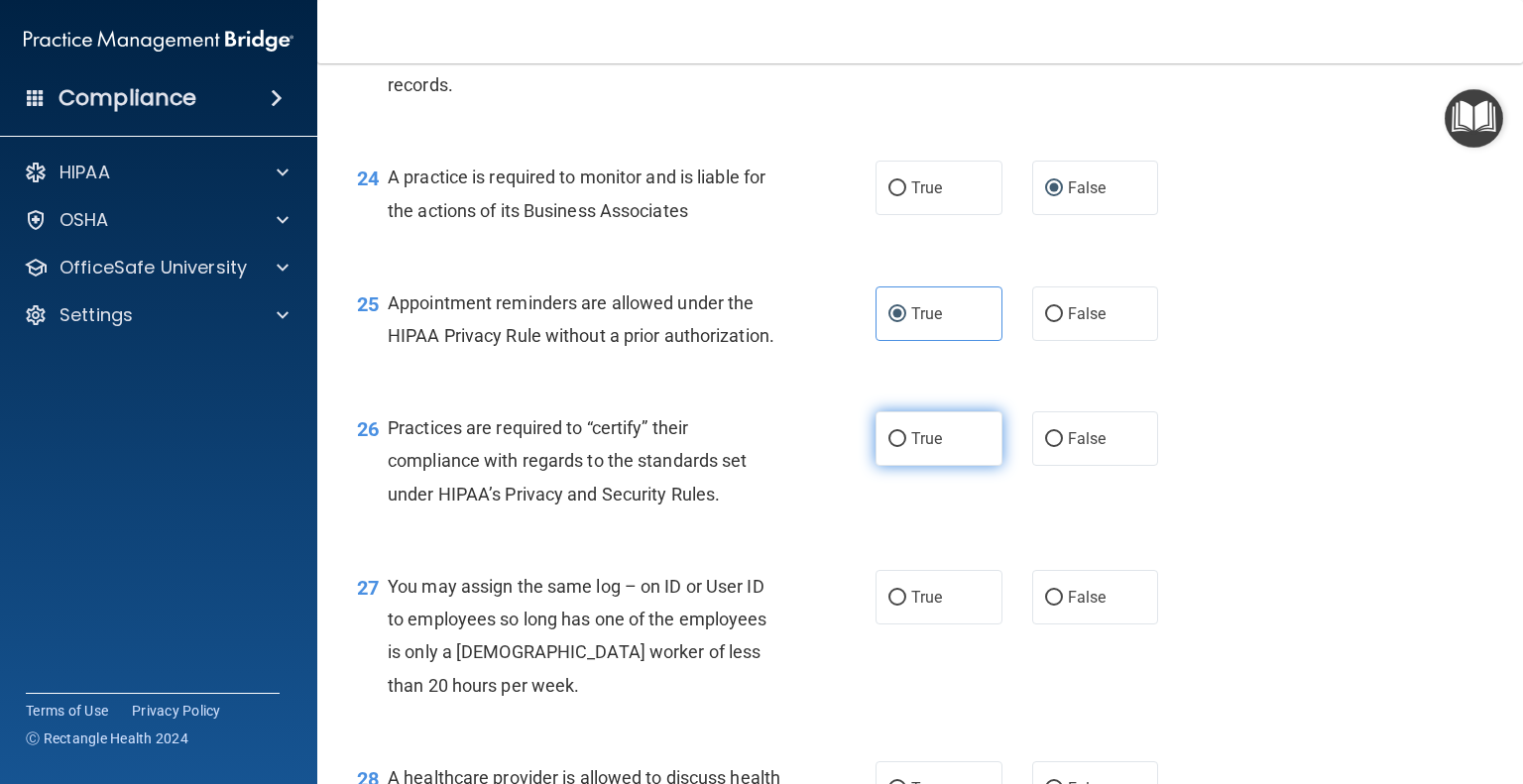 click on "True" at bounding box center [926, 438] 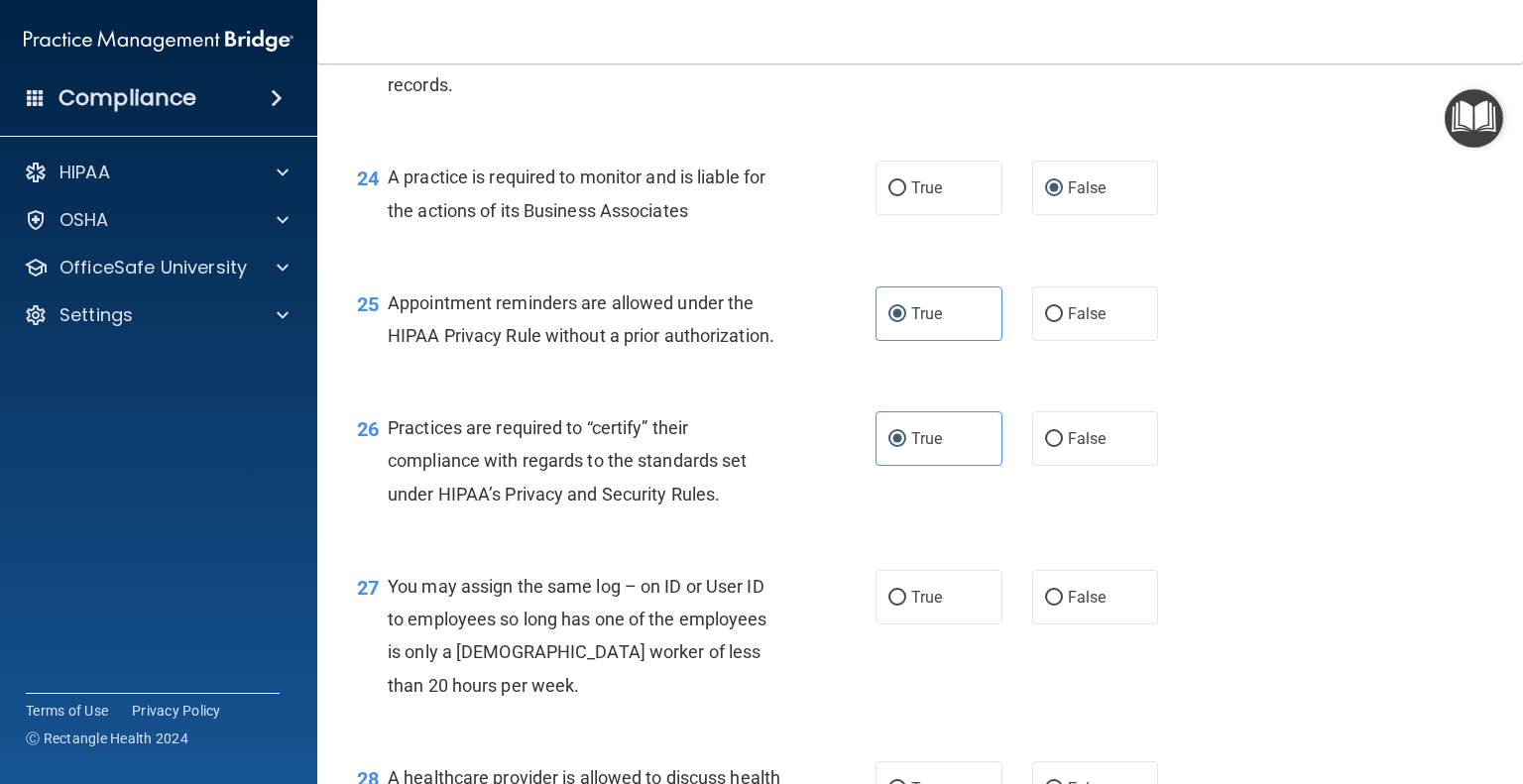 scroll, scrollTop: 4163, scrollLeft: 0, axis: vertical 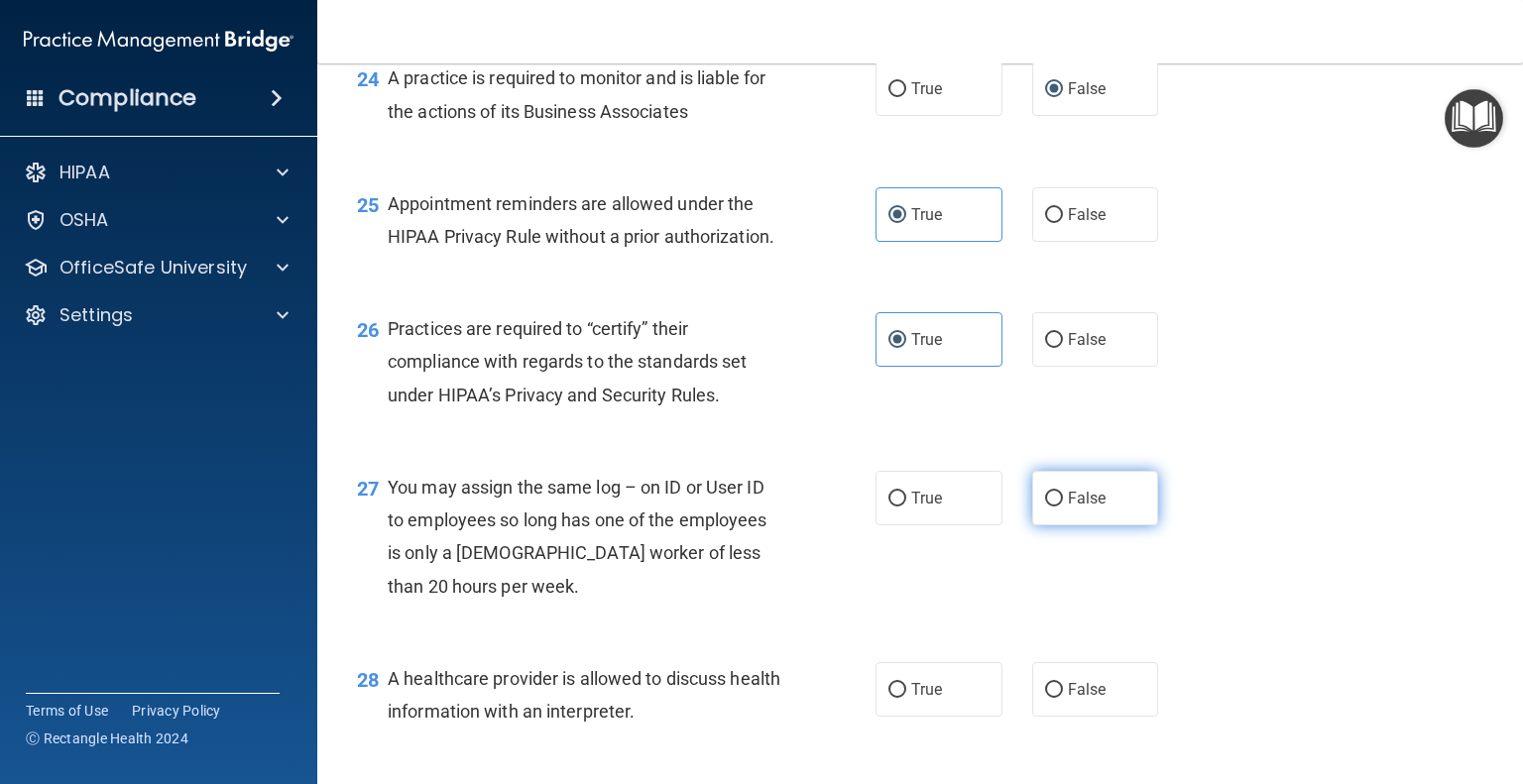 click on "False" at bounding box center [1054, 499] 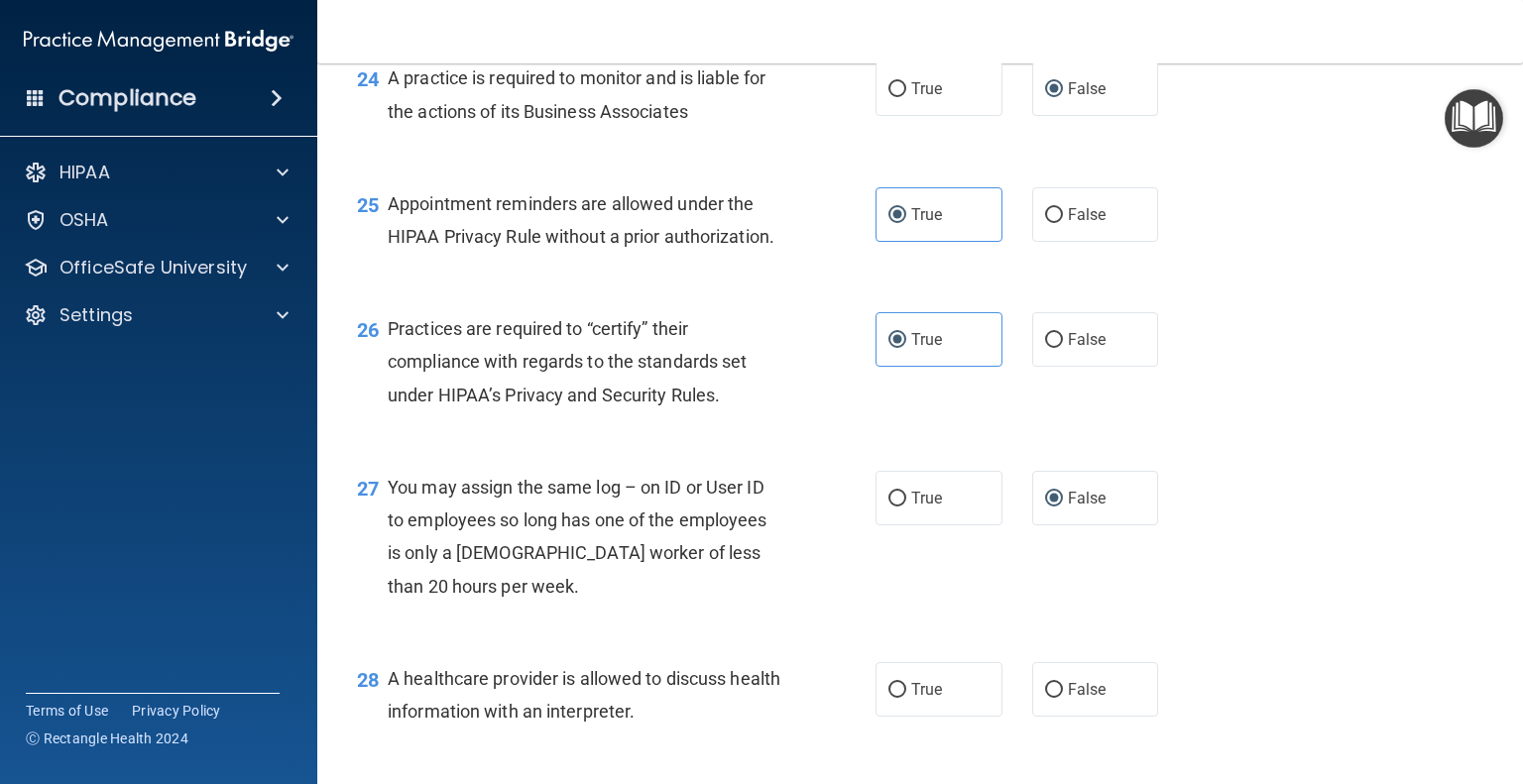 scroll, scrollTop: 4361, scrollLeft: 0, axis: vertical 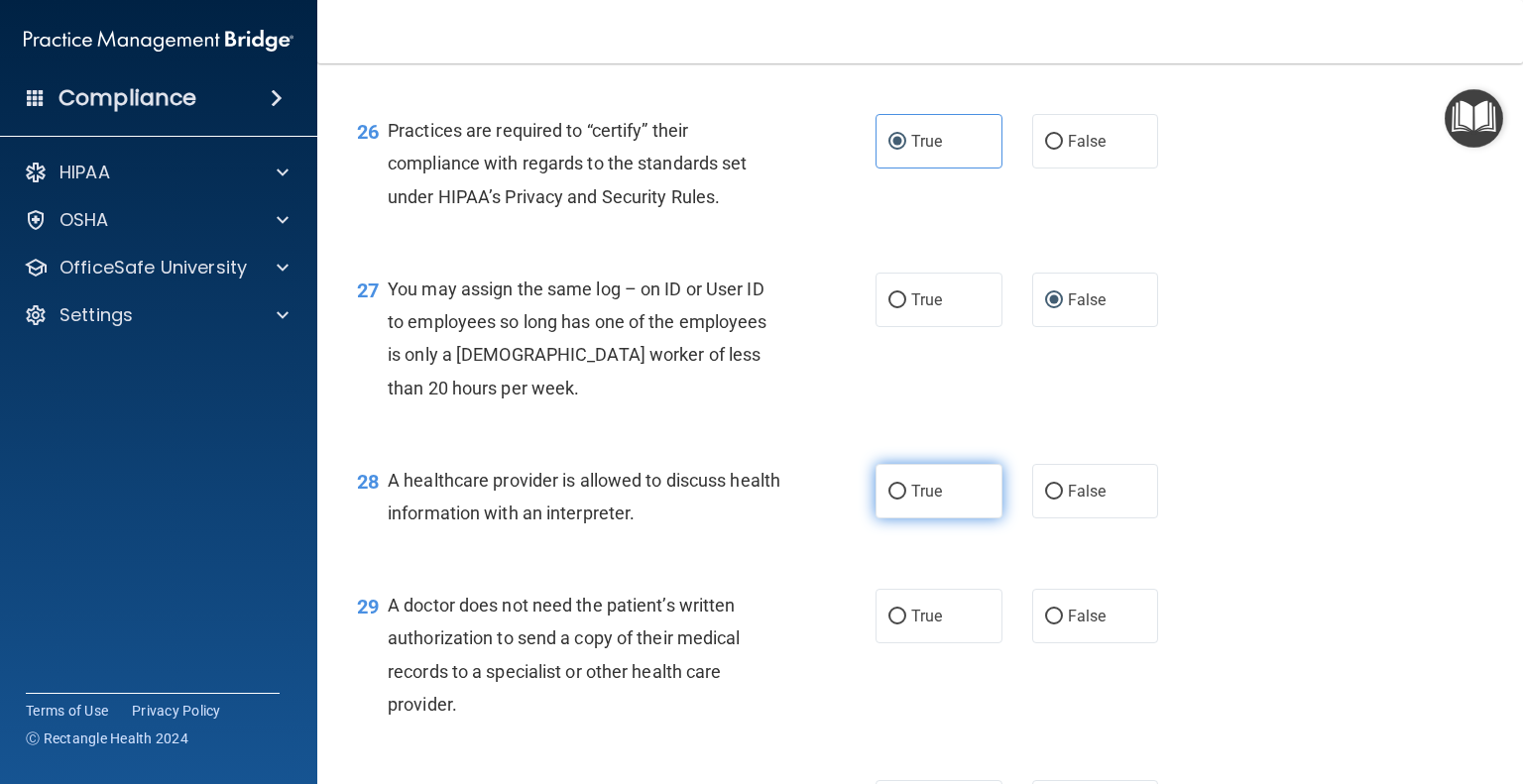 drag, startPoint x: 912, startPoint y: 553, endPoint x: 949, endPoint y: 553, distance: 37 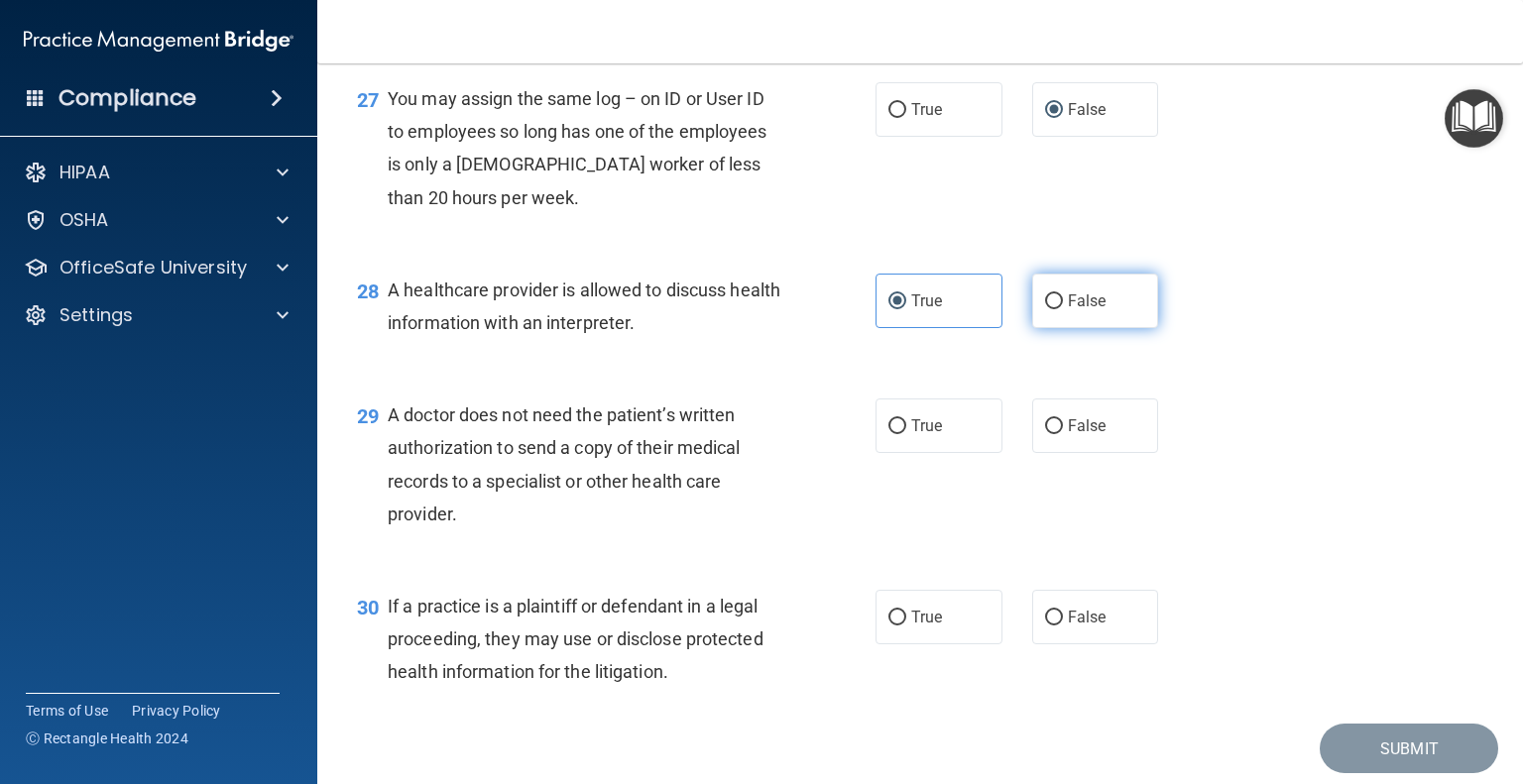 scroll, scrollTop: 4559, scrollLeft: 0, axis: vertical 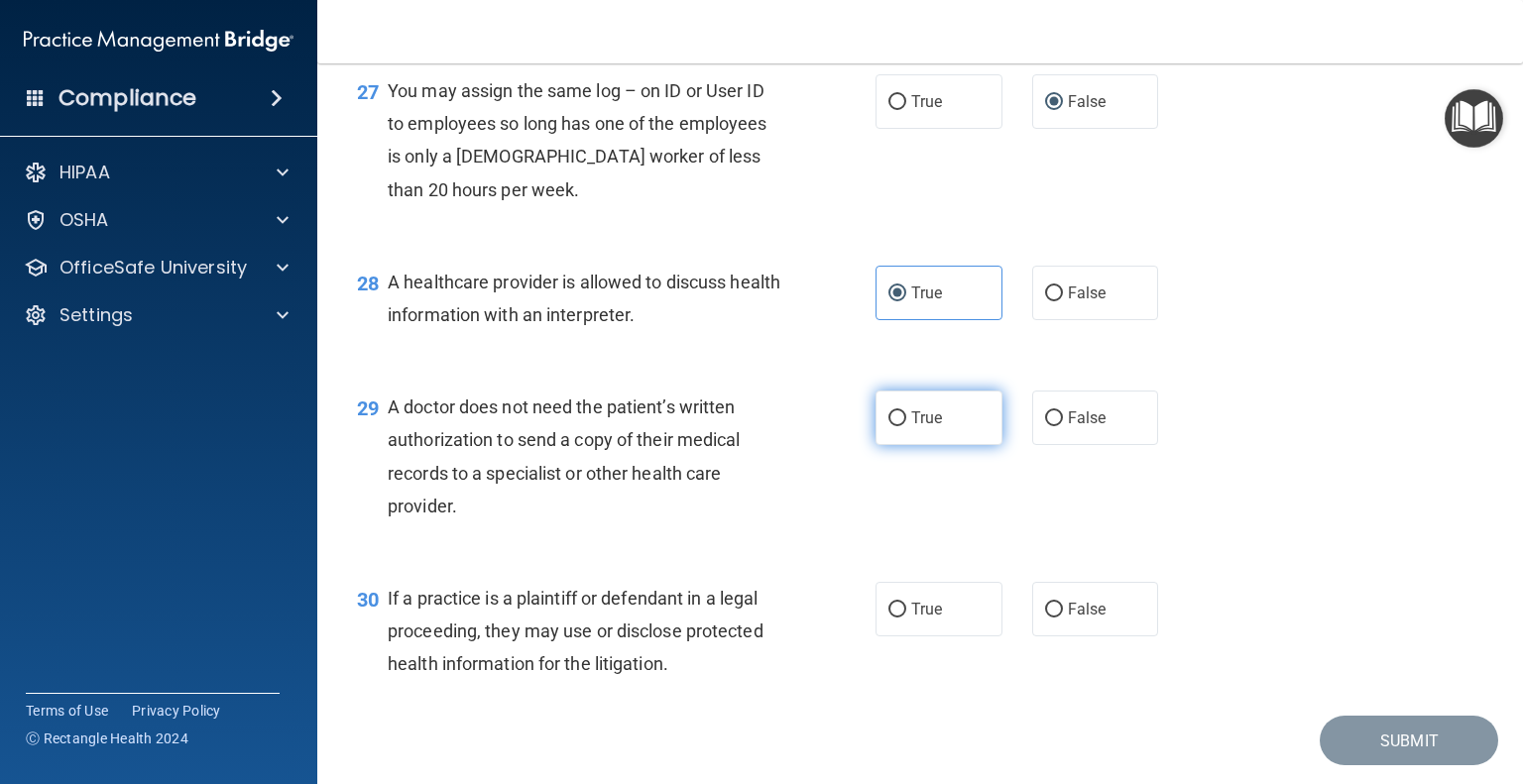click on "True" at bounding box center [897, 418] 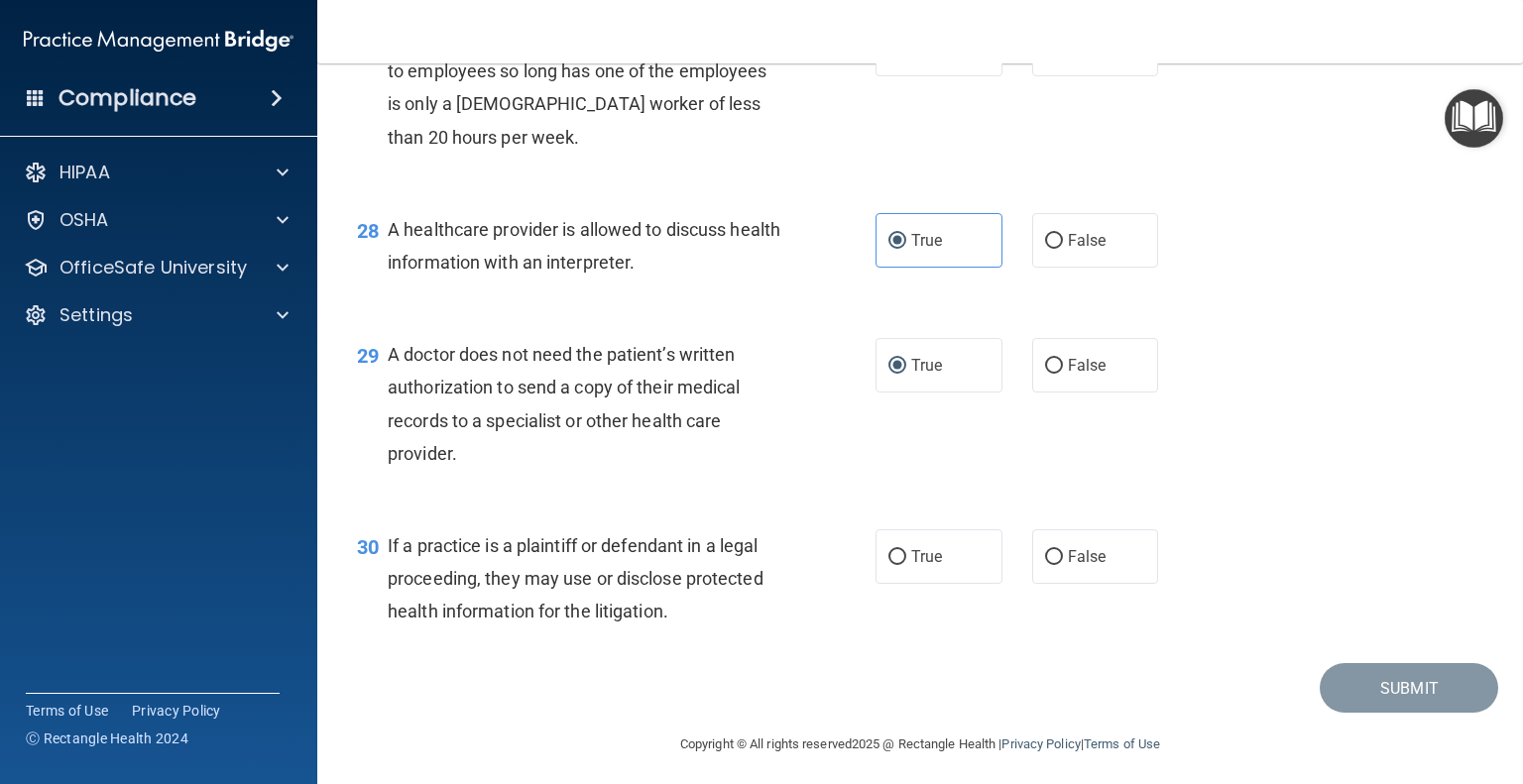 scroll, scrollTop: 4658, scrollLeft: 0, axis: vertical 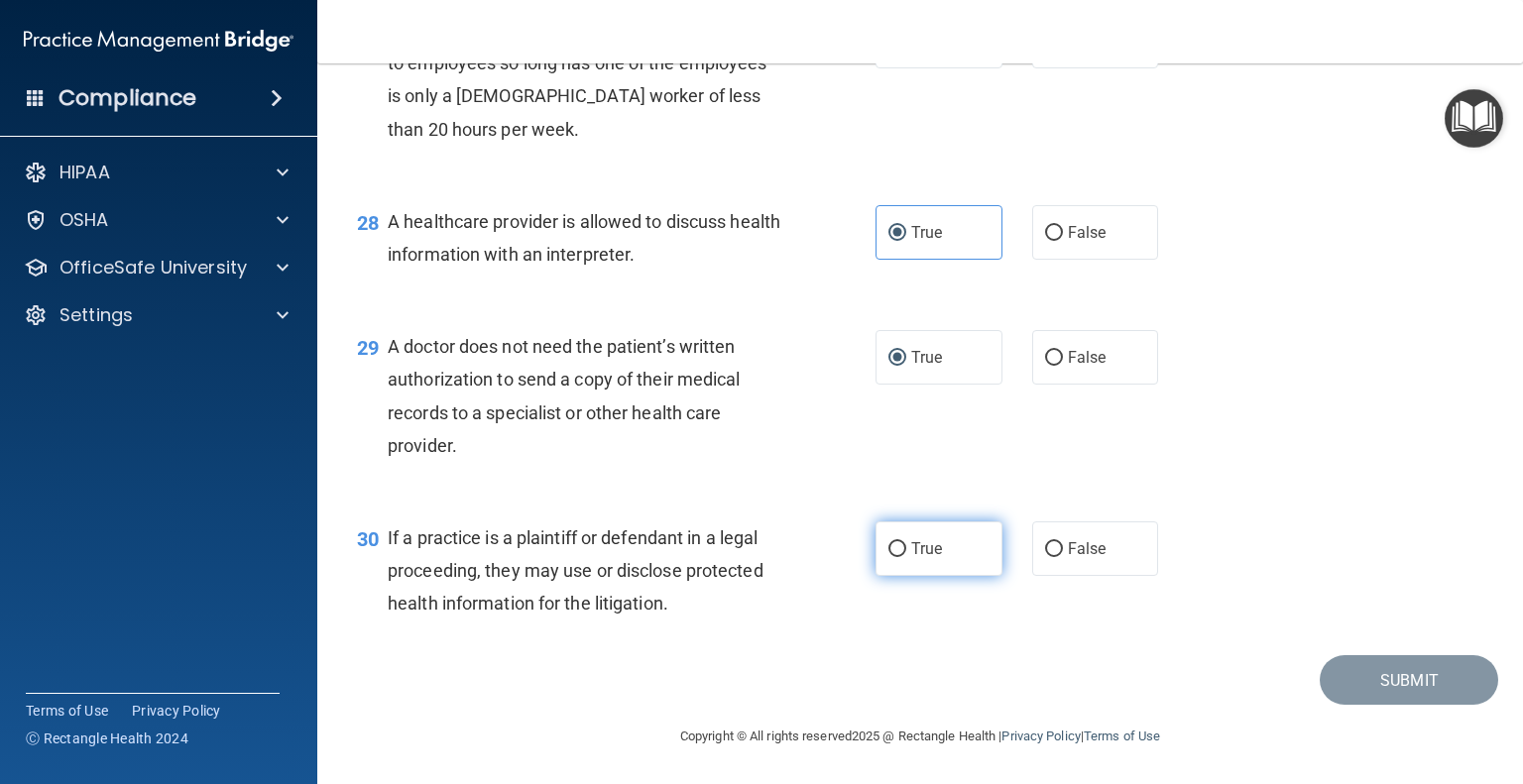 click on "True" at bounding box center (897, 549) 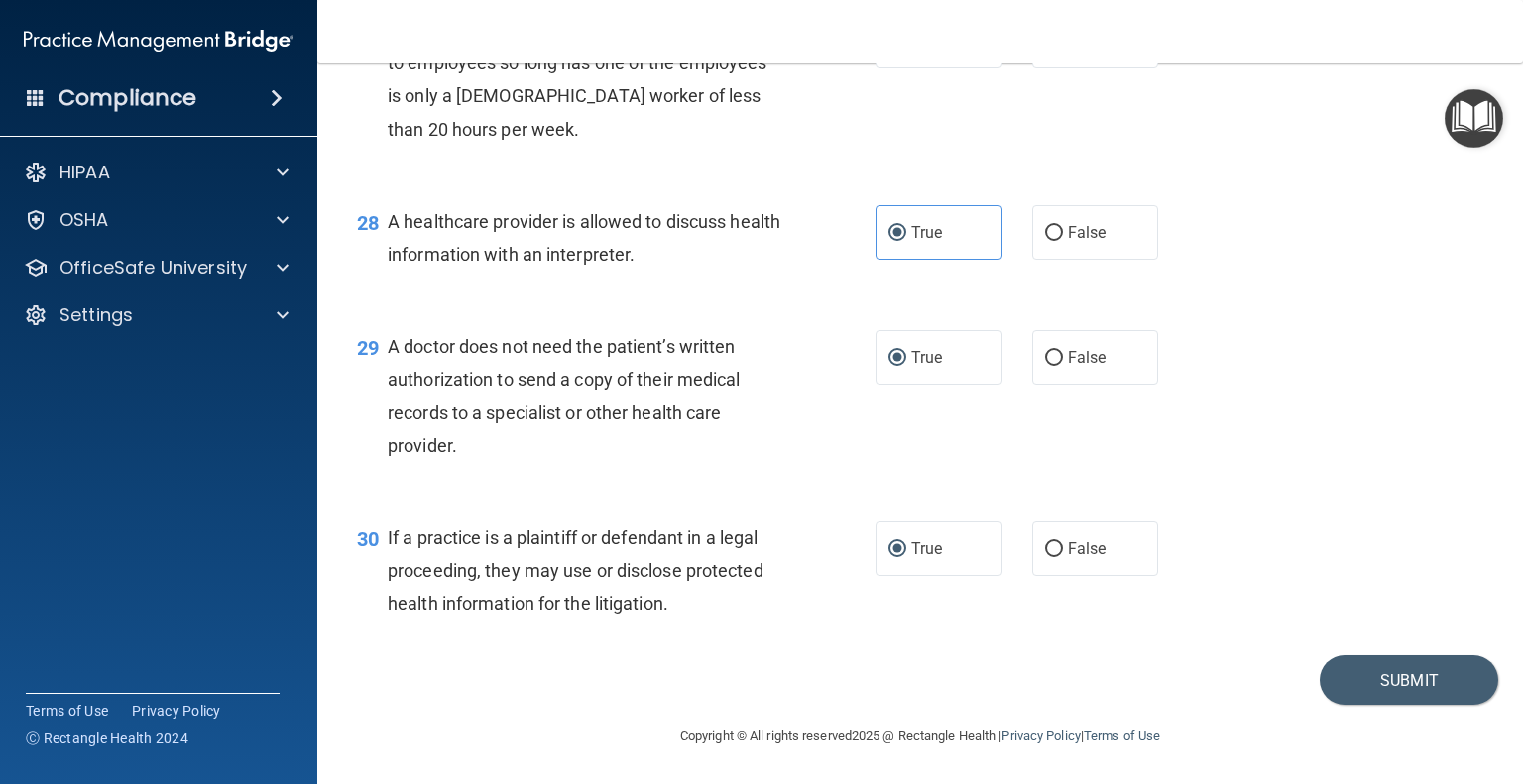 scroll, scrollTop: 4686, scrollLeft: 0, axis: vertical 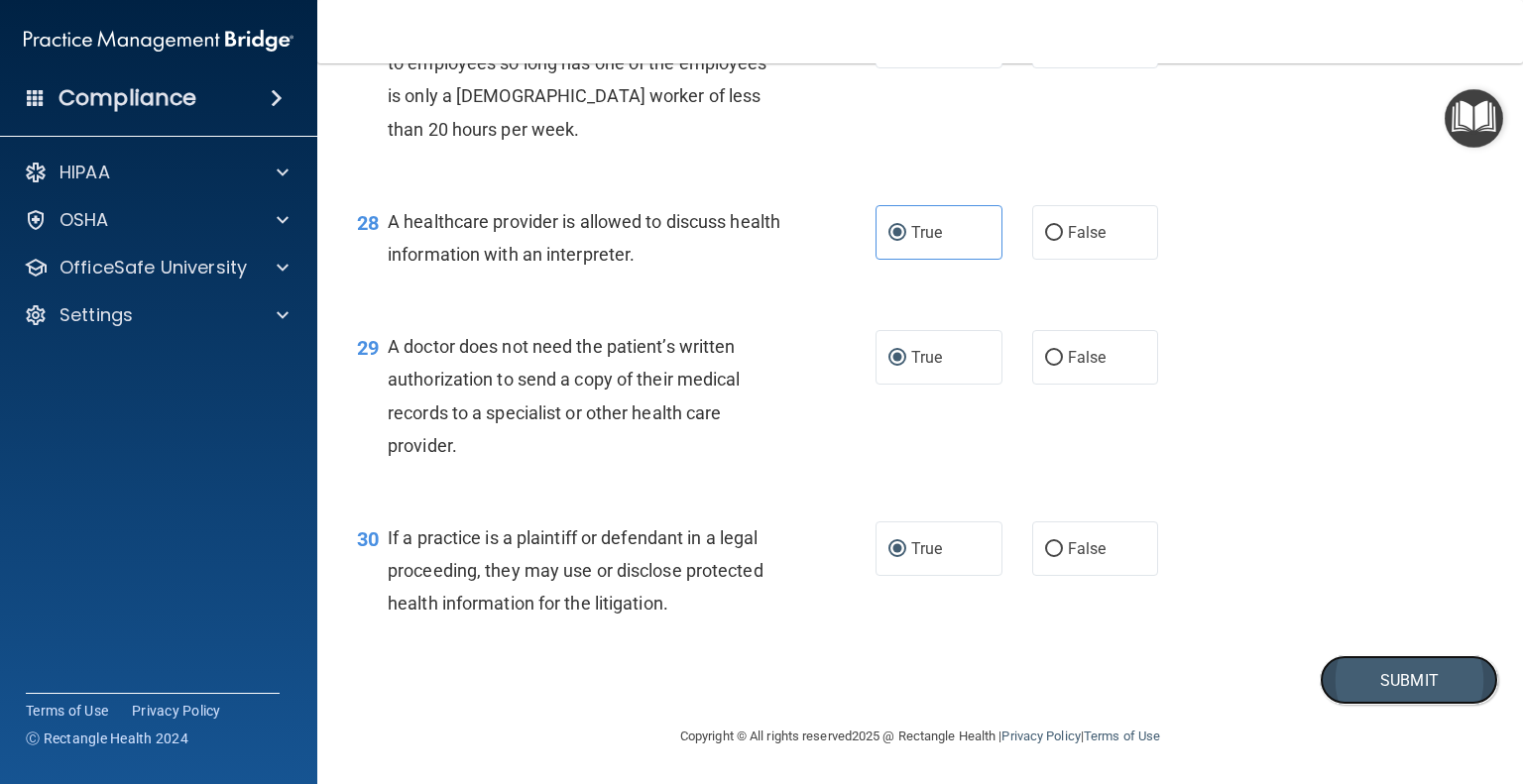 click on "Submit" at bounding box center [1409, 680] 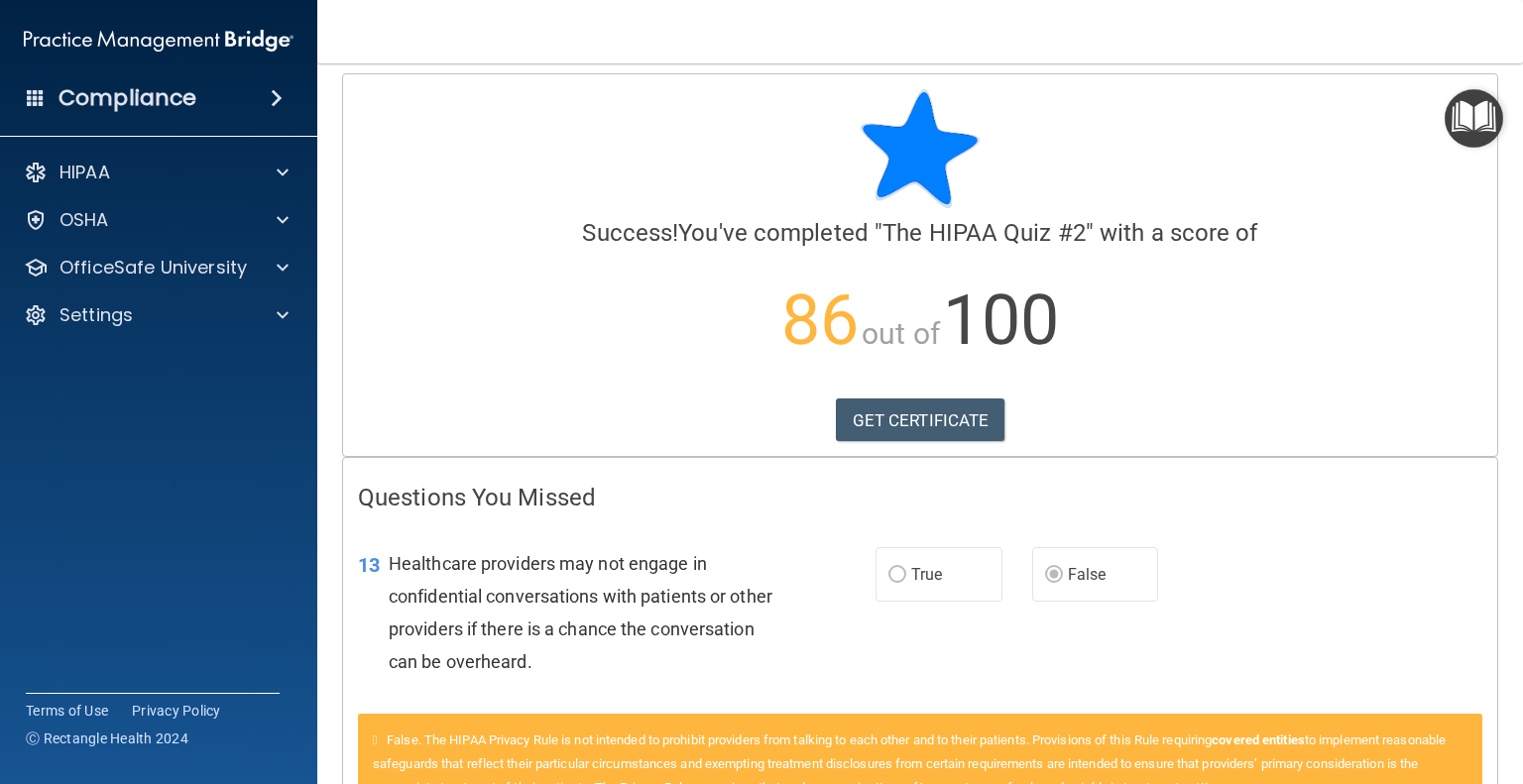 scroll, scrollTop: 0, scrollLeft: 0, axis: both 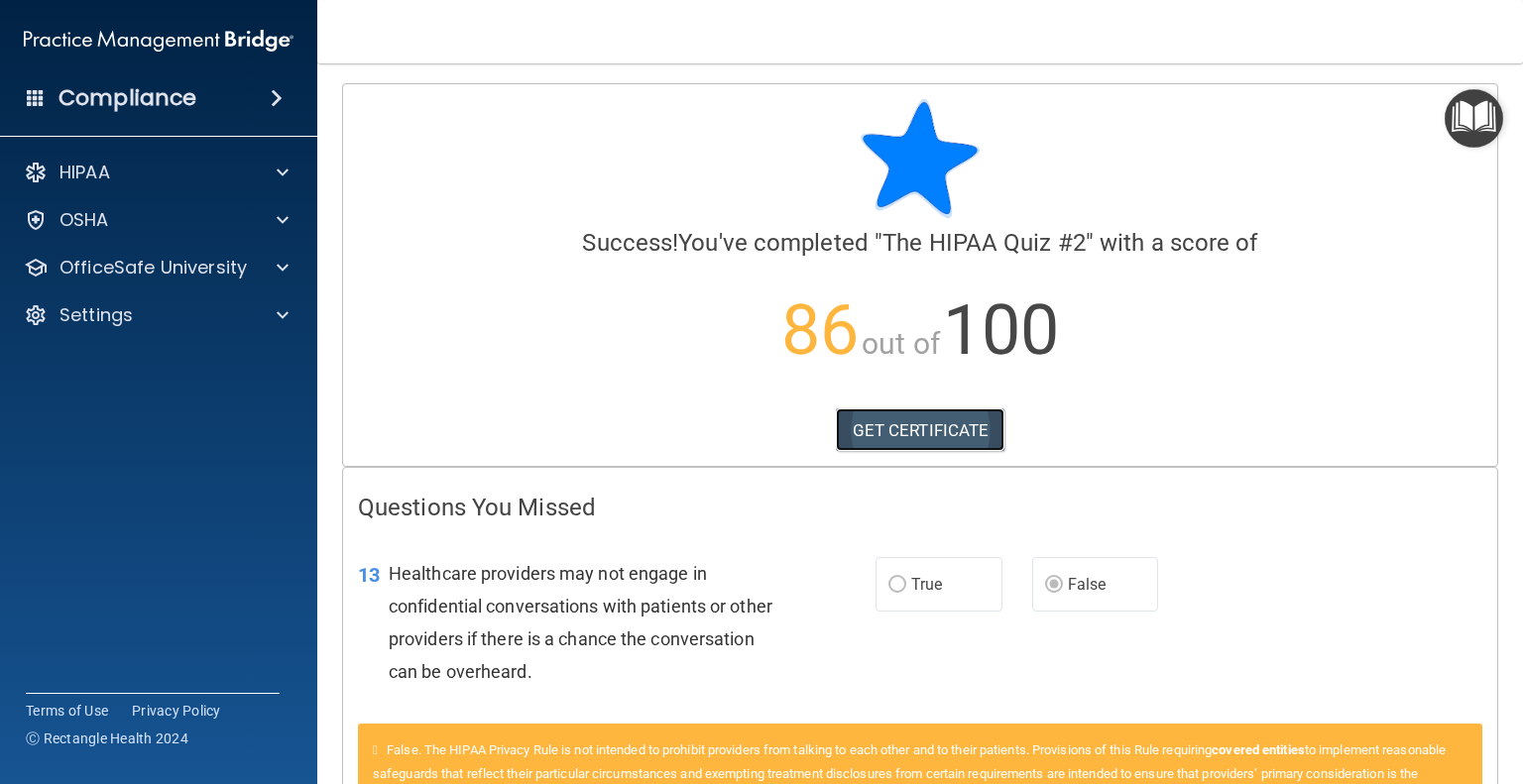 click on "GET CERTIFICATE" at bounding box center (920, 430) 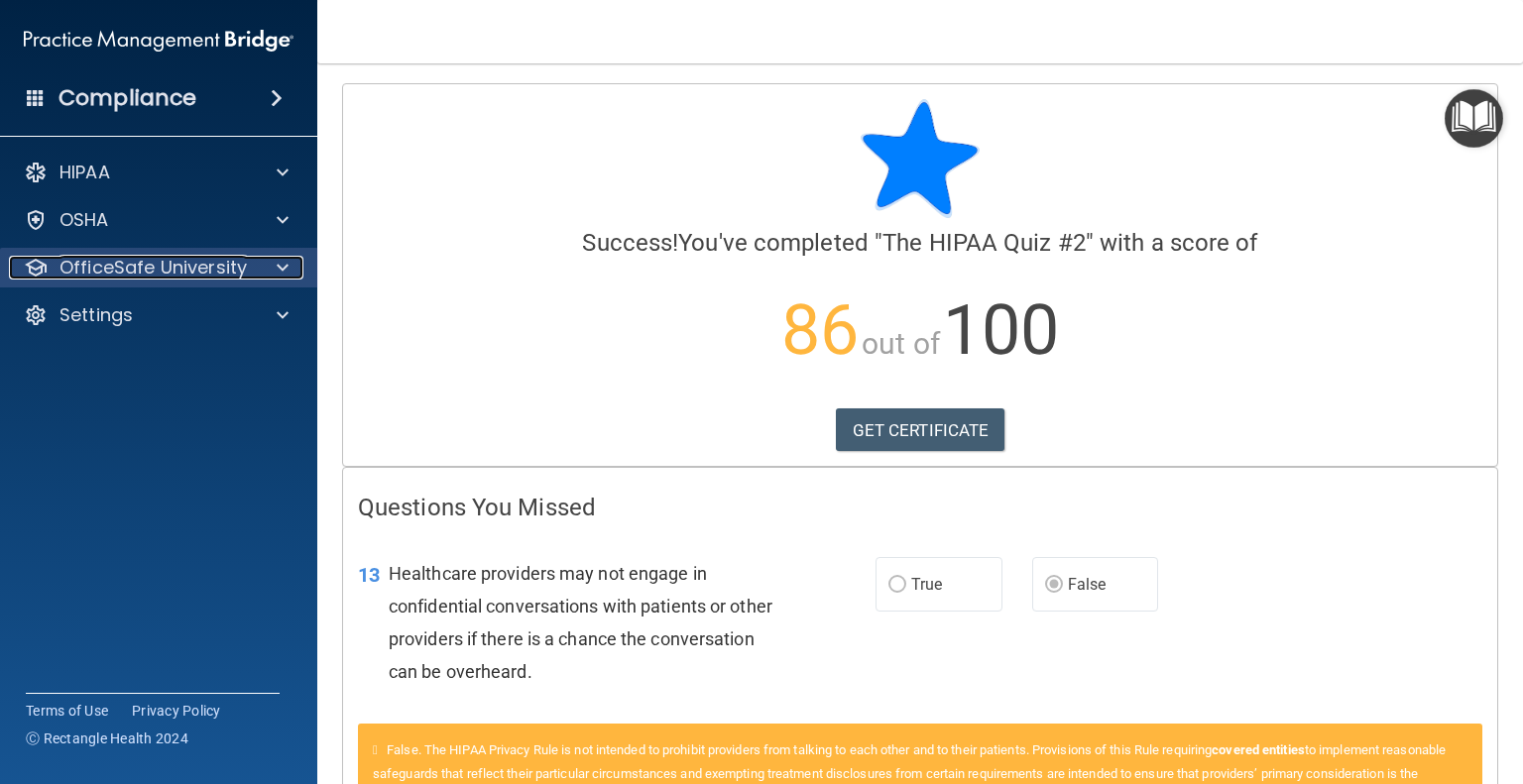 click on "OfficeSafe University" at bounding box center [153, 268] 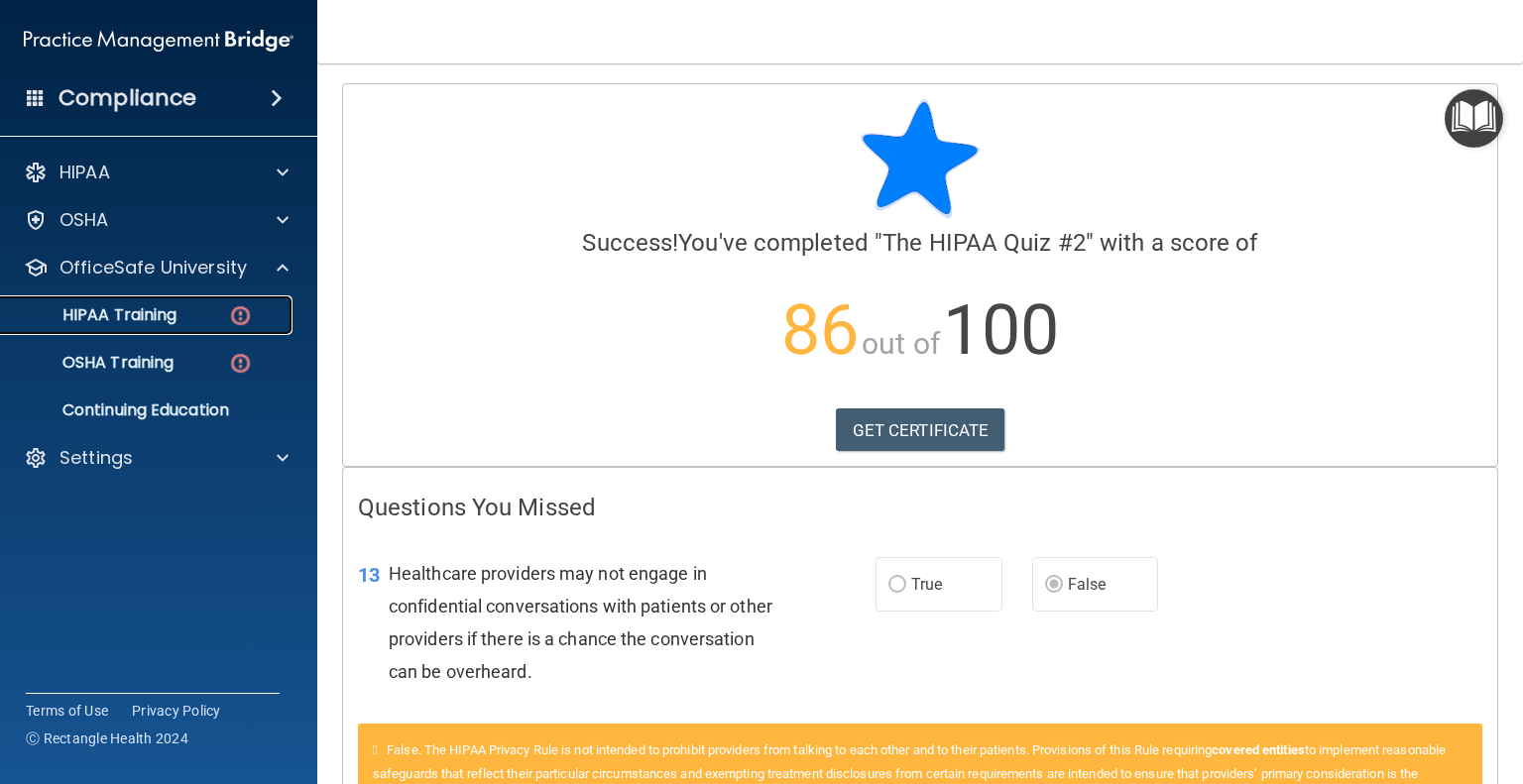 click on "HIPAA Training" at bounding box center (94, 315) 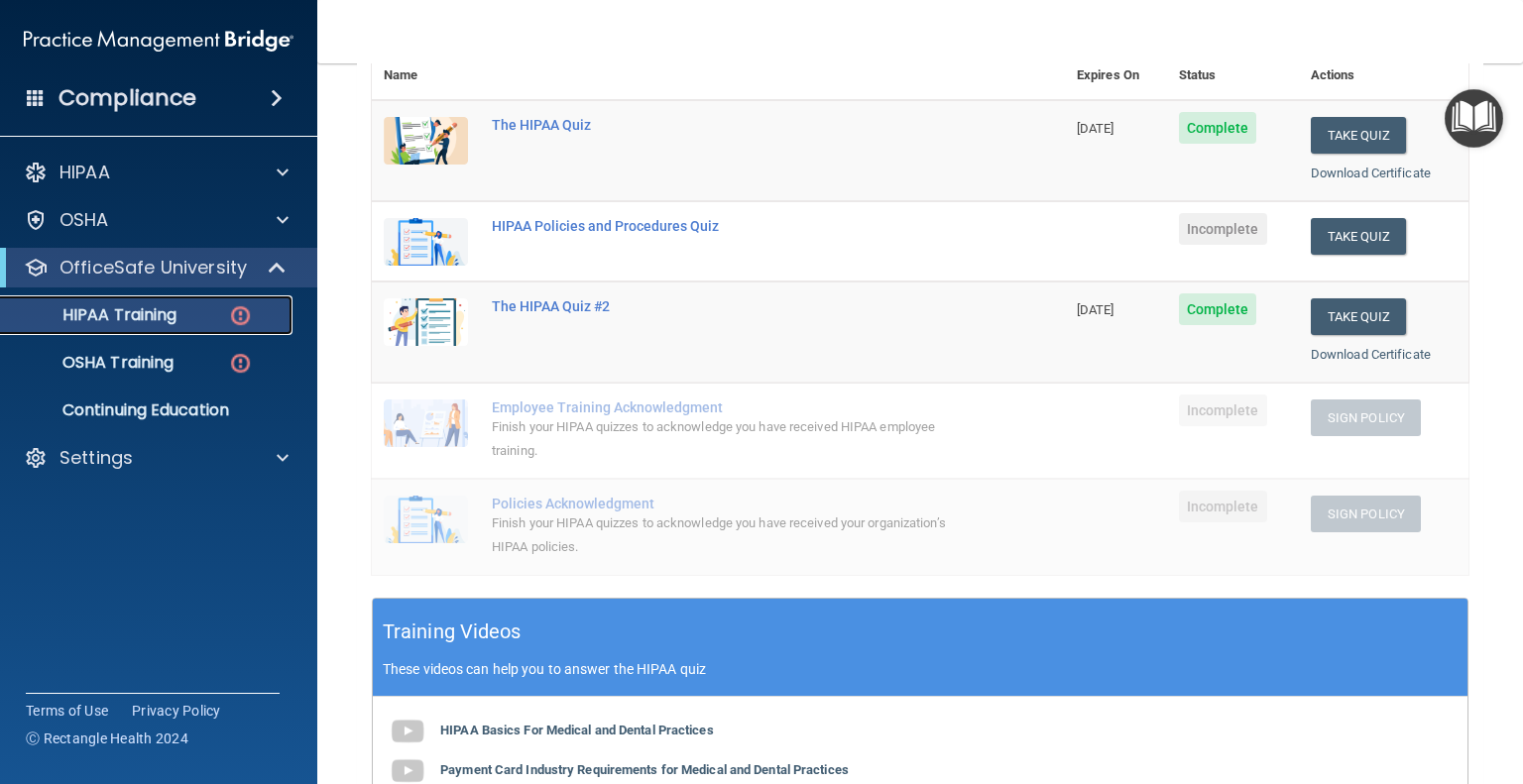 scroll, scrollTop: 198, scrollLeft: 0, axis: vertical 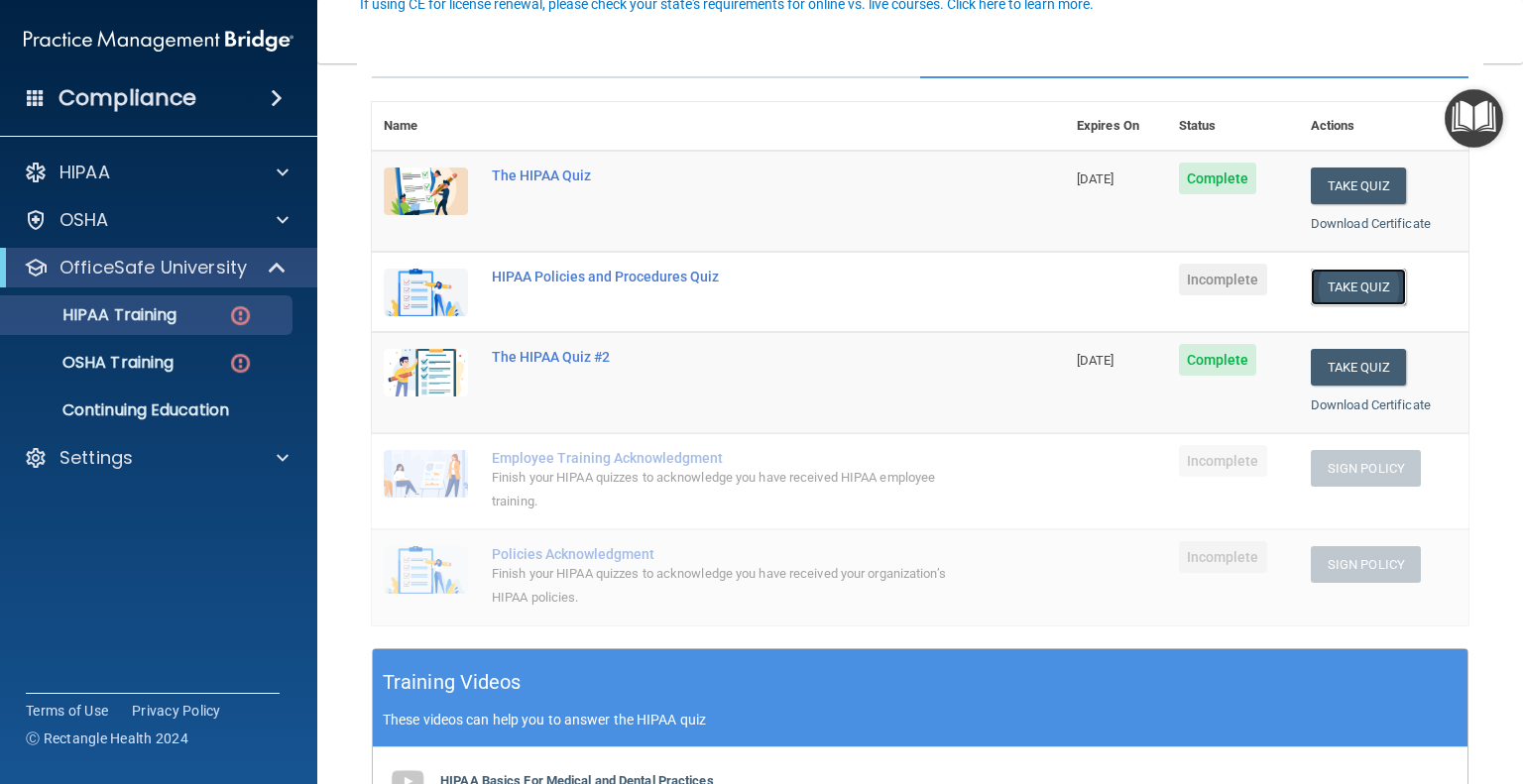click on "Take Quiz" at bounding box center [1358, 286] 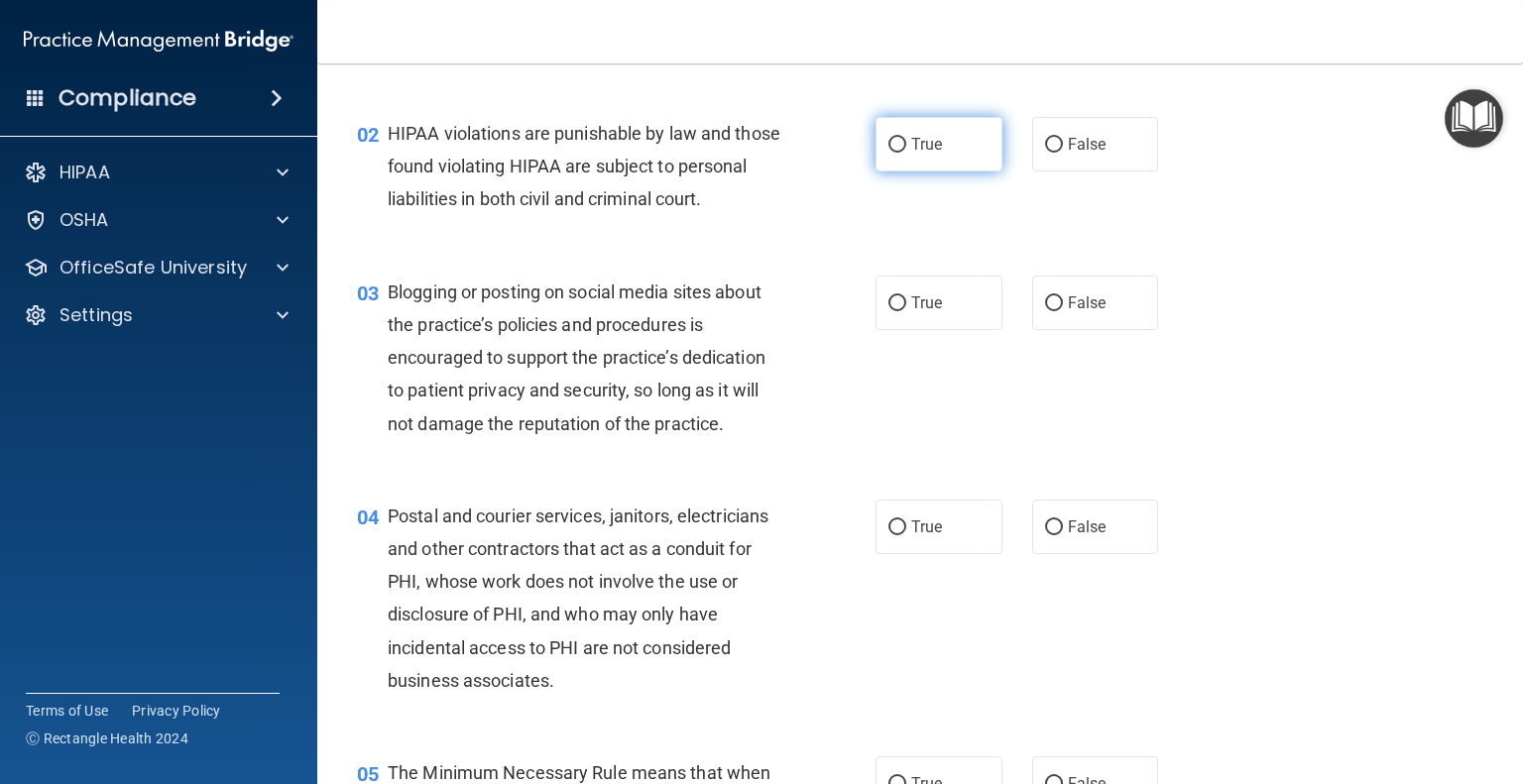 click on "True" at bounding box center (939, 144) 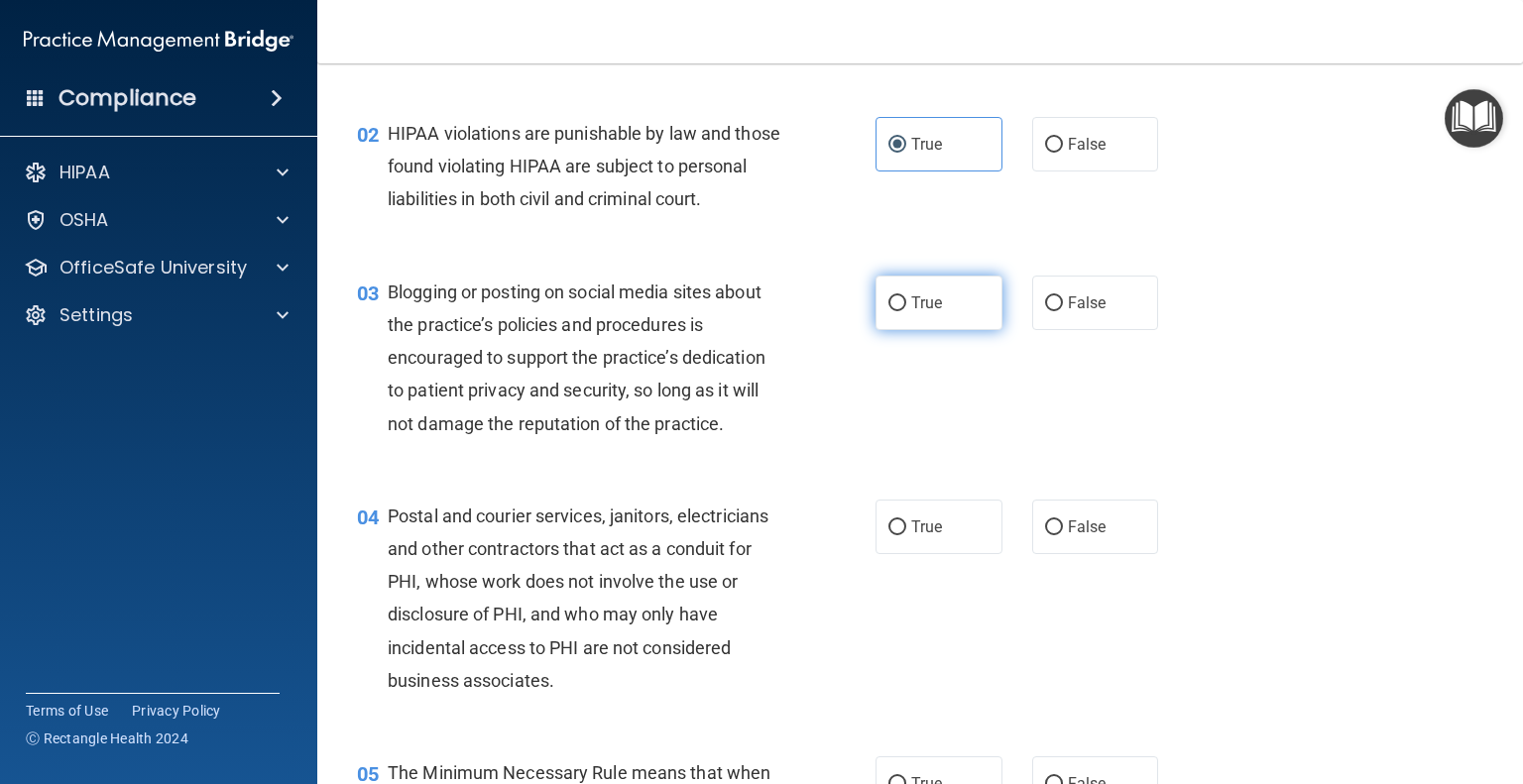 click on "True" at bounding box center (897, 303) 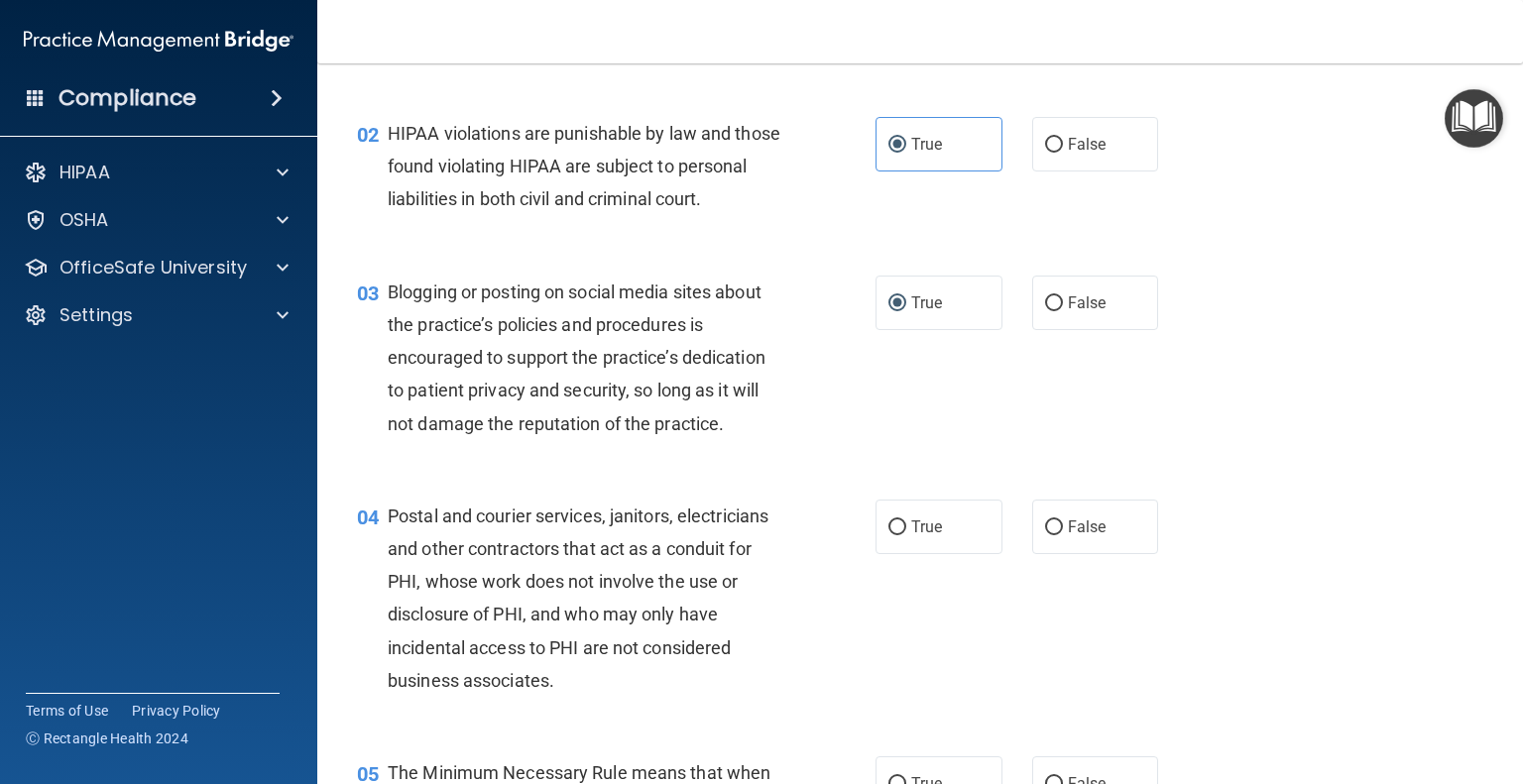 scroll, scrollTop: 297, scrollLeft: 0, axis: vertical 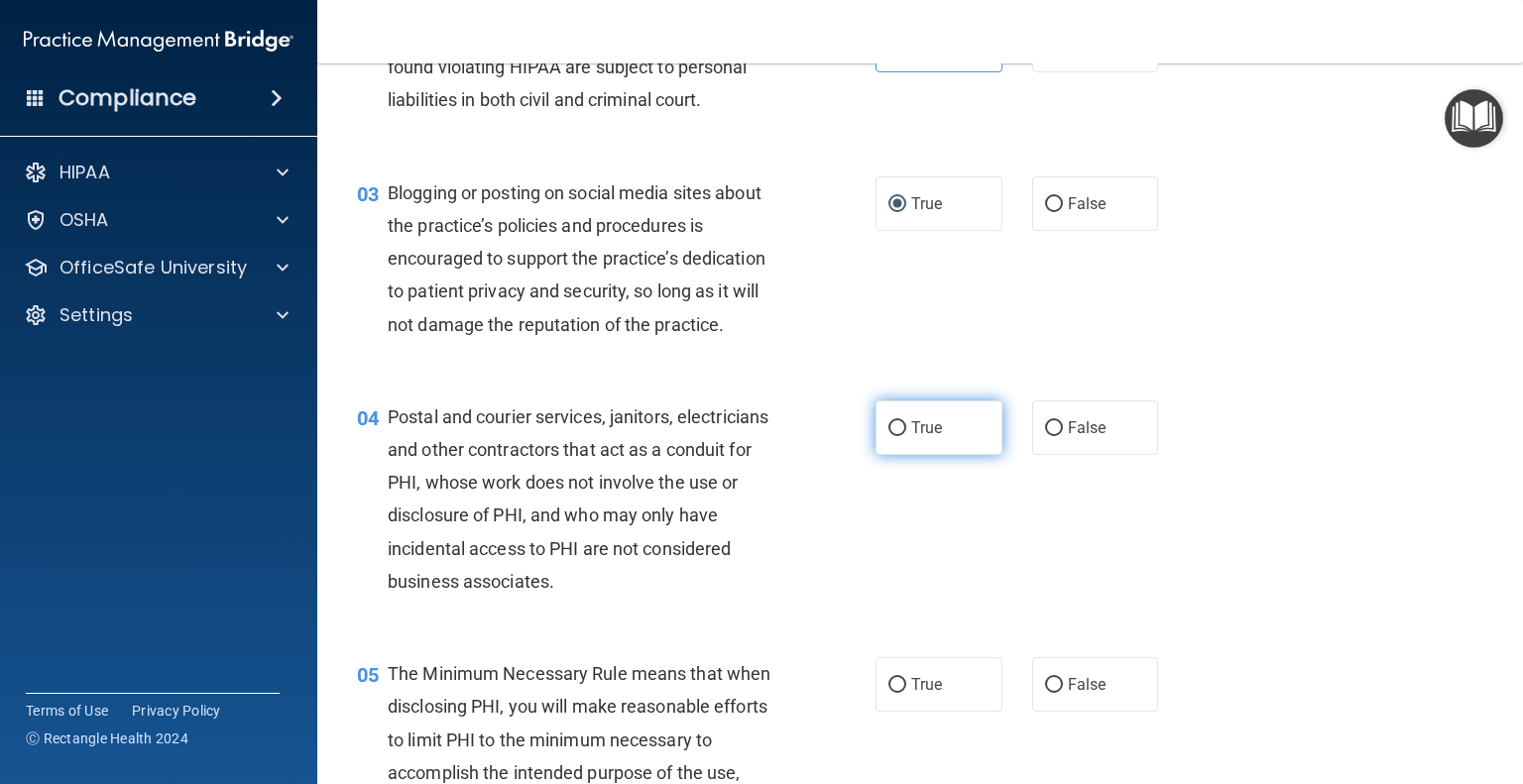 click on "True" at bounding box center (897, 428) 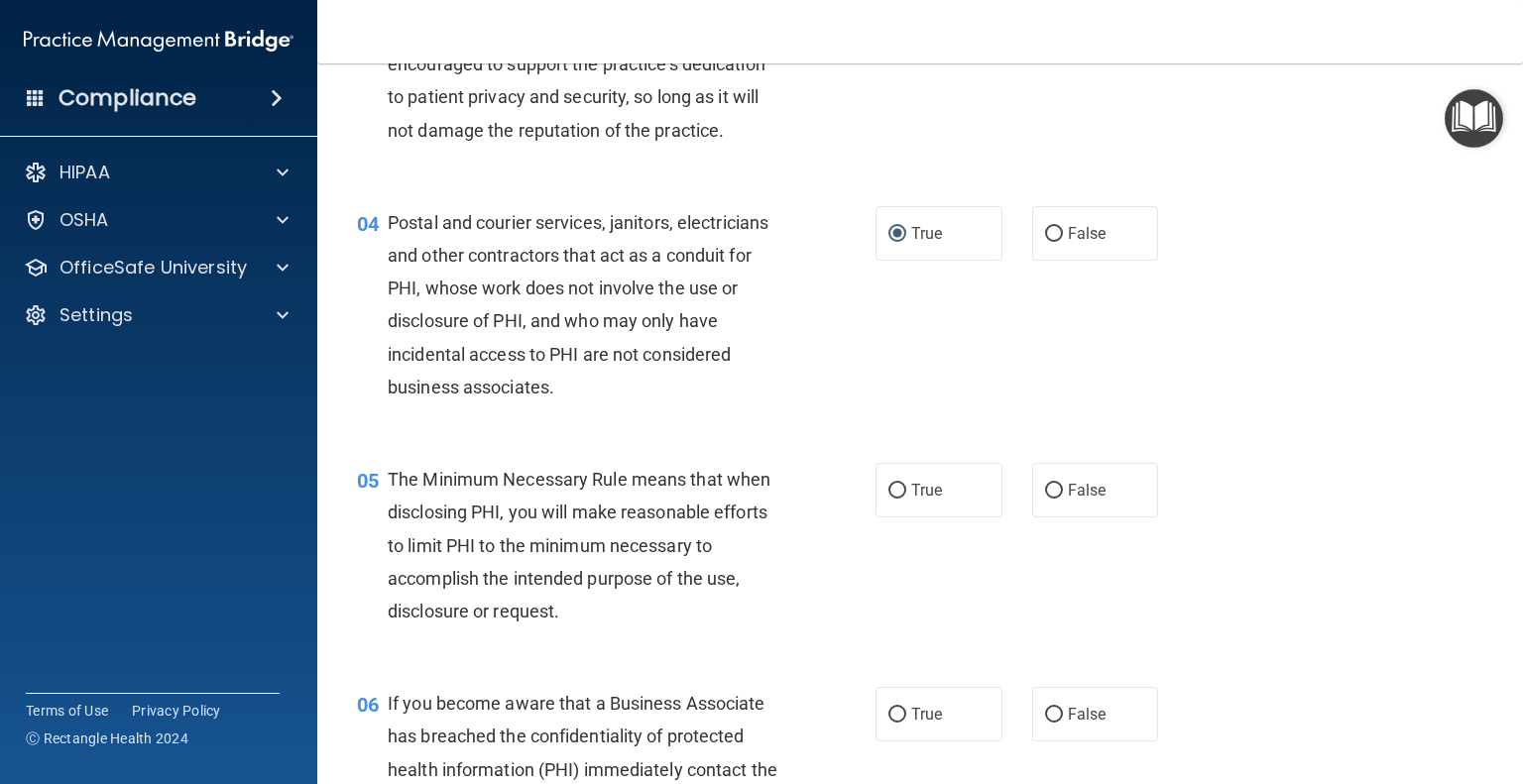 scroll, scrollTop: 496, scrollLeft: 0, axis: vertical 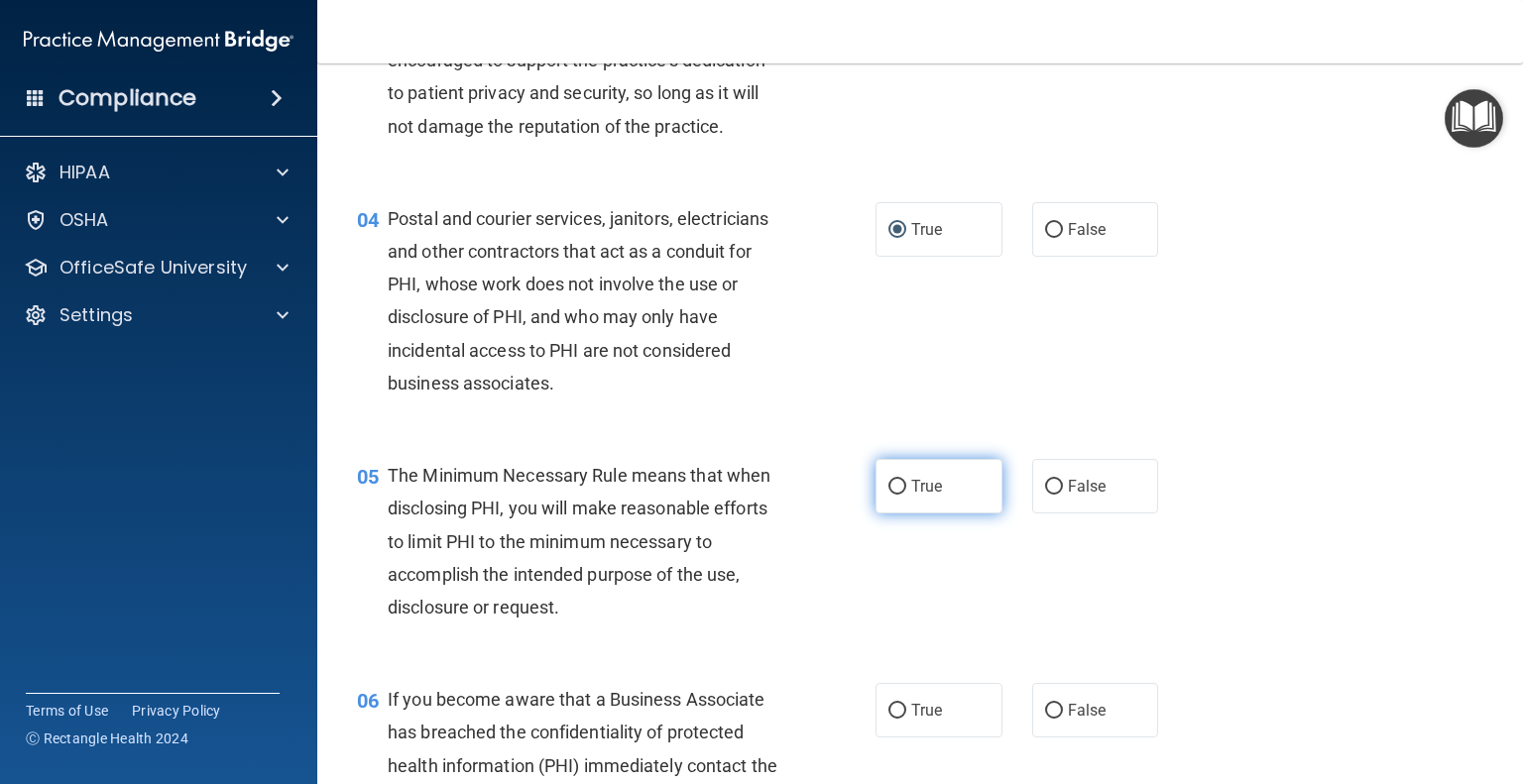click on "True" at bounding box center [897, 487] 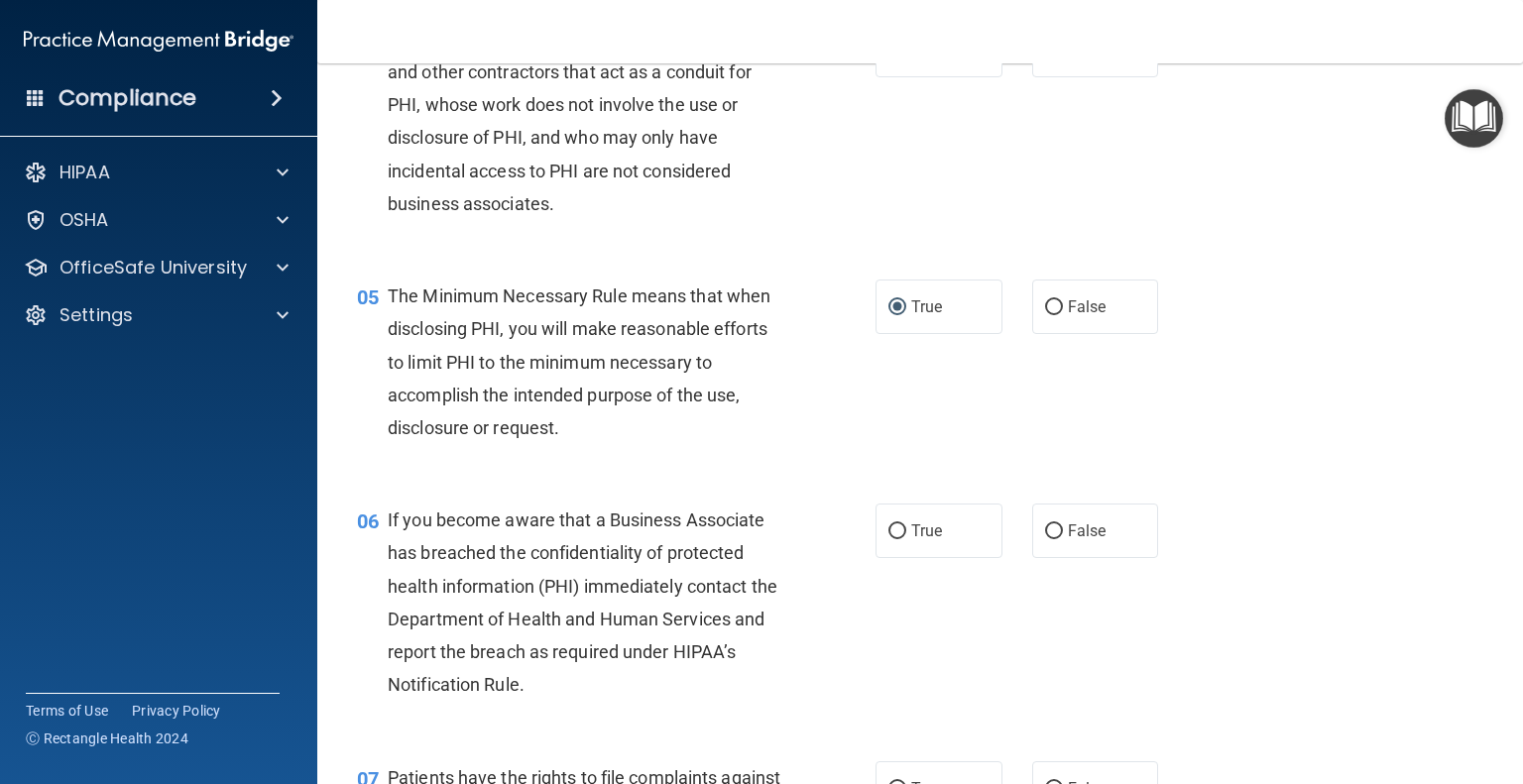 scroll, scrollTop: 694, scrollLeft: 0, axis: vertical 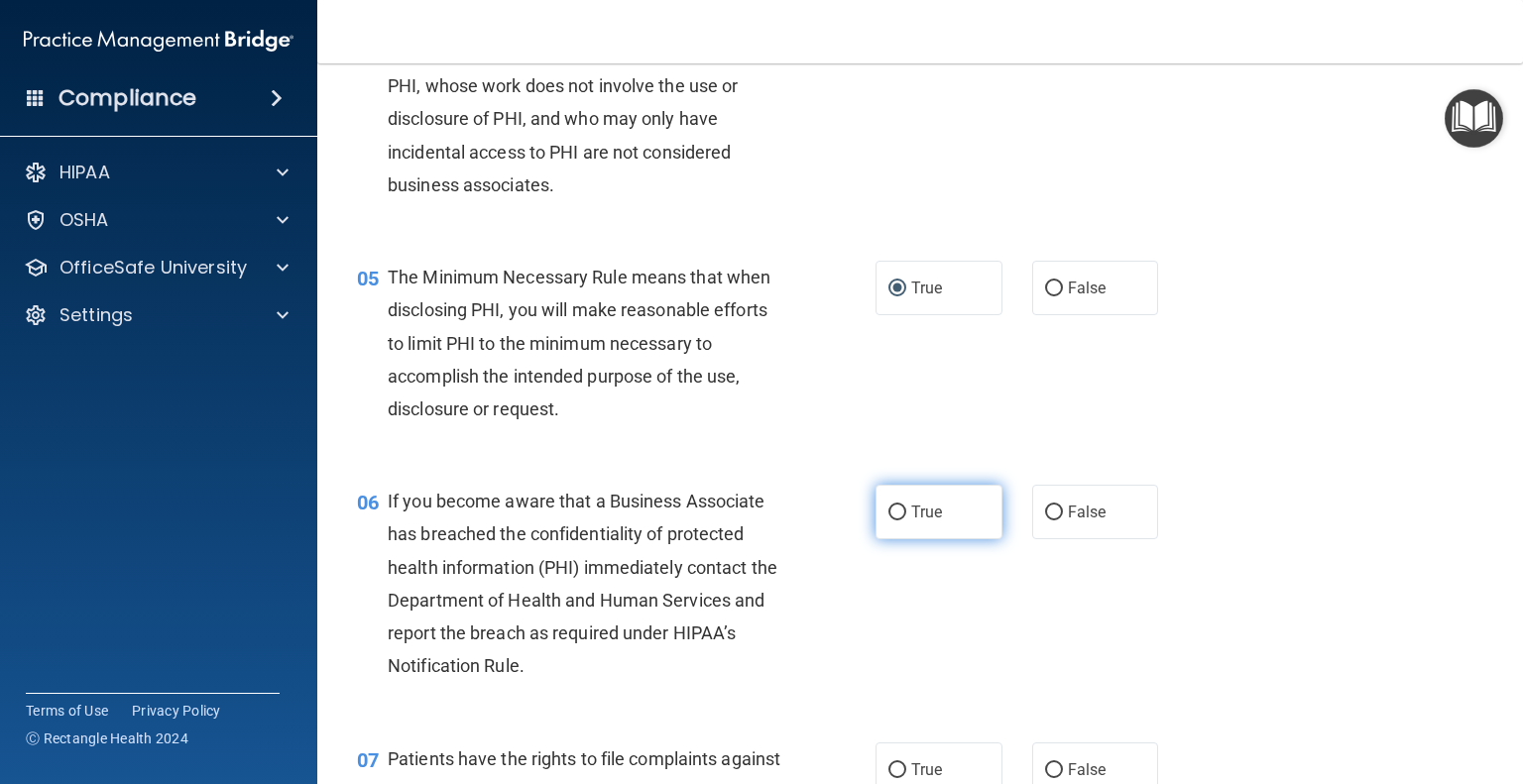click on "True" at bounding box center (939, 511) 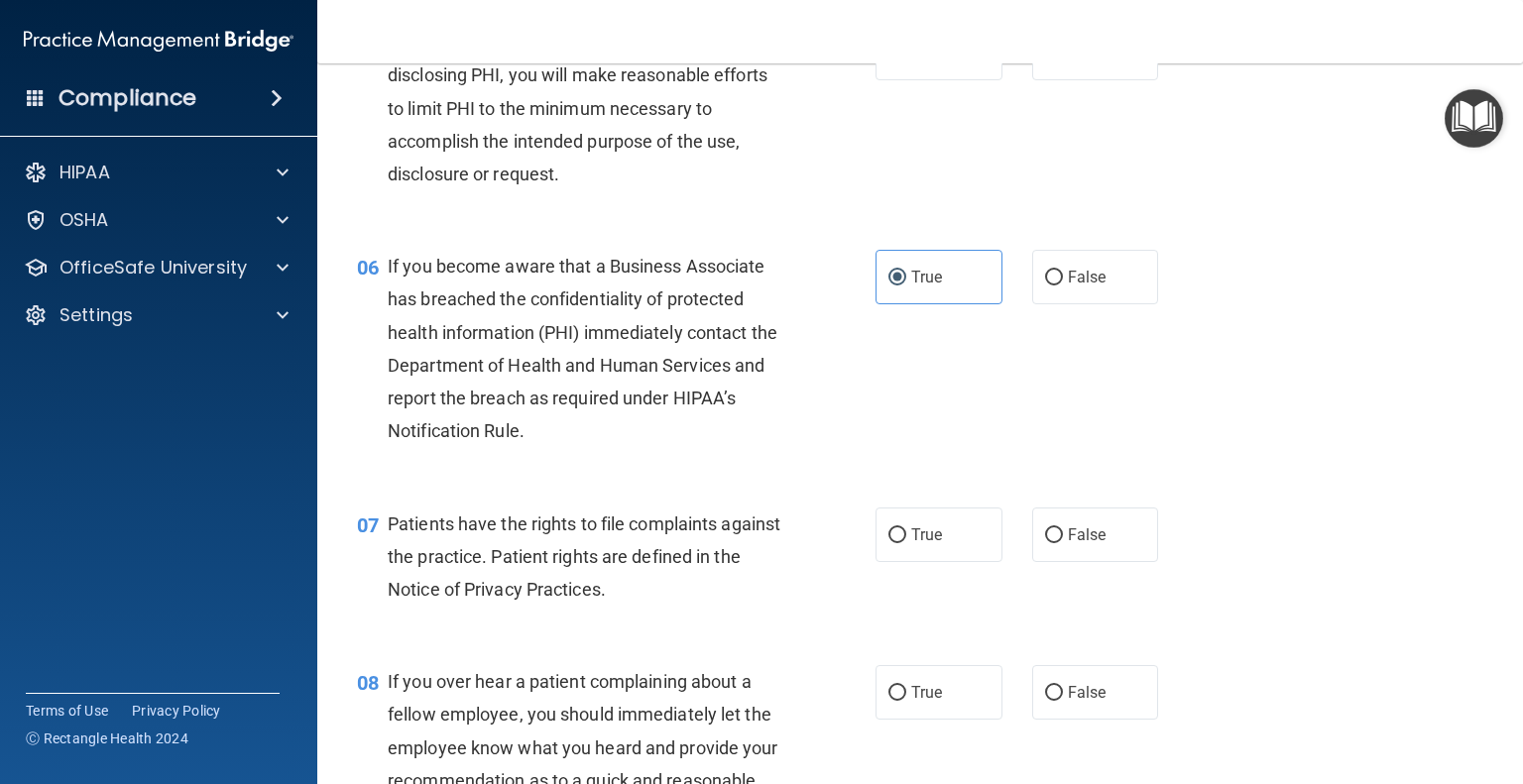 scroll, scrollTop: 991, scrollLeft: 0, axis: vertical 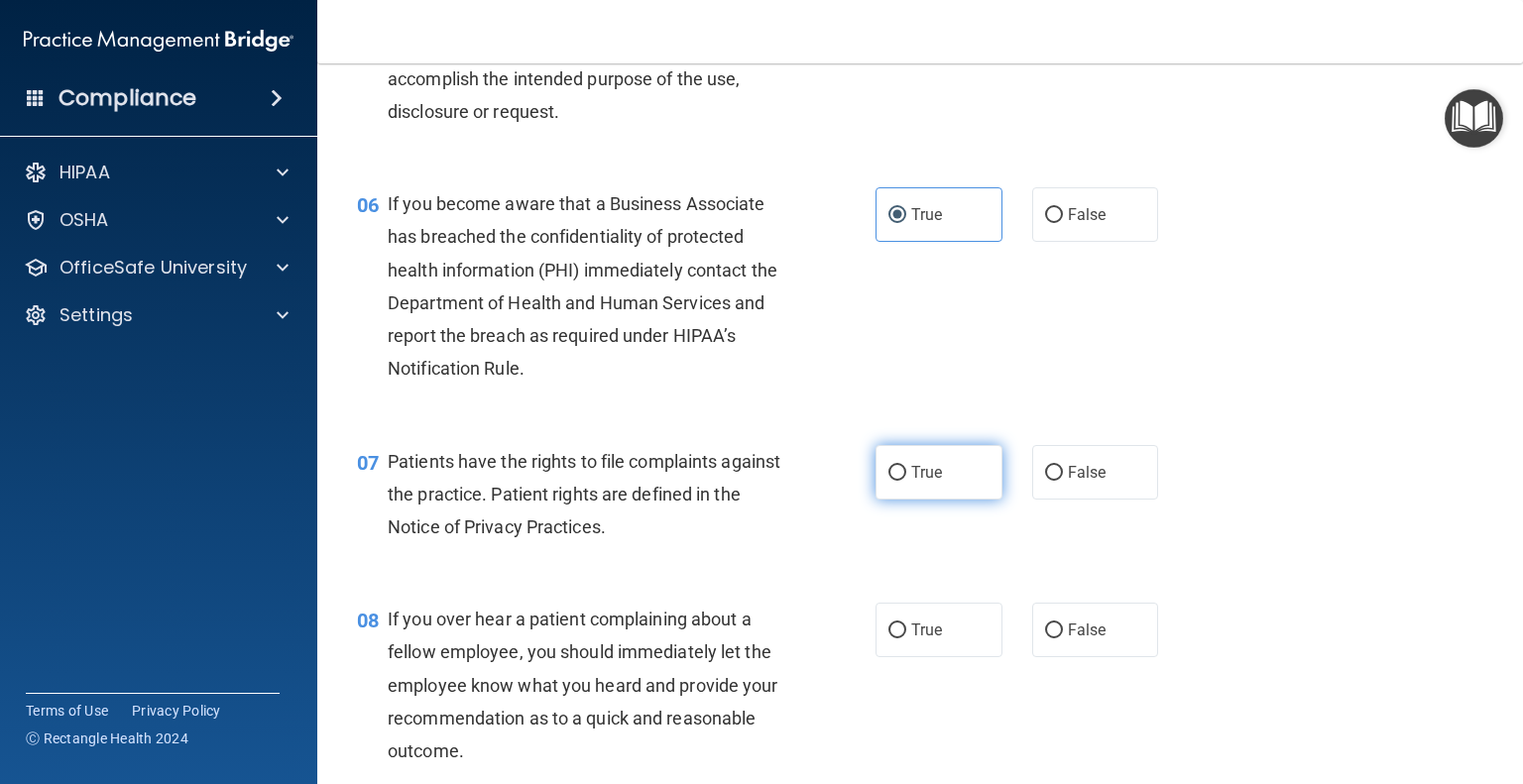 click on "True" at bounding box center (897, 473) 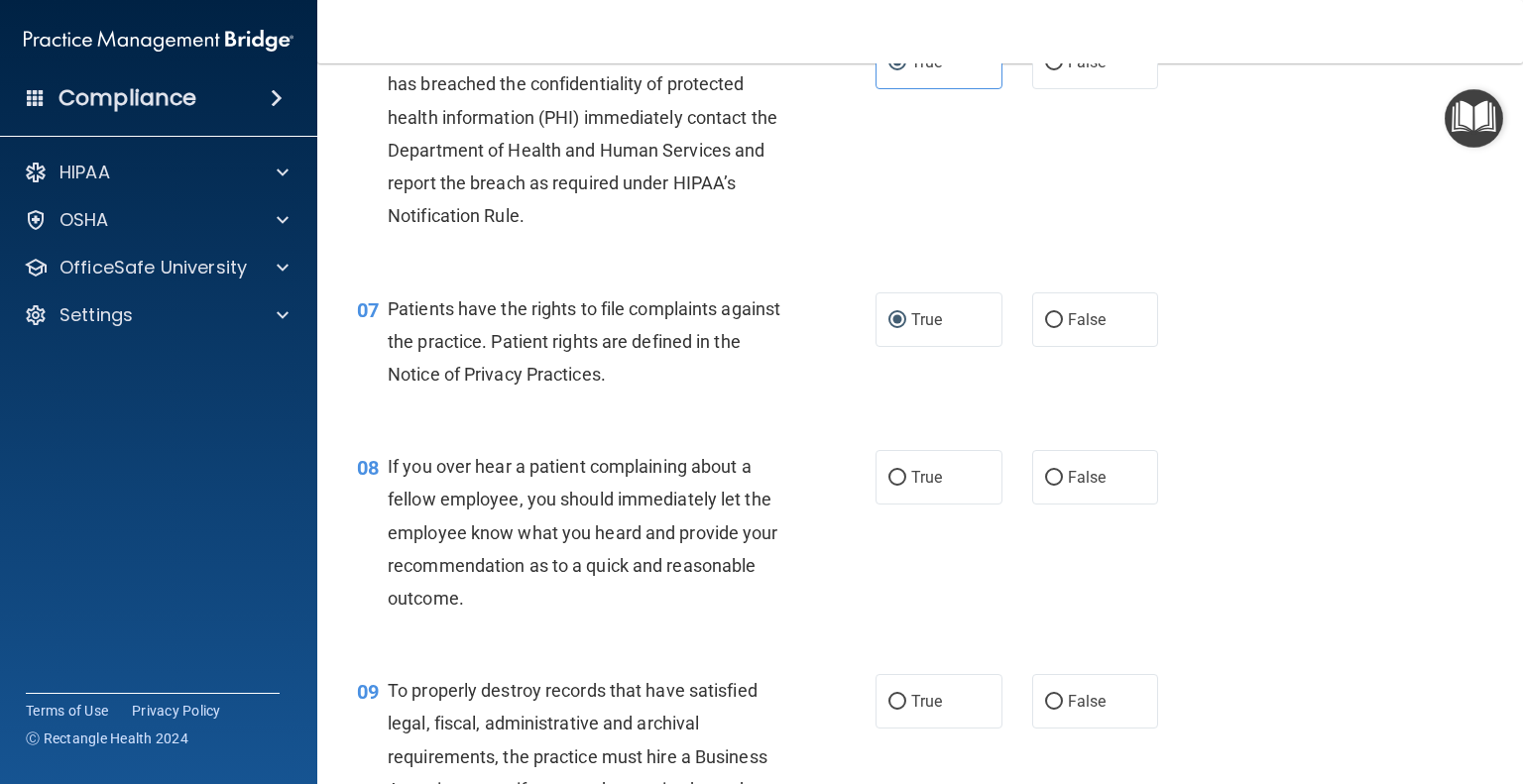 scroll, scrollTop: 1189, scrollLeft: 0, axis: vertical 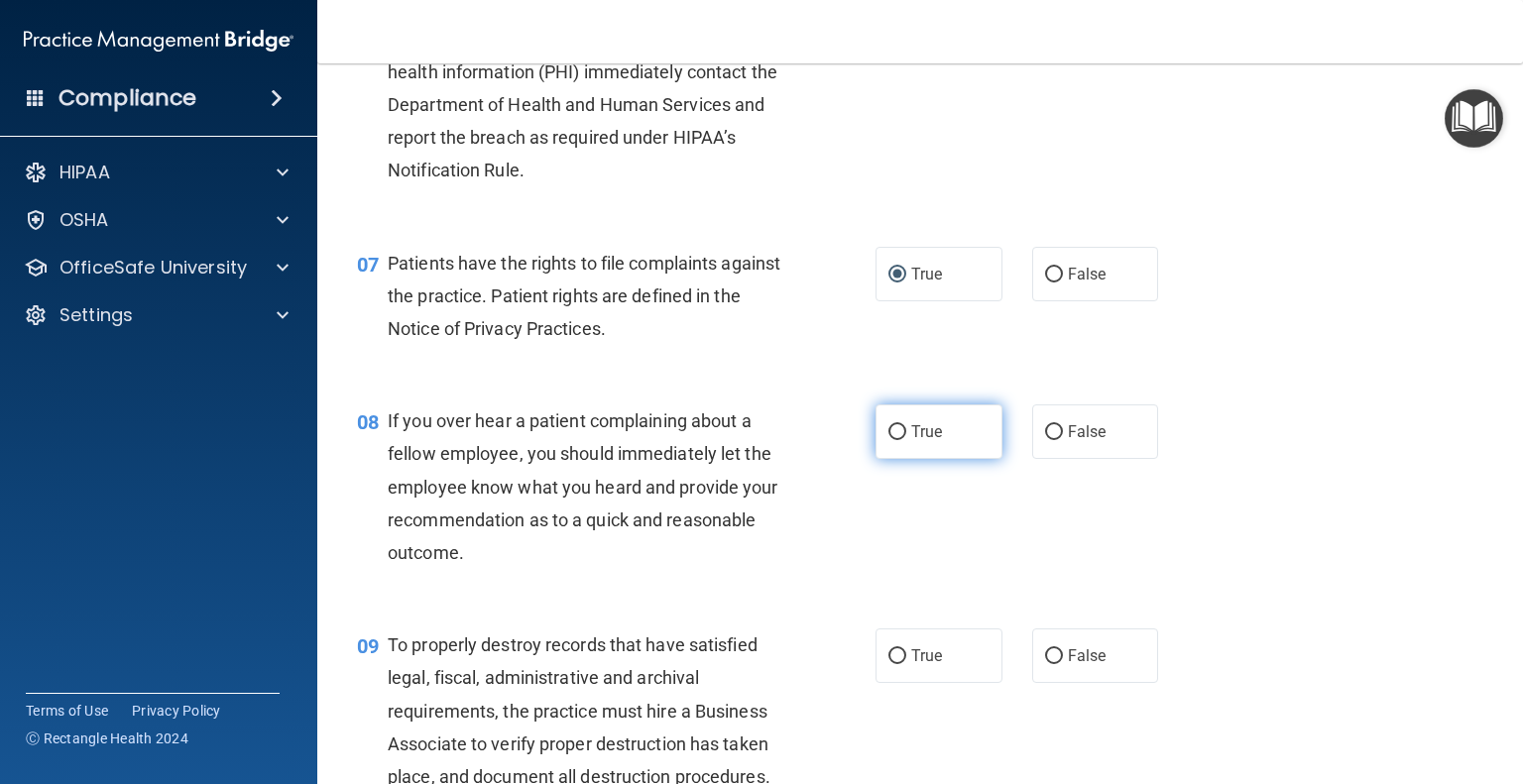 click on "True" at bounding box center [897, 432] 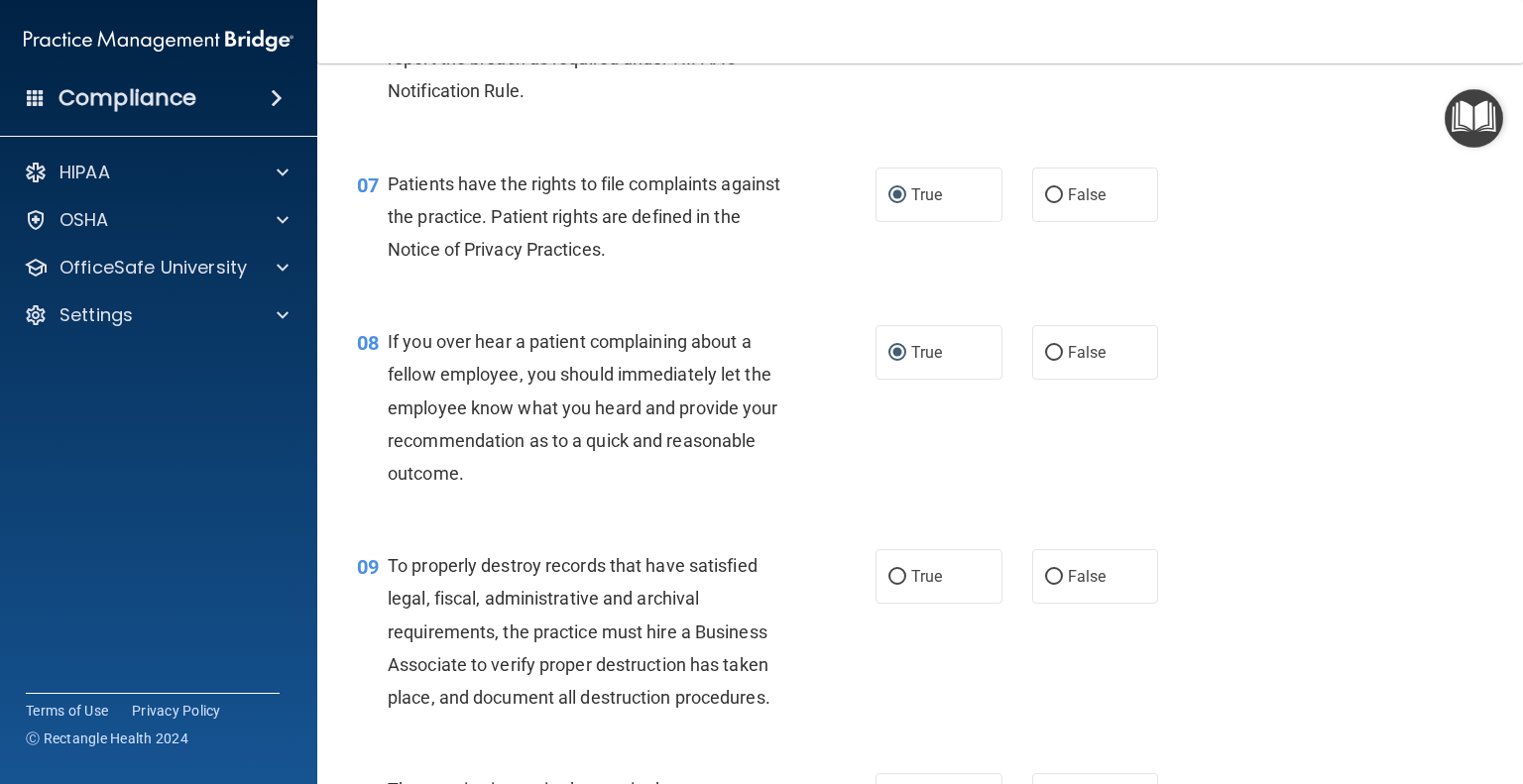 scroll, scrollTop: 1388, scrollLeft: 0, axis: vertical 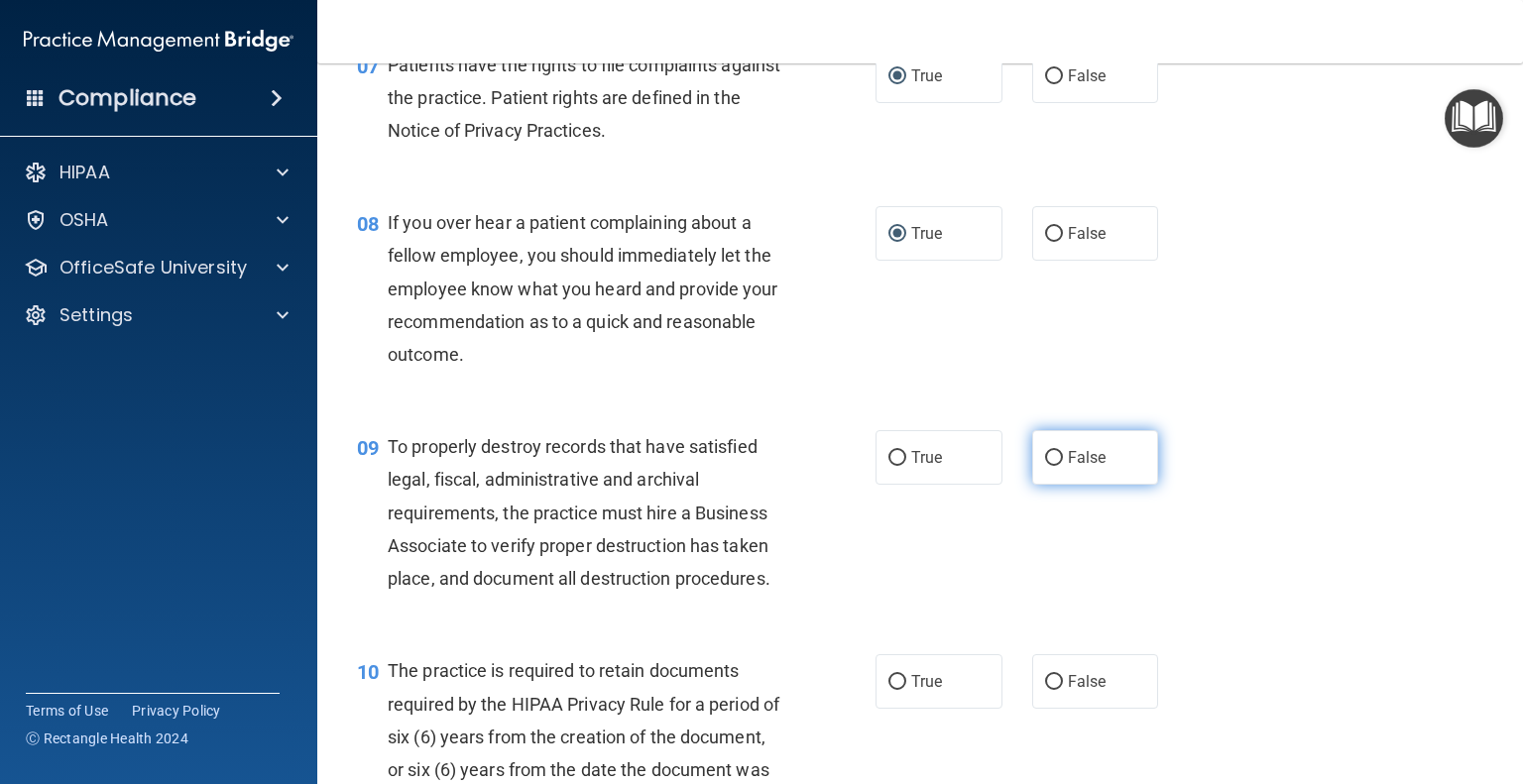 click on "False" at bounding box center [1054, 458] 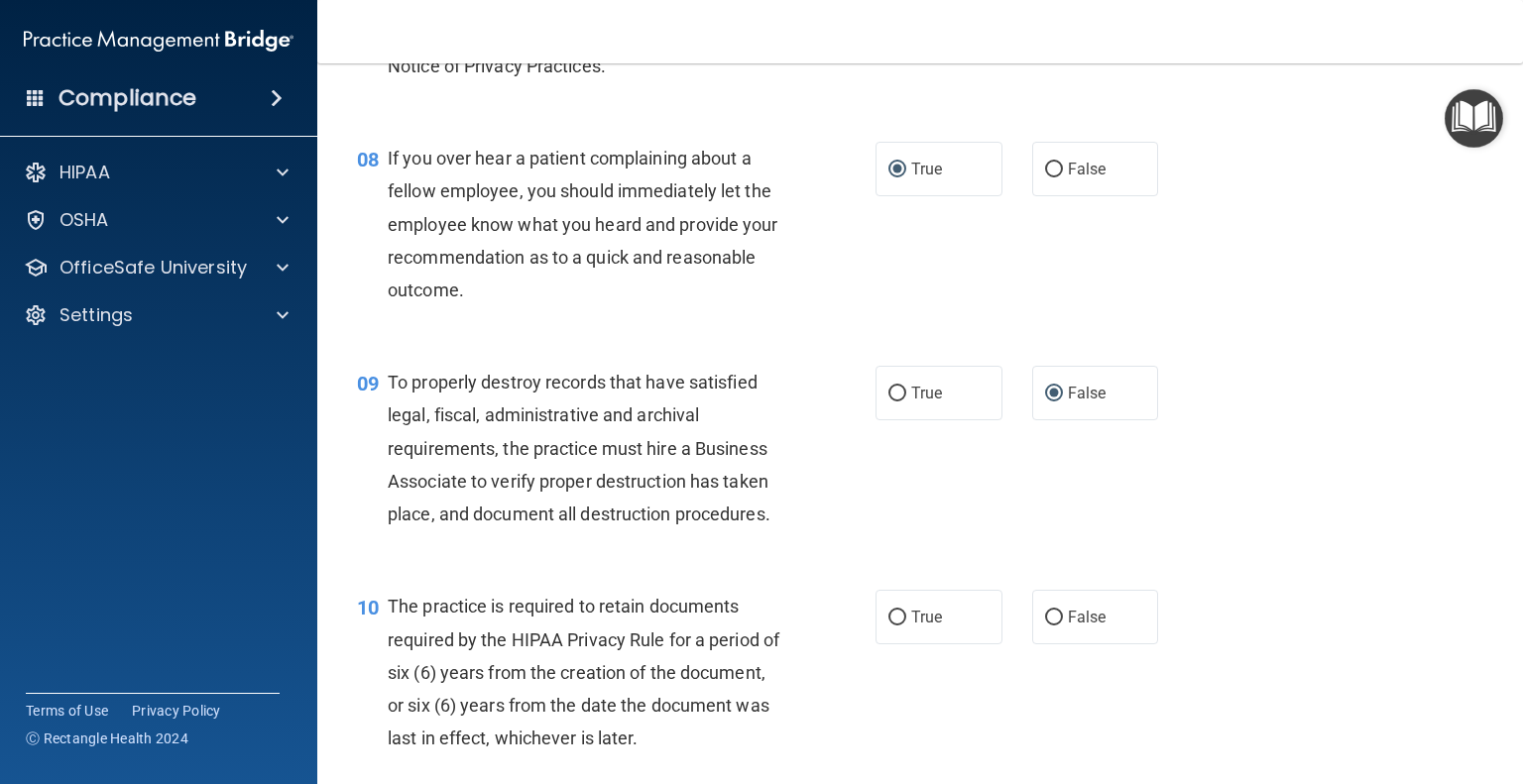 scroll, scrollTop: 1586, scrollLeft: 0, axis: vertical 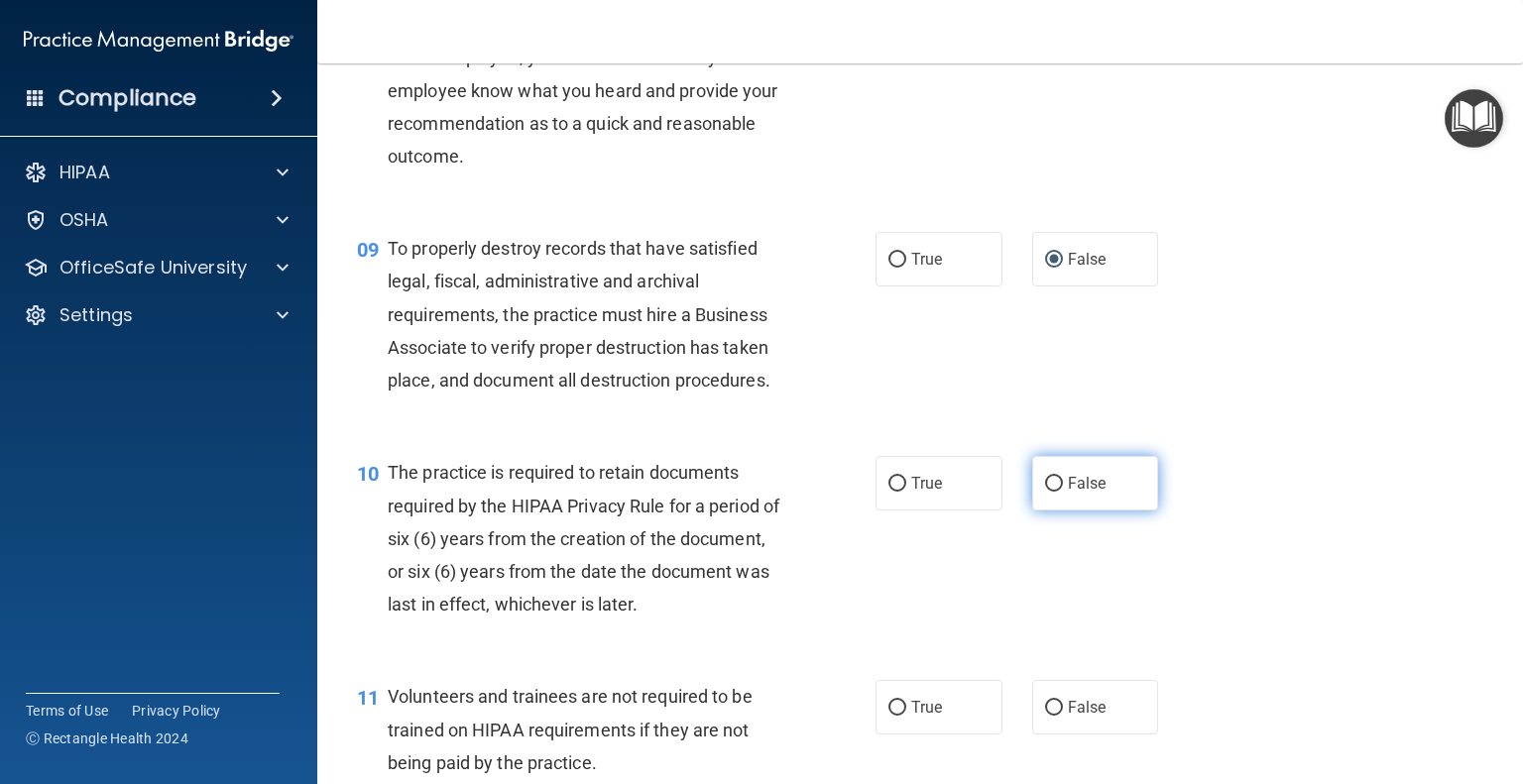 click on "False" at bounding box center [1054, 484] 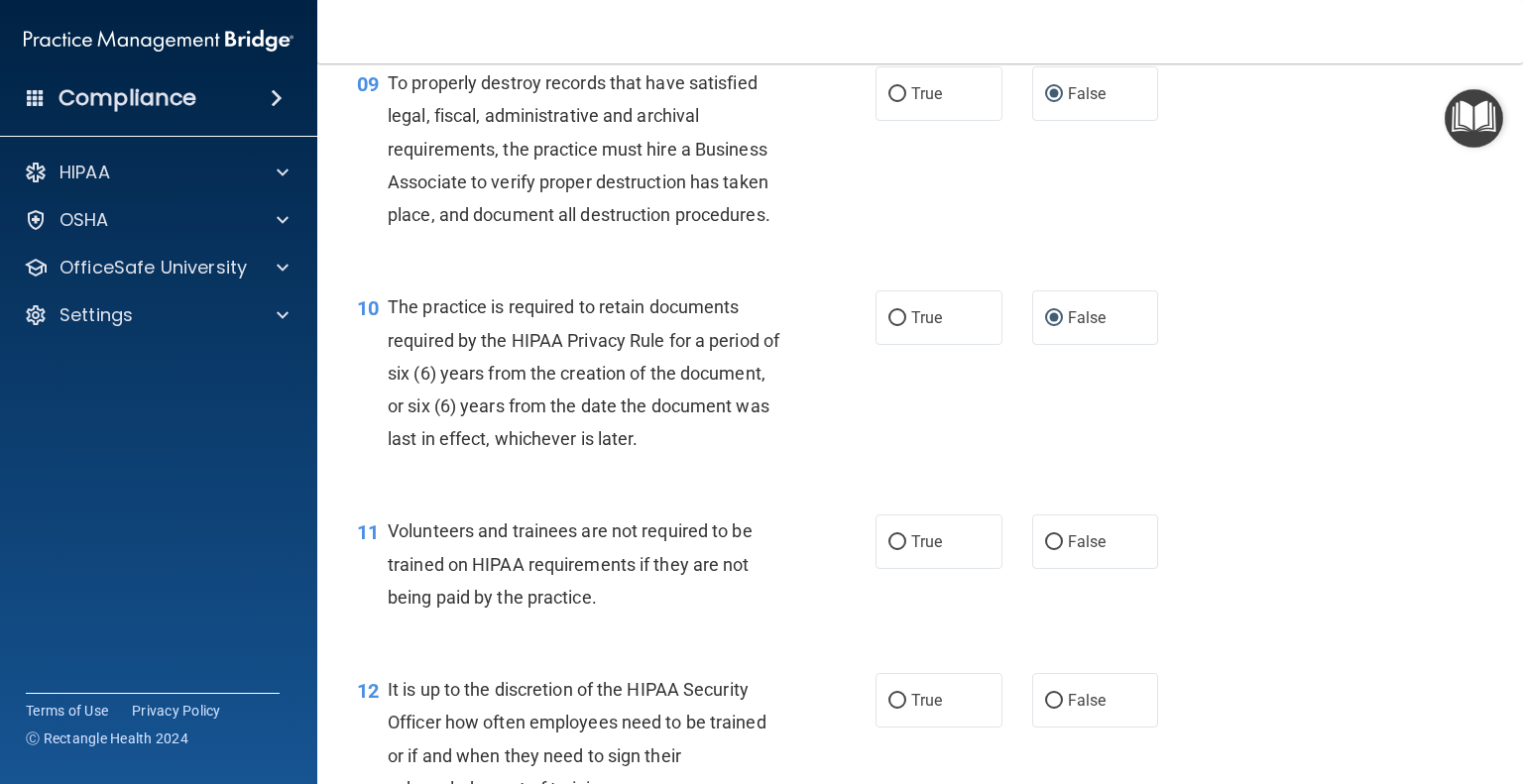 scroll, scrollTop: 1883, scrollLeft: 0, axis: vertical 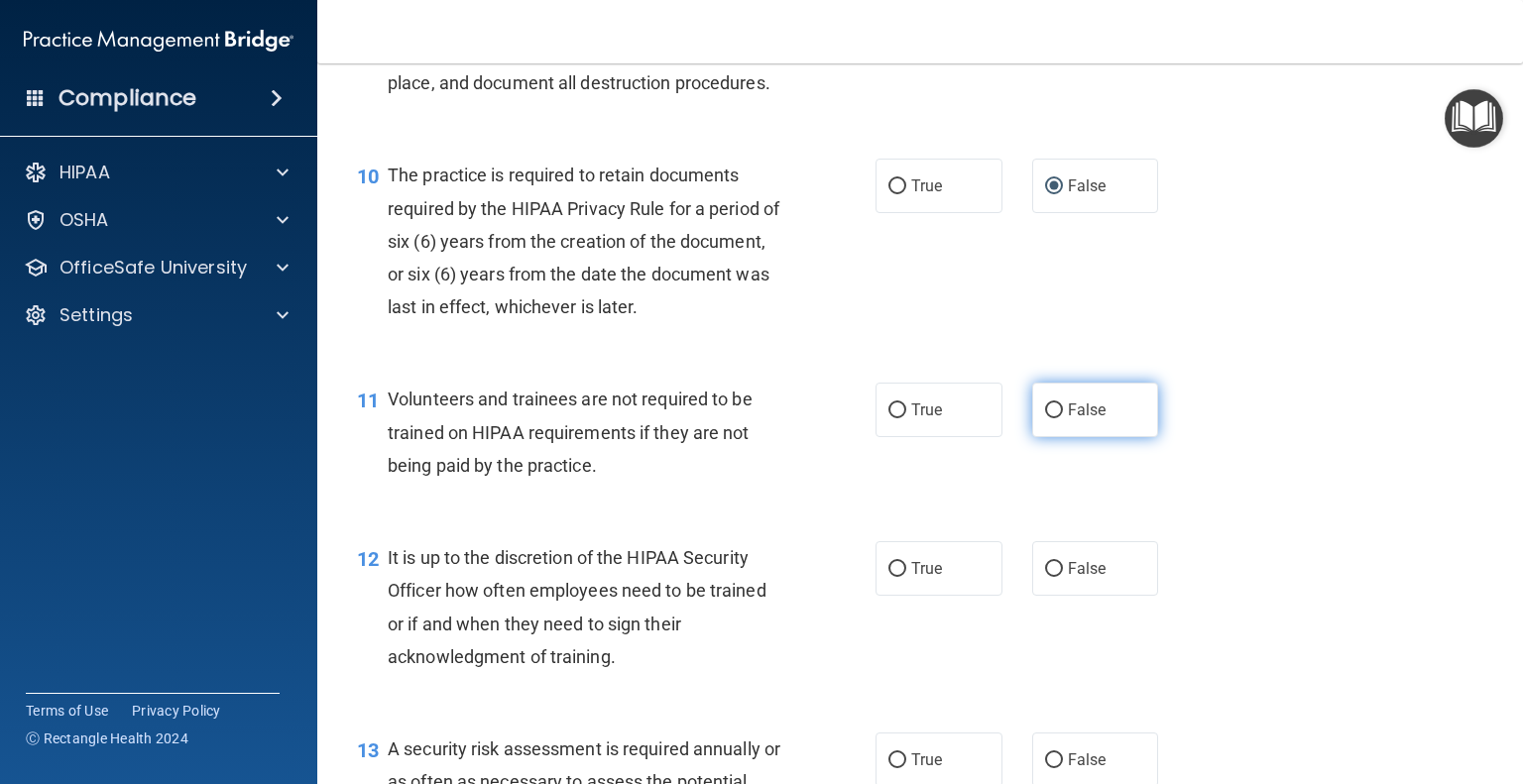 click on "False" at bounding box center (1096, 409) 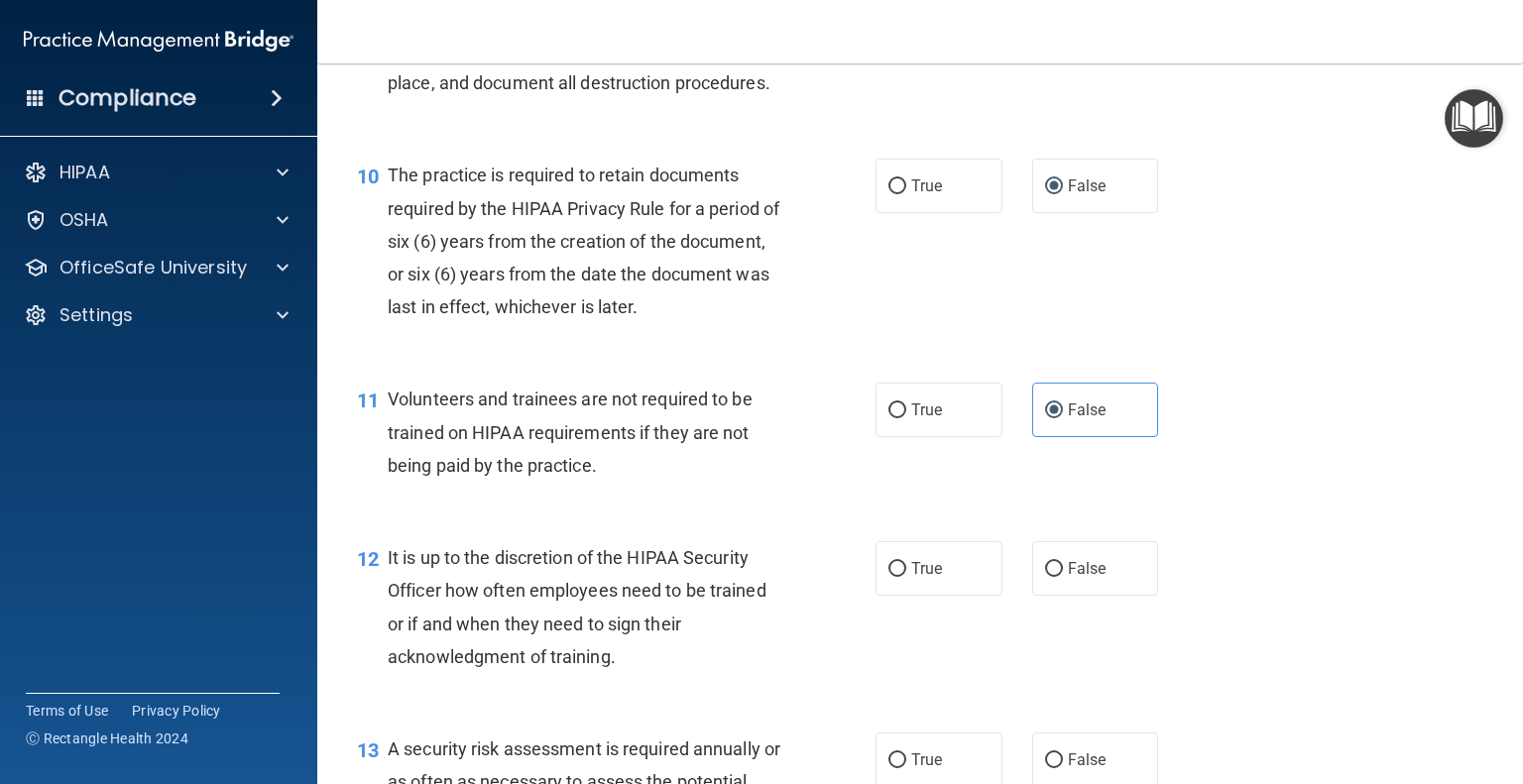 scroll, scrollTop: 1982, scrollLeft: 0, axis: vertical 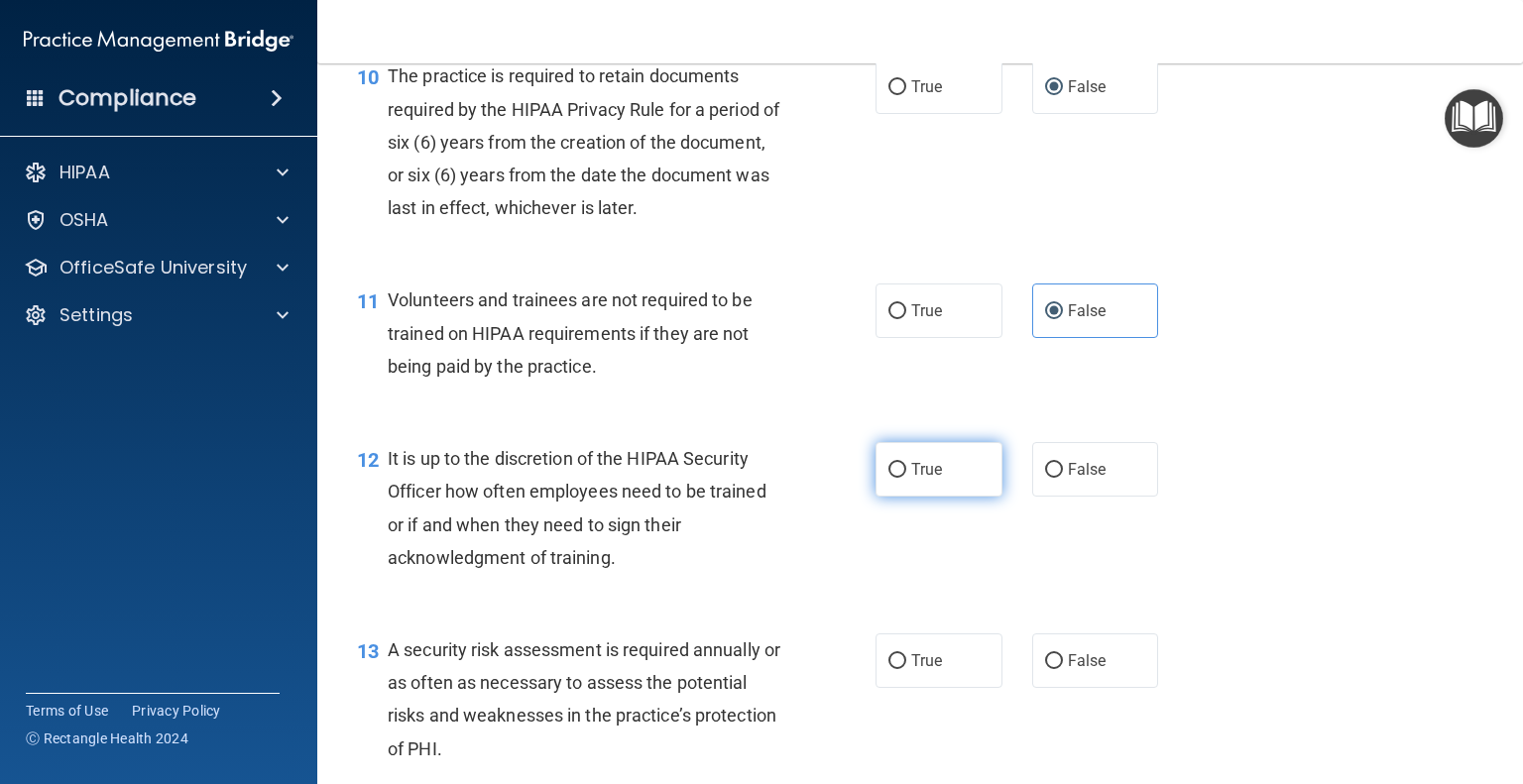click on "True" at bounding box center (939, 469) 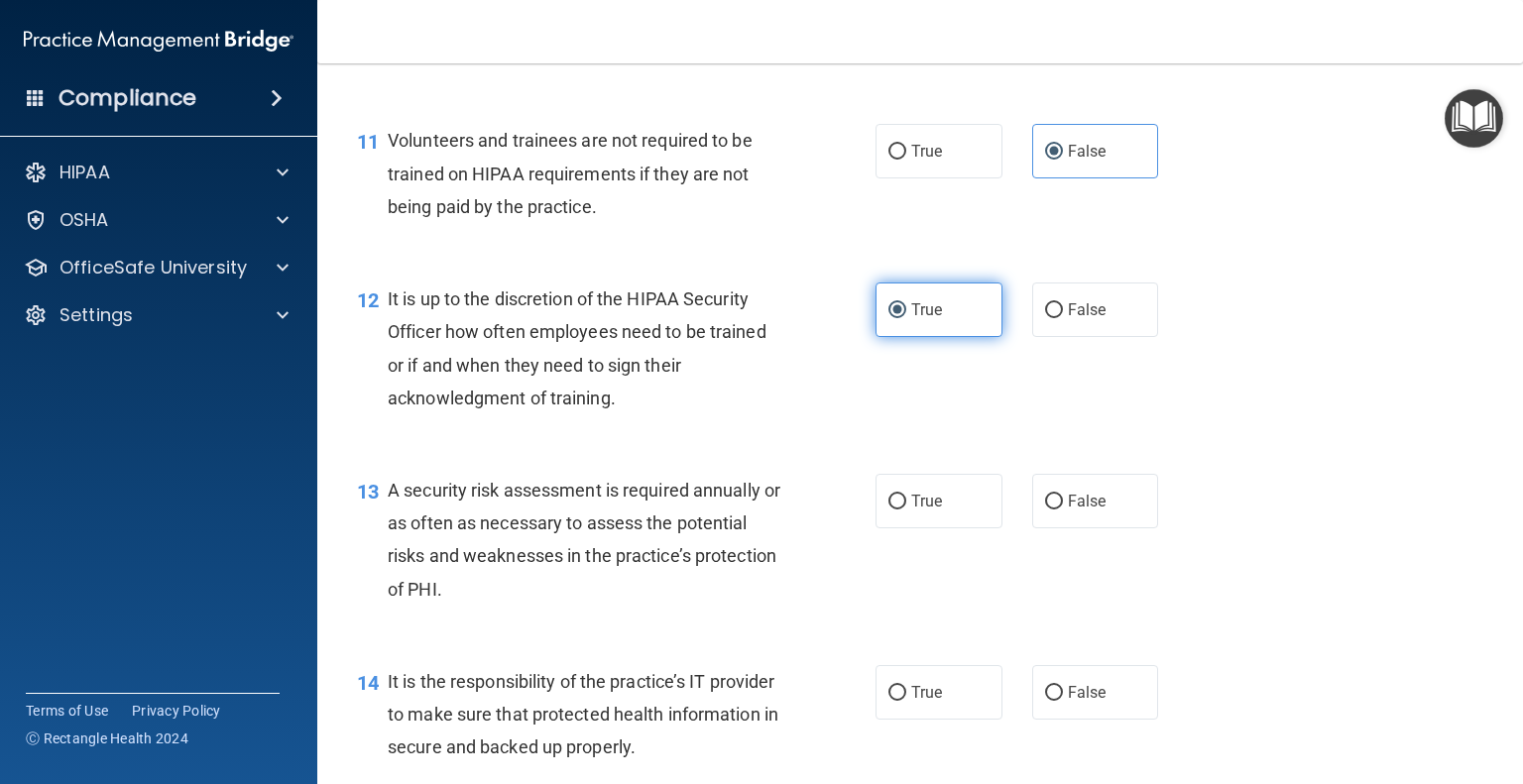 scroll, scrollTop: 2181, scrollLeft: 0, axis: vertical 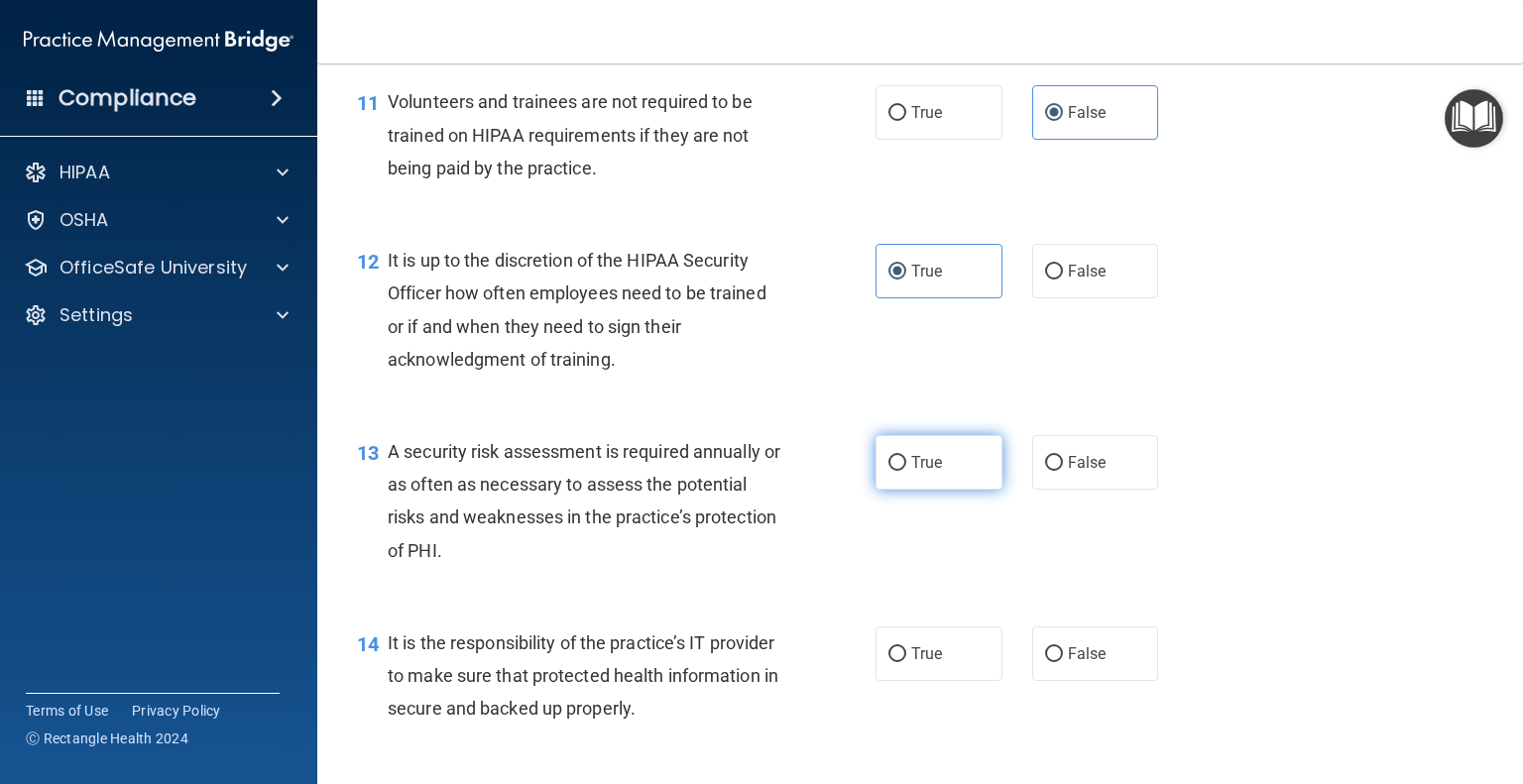 click on "True" at bounding box center [939, 462] 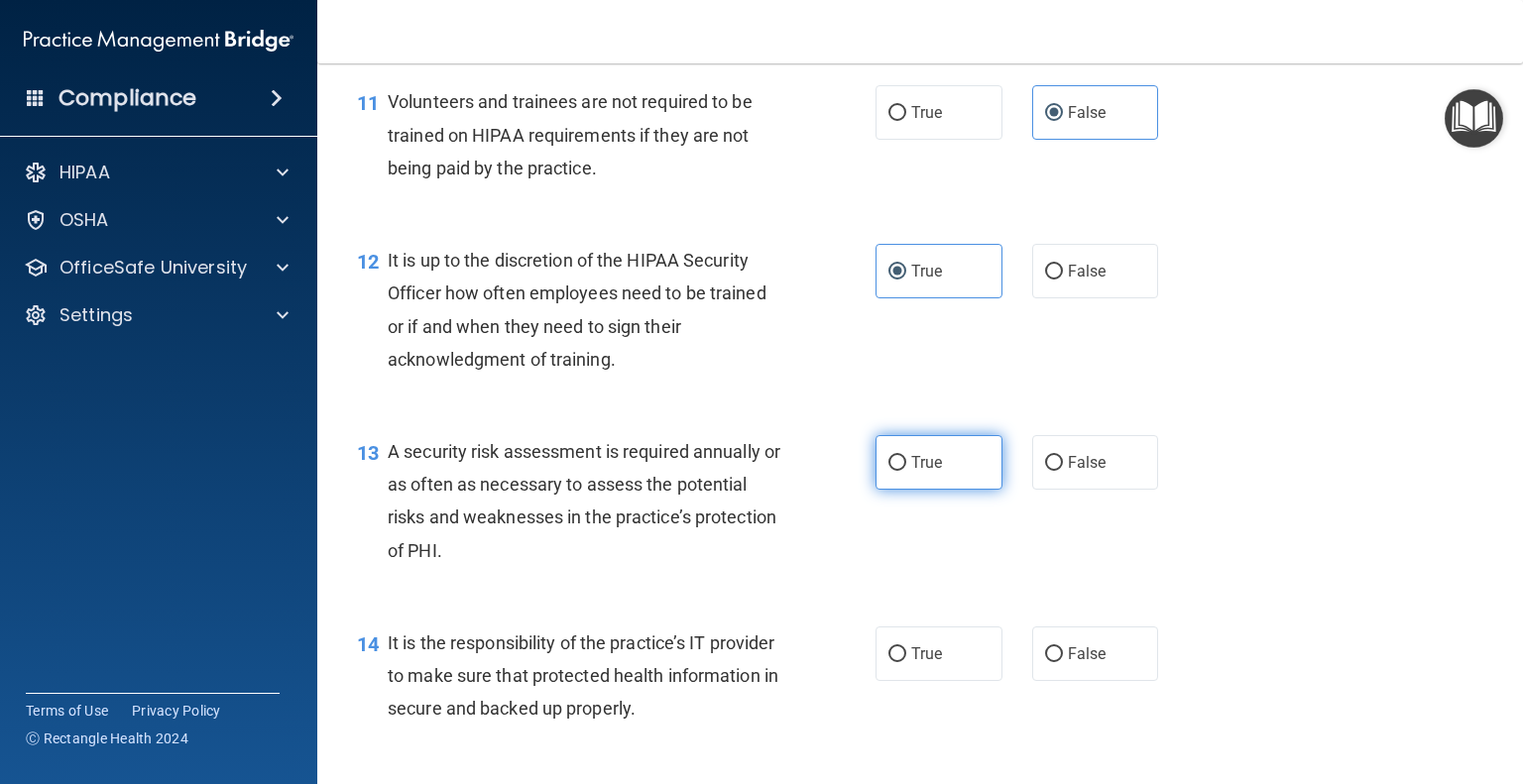 click on "True" at bounding box center (939, 462) 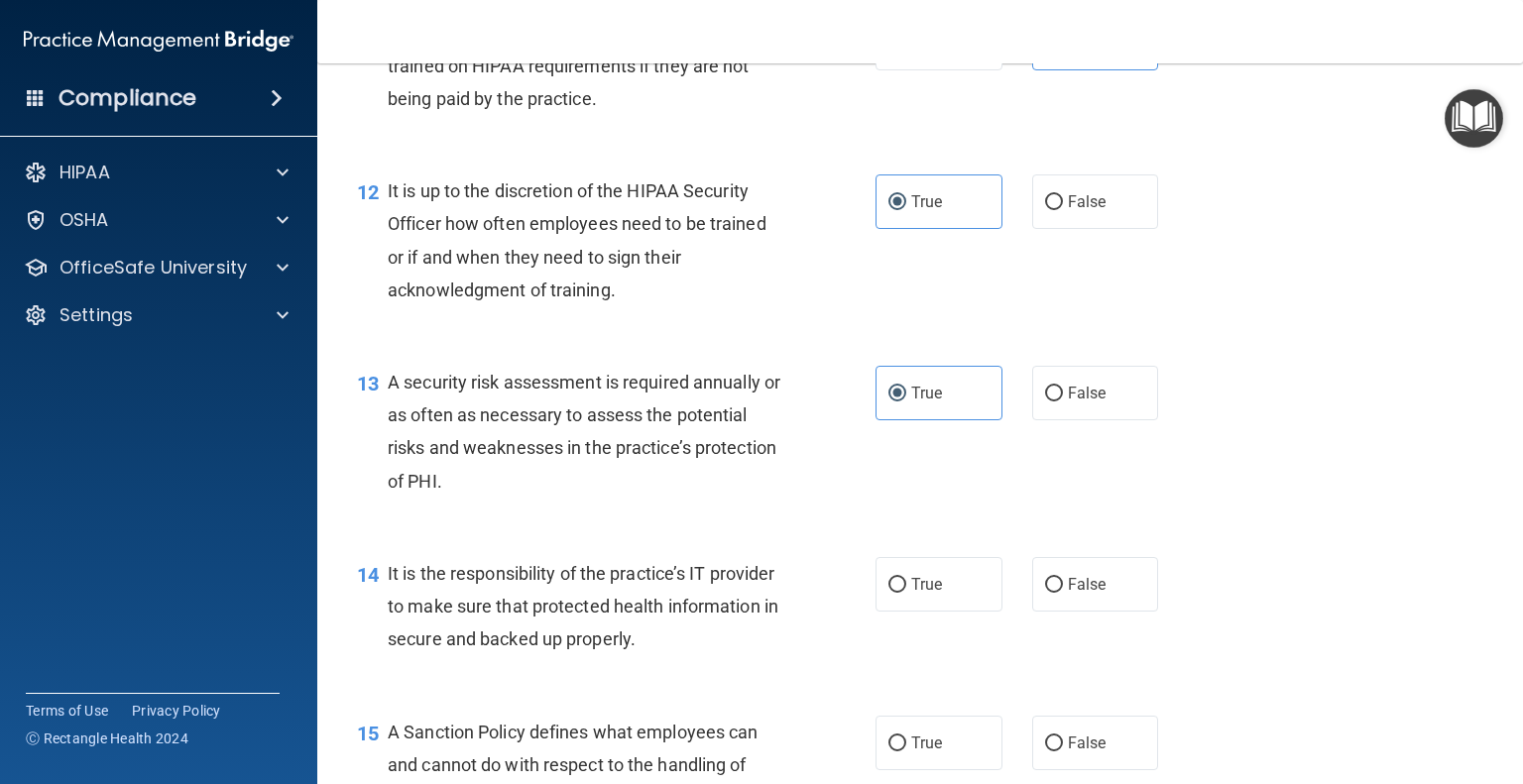 scroll, scrollTop: 2379, scrollLeft: 0, axis: vertical 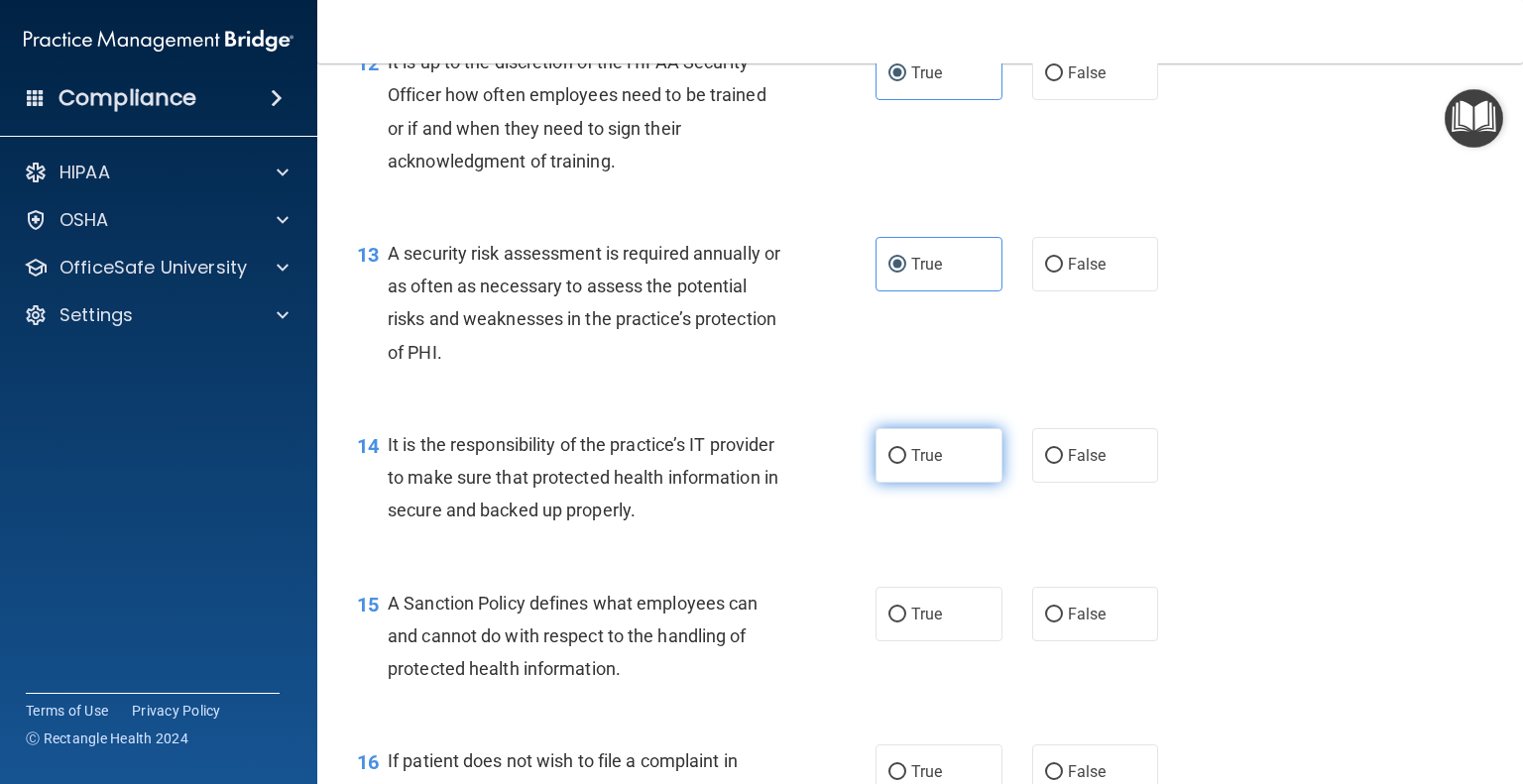 click on "True" at bounding box center [897, 456] 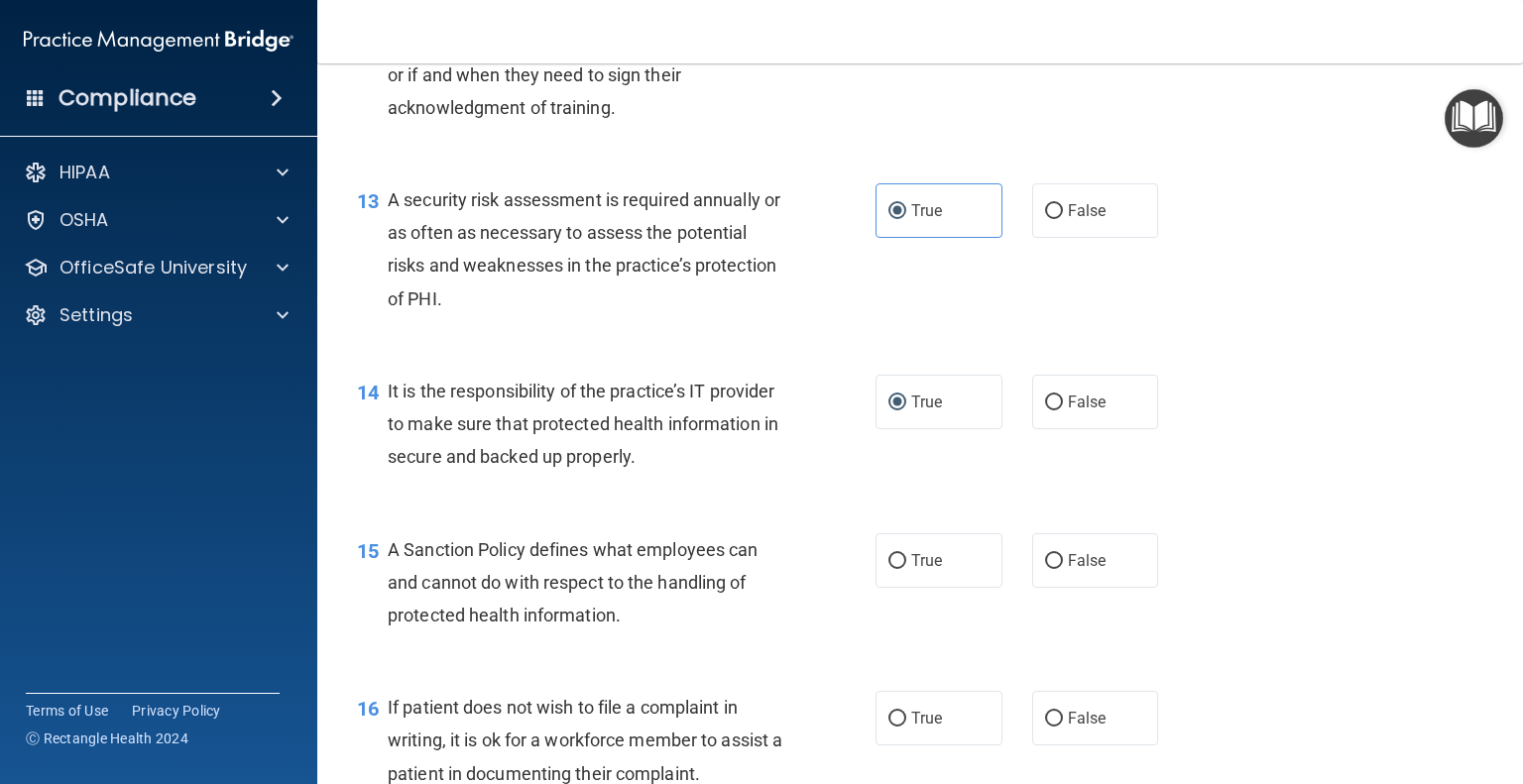 scroll, scrollTop: 2478, scrollLeft: 0, axis: vertical 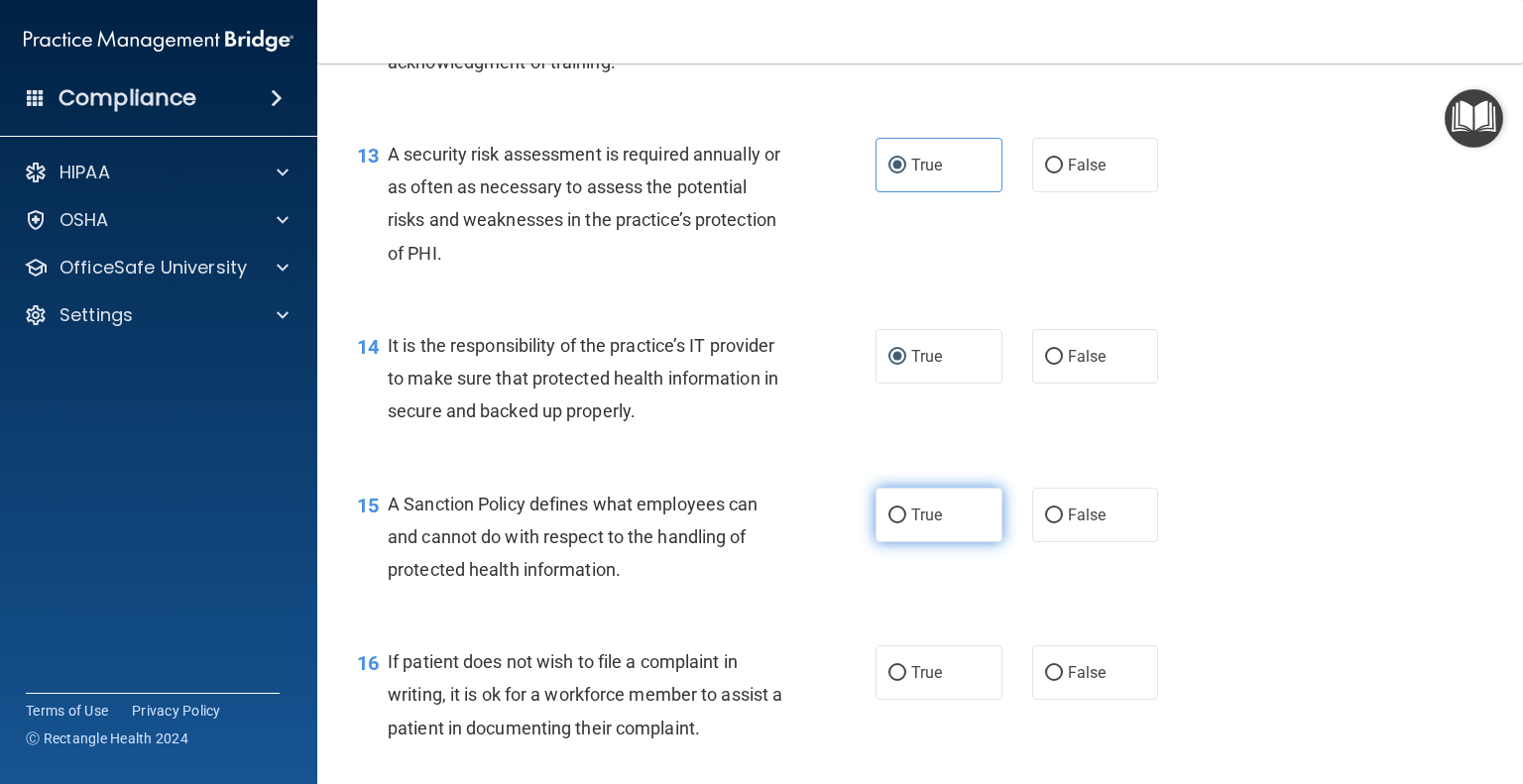 click on "True" at bounding box center [939, 514] 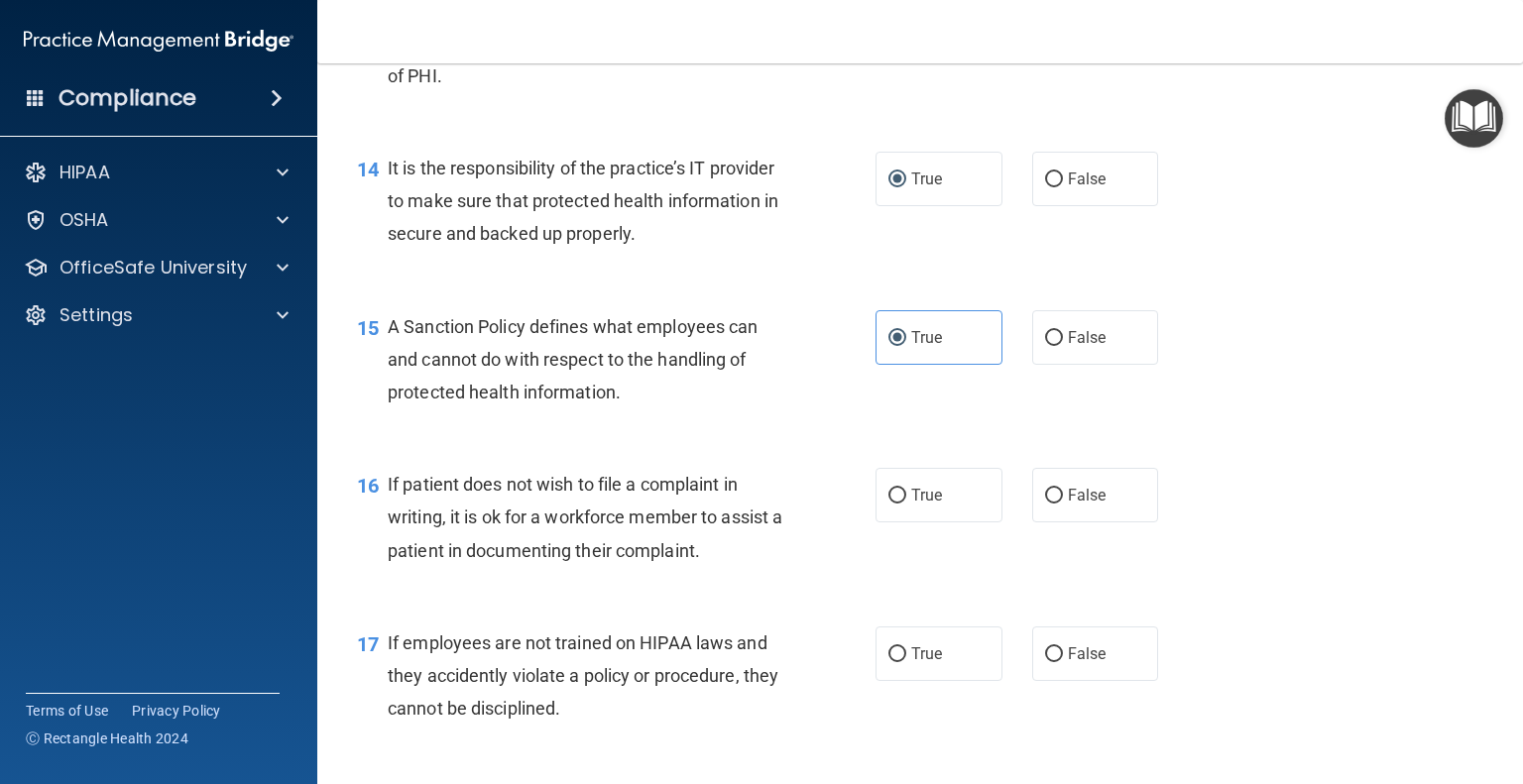 scroll, scrollTop: 2676, scrollLeft: 0, axis: vertical 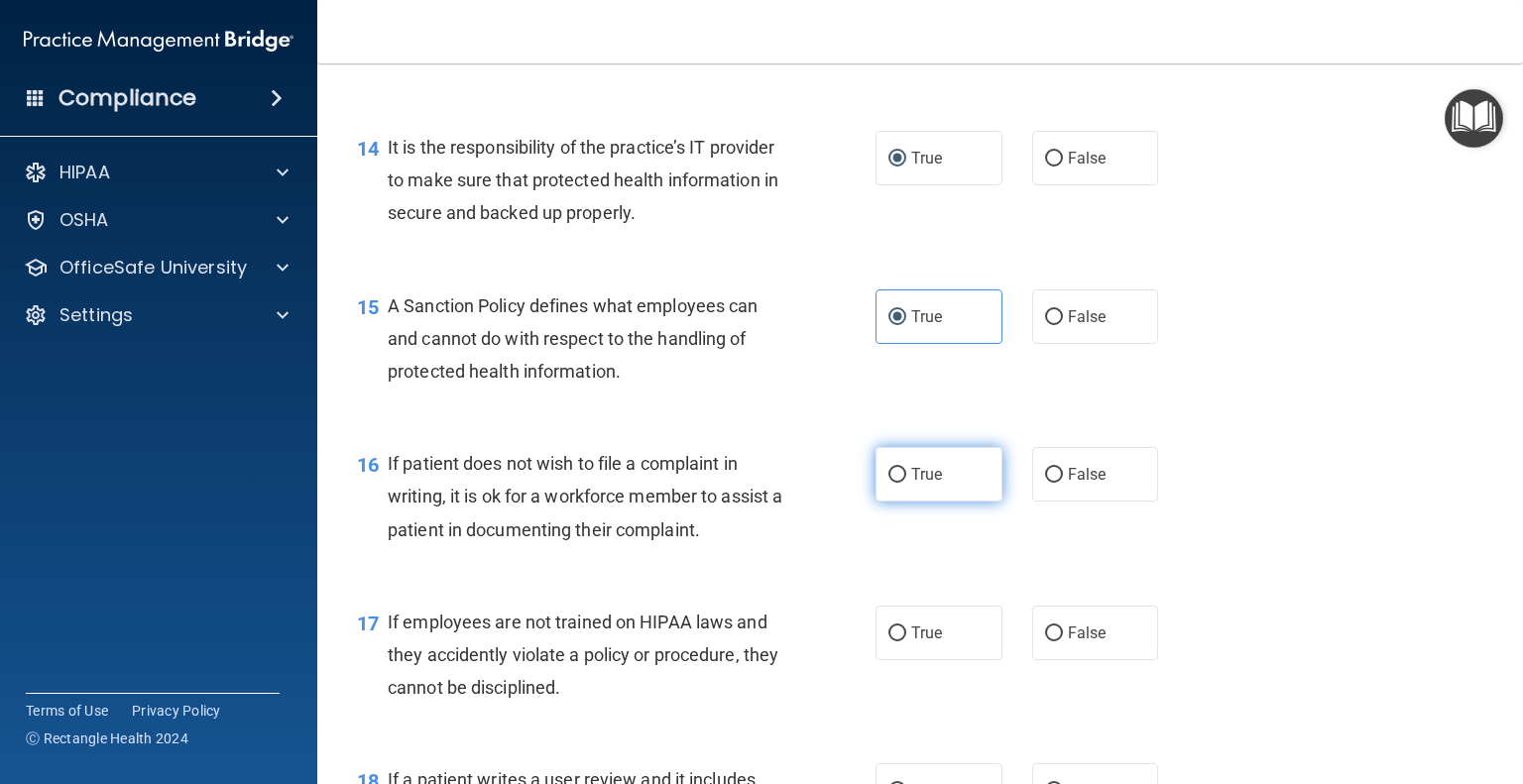 click on "True" at bounding box center (897, 475) 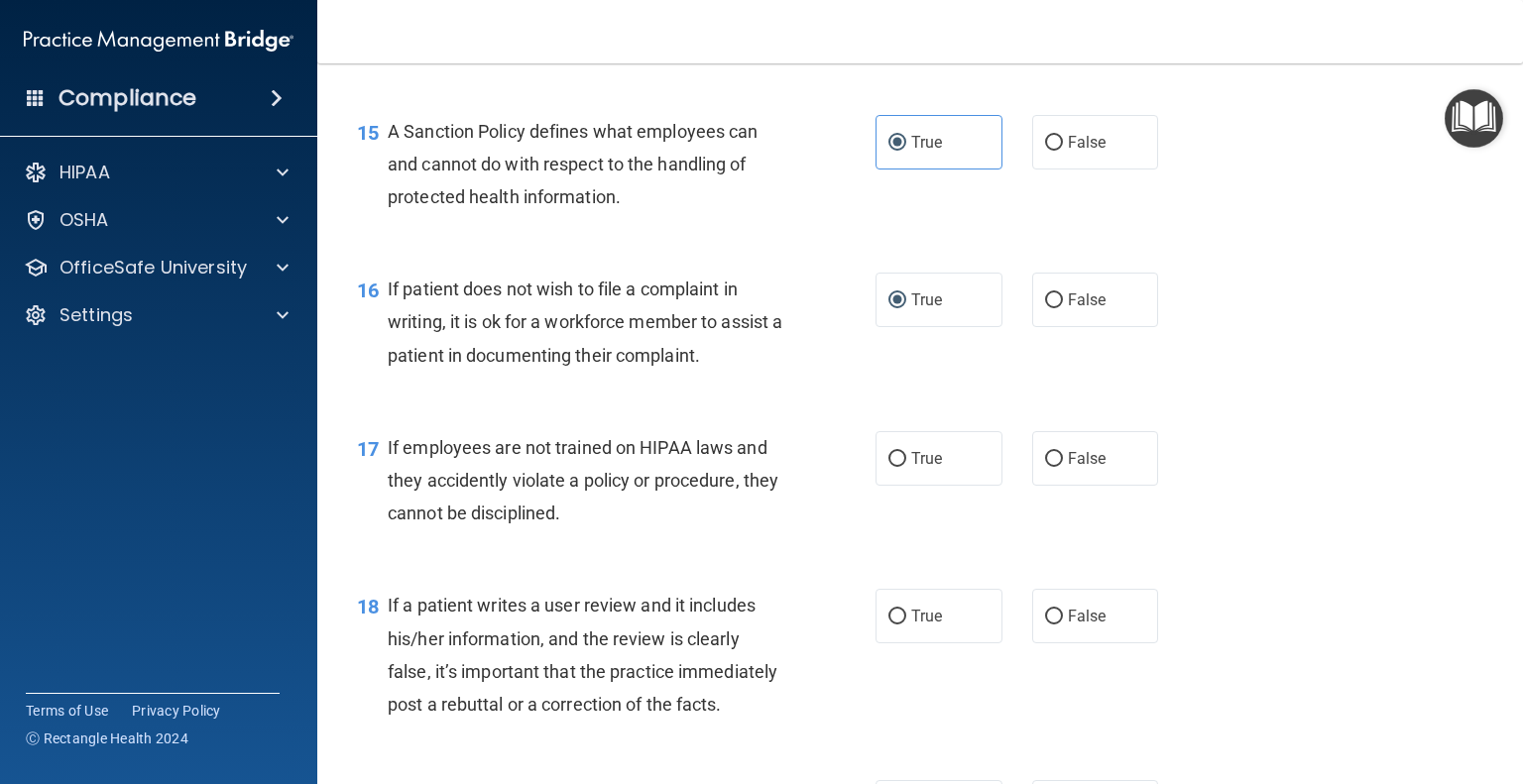 scroll, scrollTop: 2874, scrollLeft: 0, axis: vertical 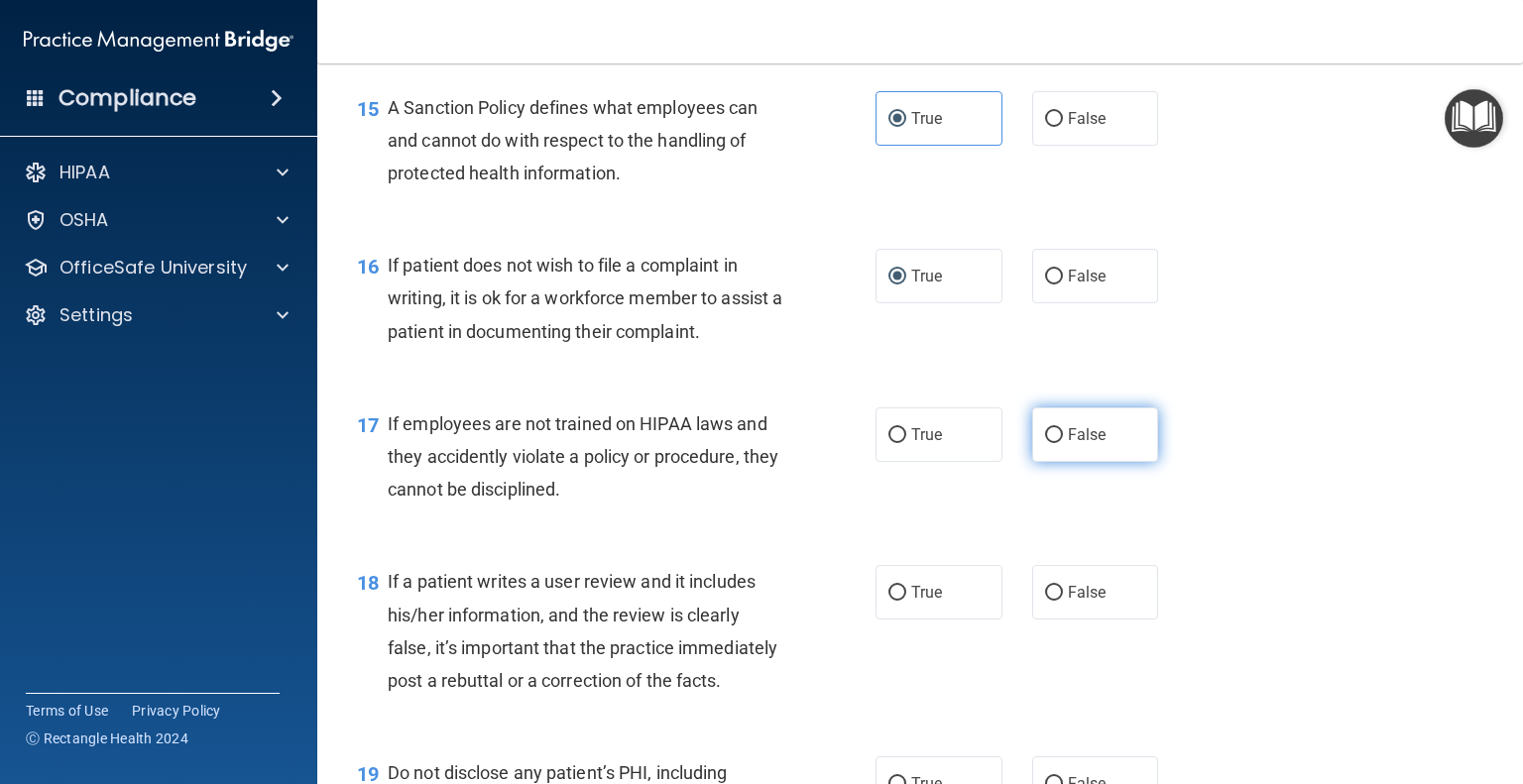 click on "False" at bounding box center [1054, 435] 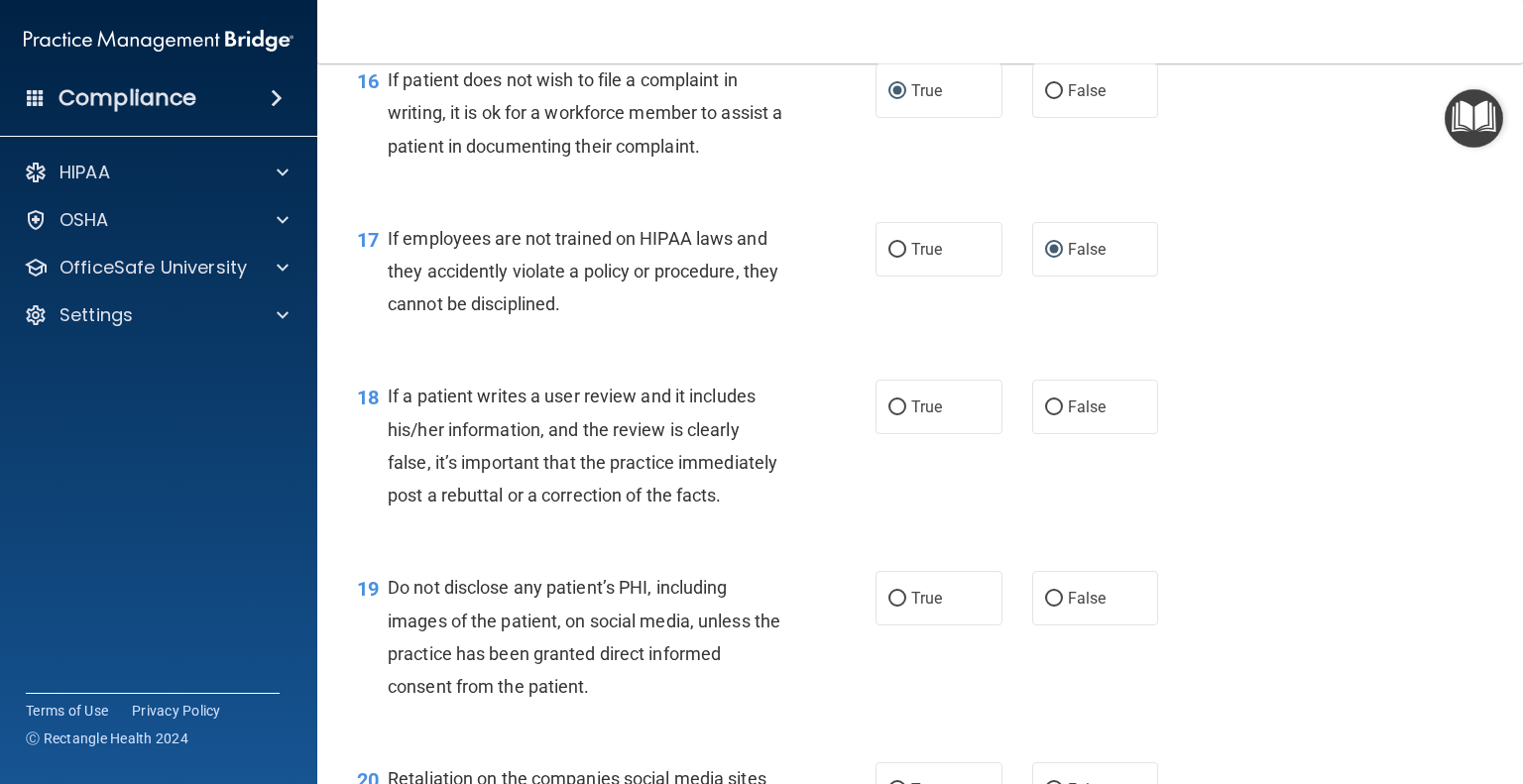scroll, scrollTop: 3073, scrollLeft: 0, axis: vertical 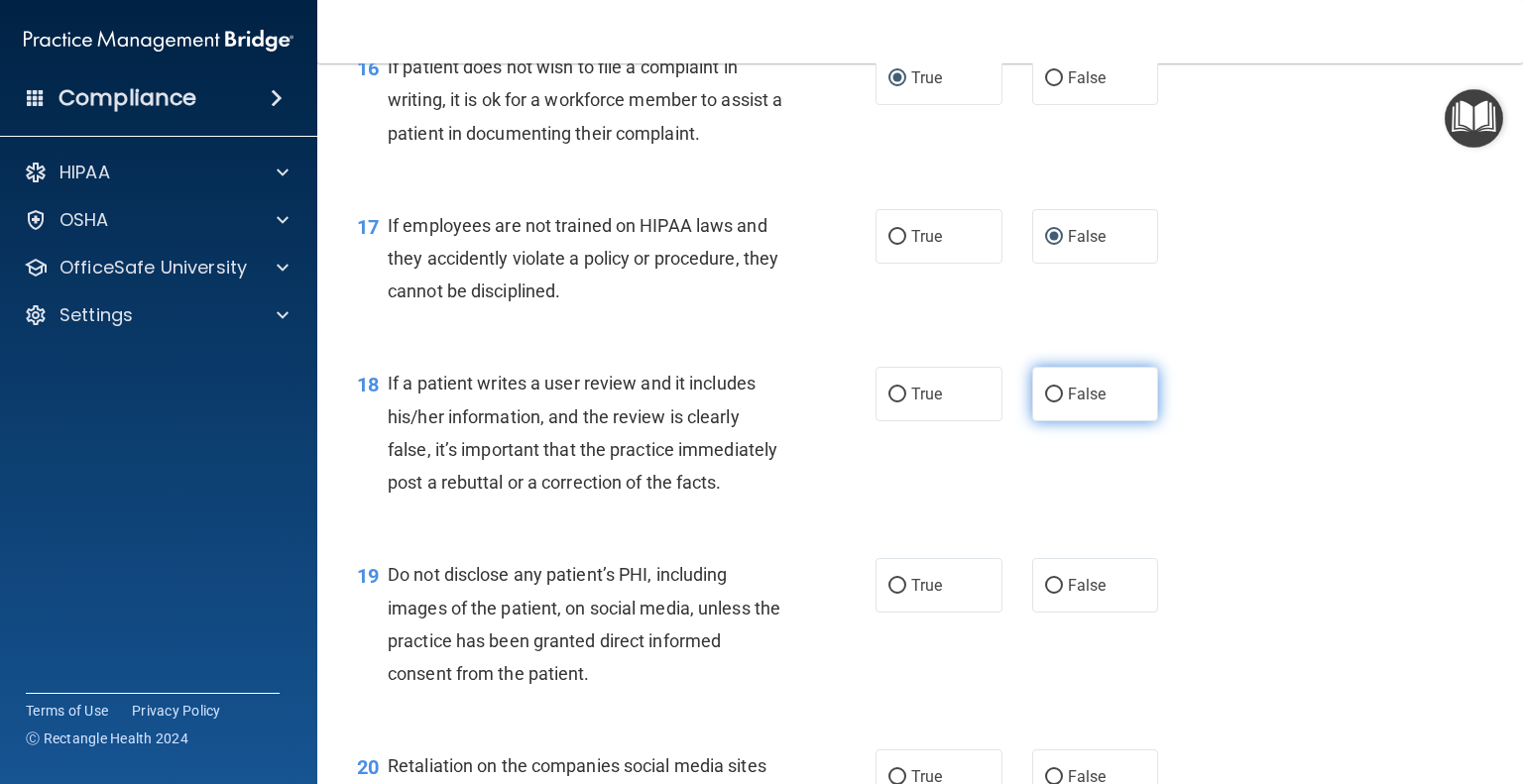 click on "False" at bounding box center [1054, 394] 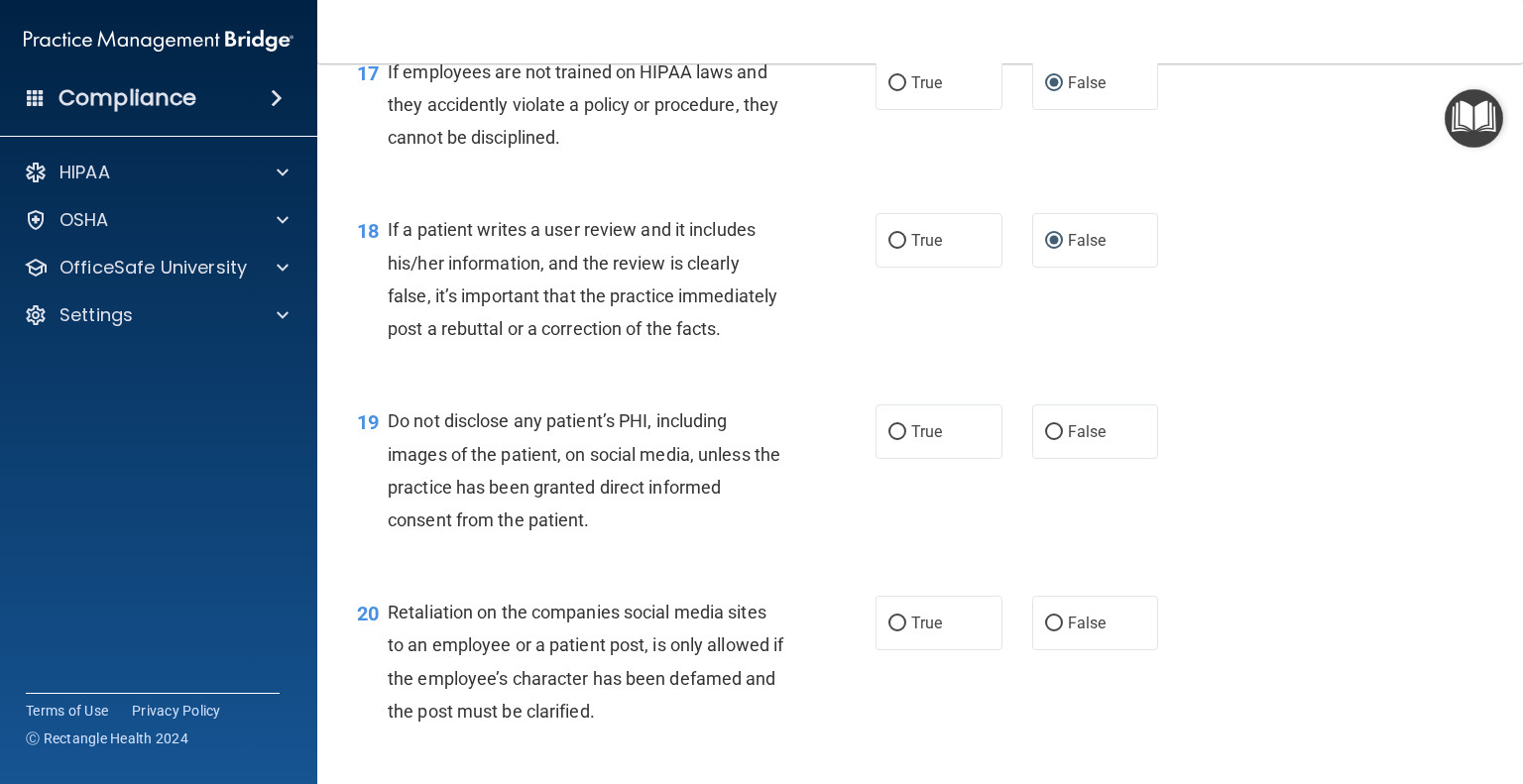 scroll, scrollTop: 3271, scrollLeft: 0, axis: vertical 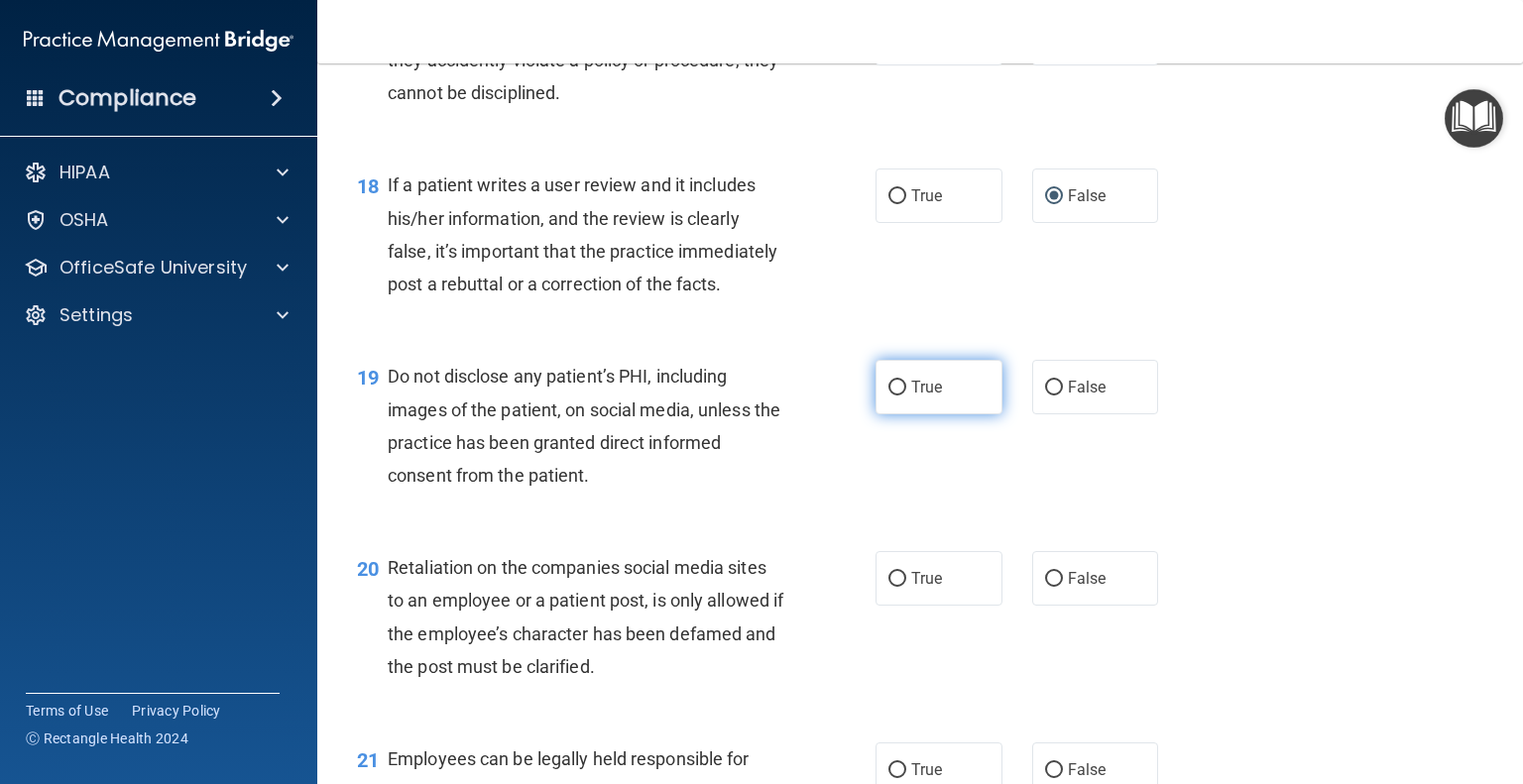 click on "True" at bounding box center (897, 388) 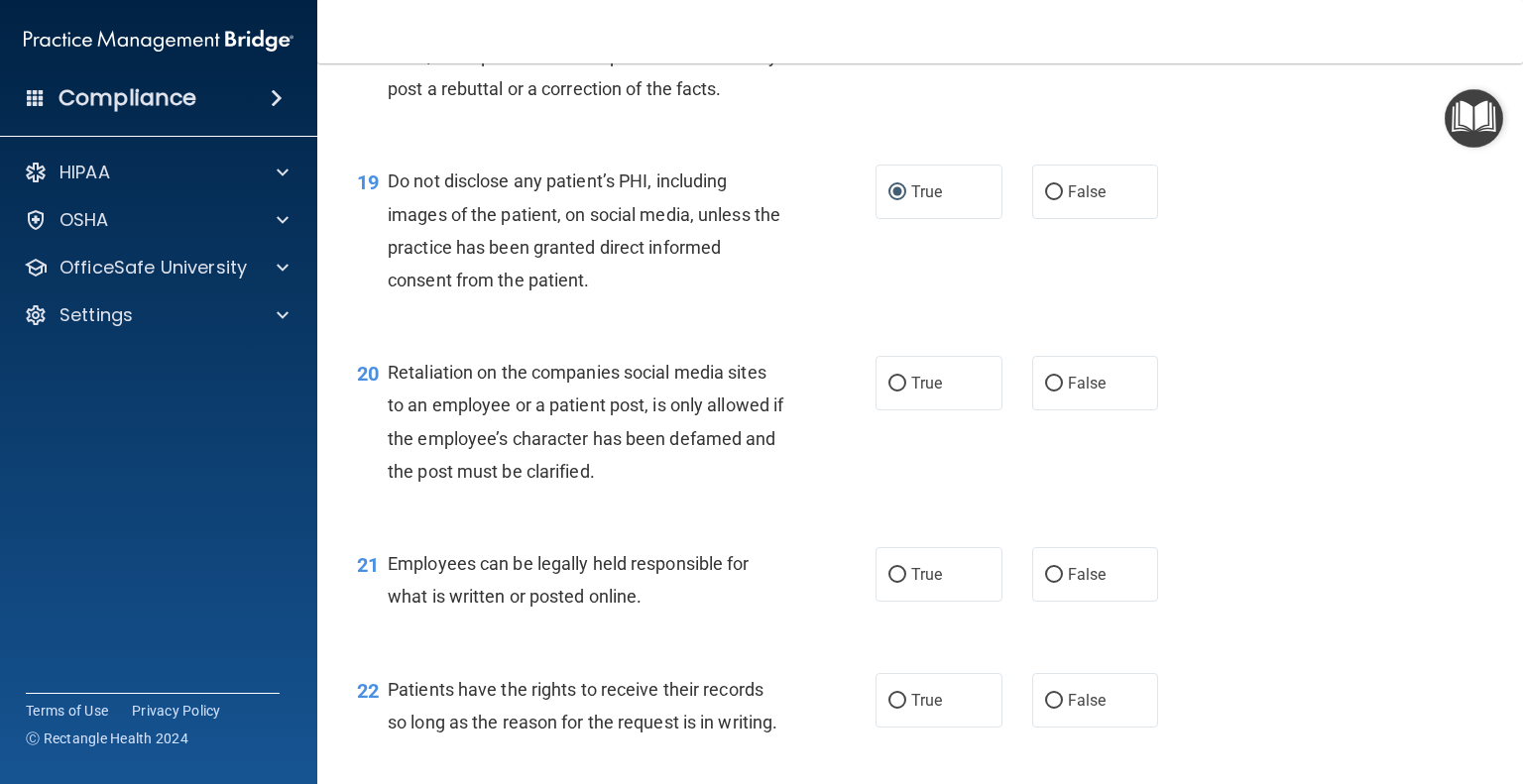 scroll, scrollTop: 3469, scrollLeft: 0, axis: vertical 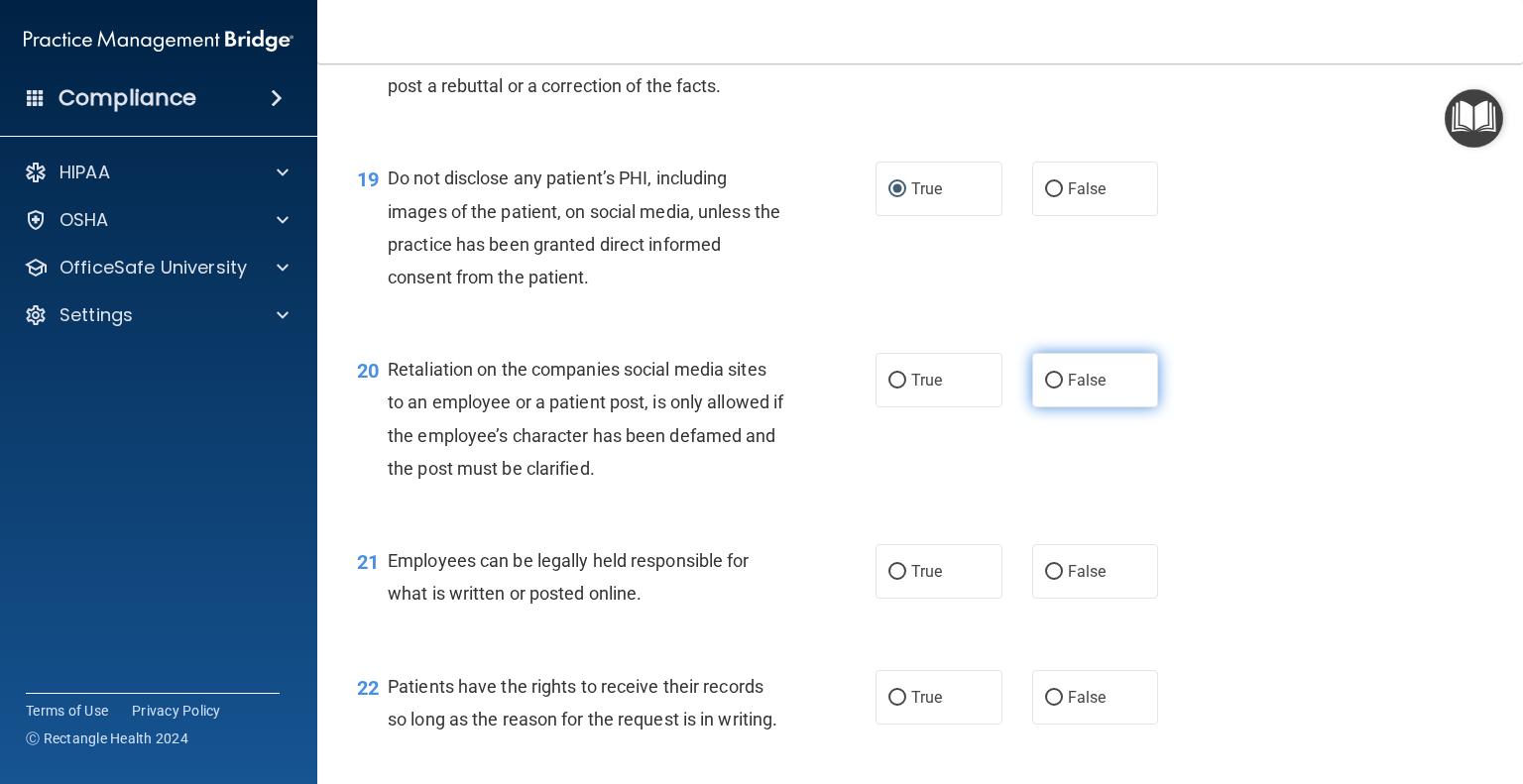 click on "False" at bounding box center [1096, 380] 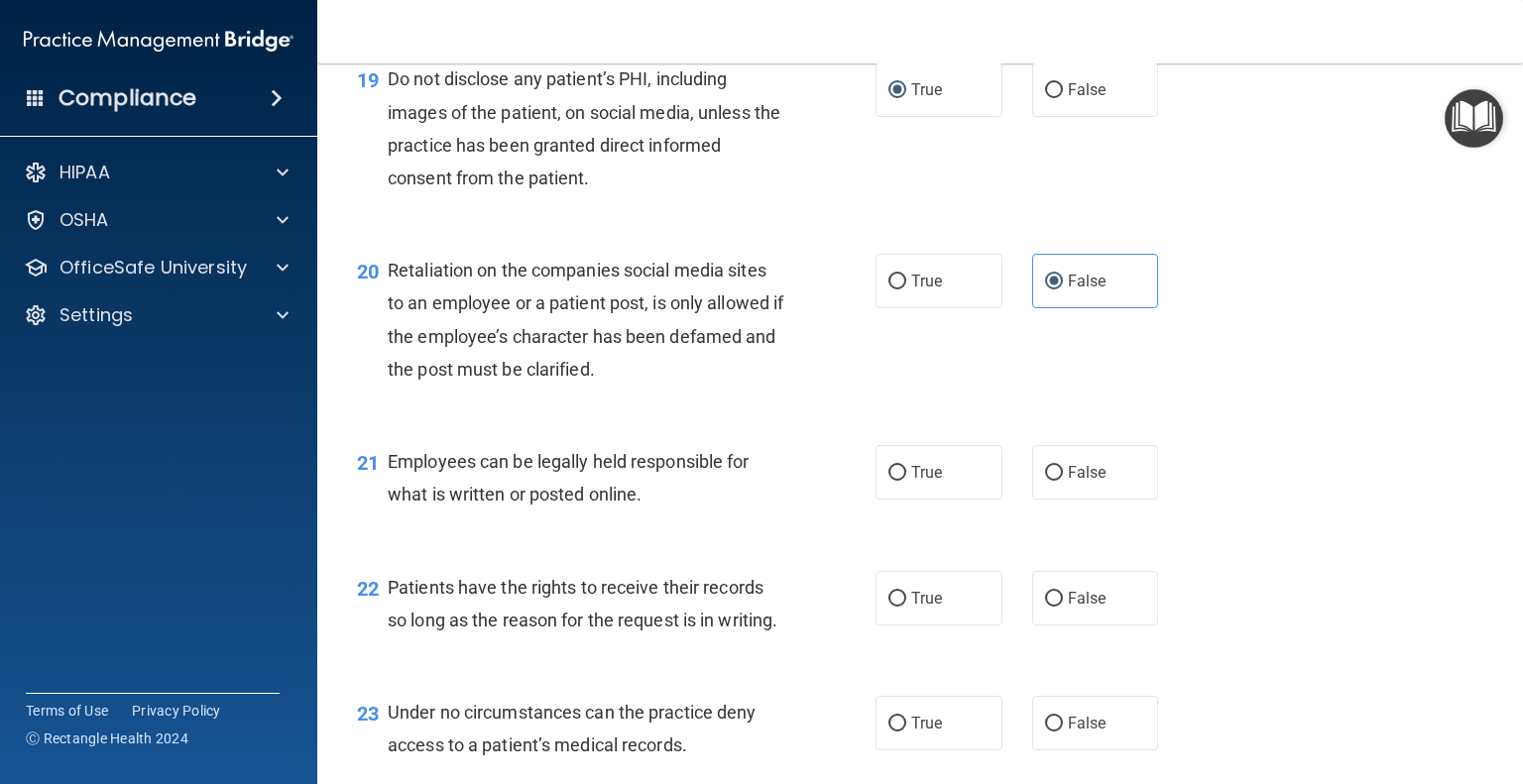 scroll, scrollTop: 3667, scrollLeft: 0, axis: vertical 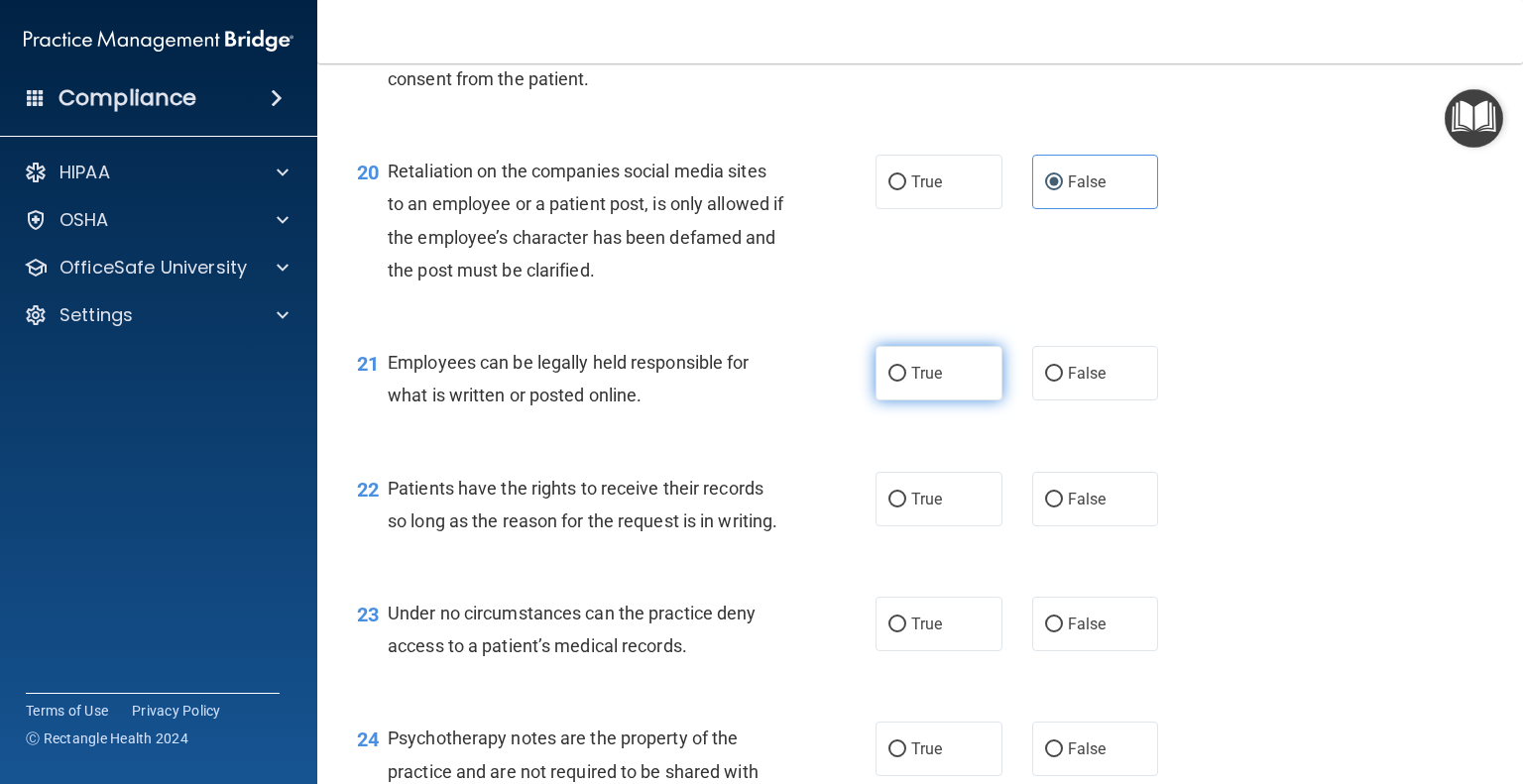 click on "True" at bounding box center (897, 374) 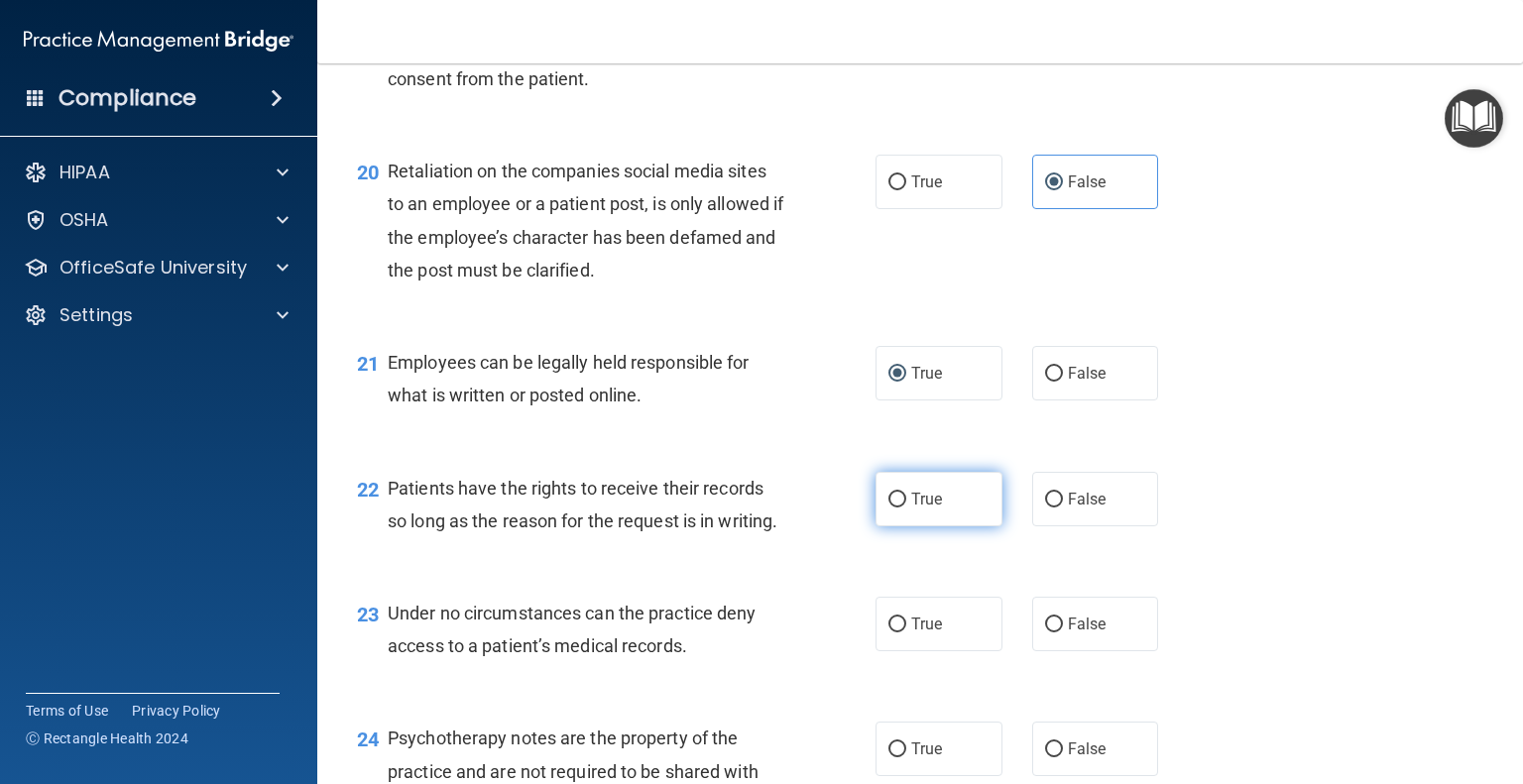 click on "True" at bounding box center [897, 500] 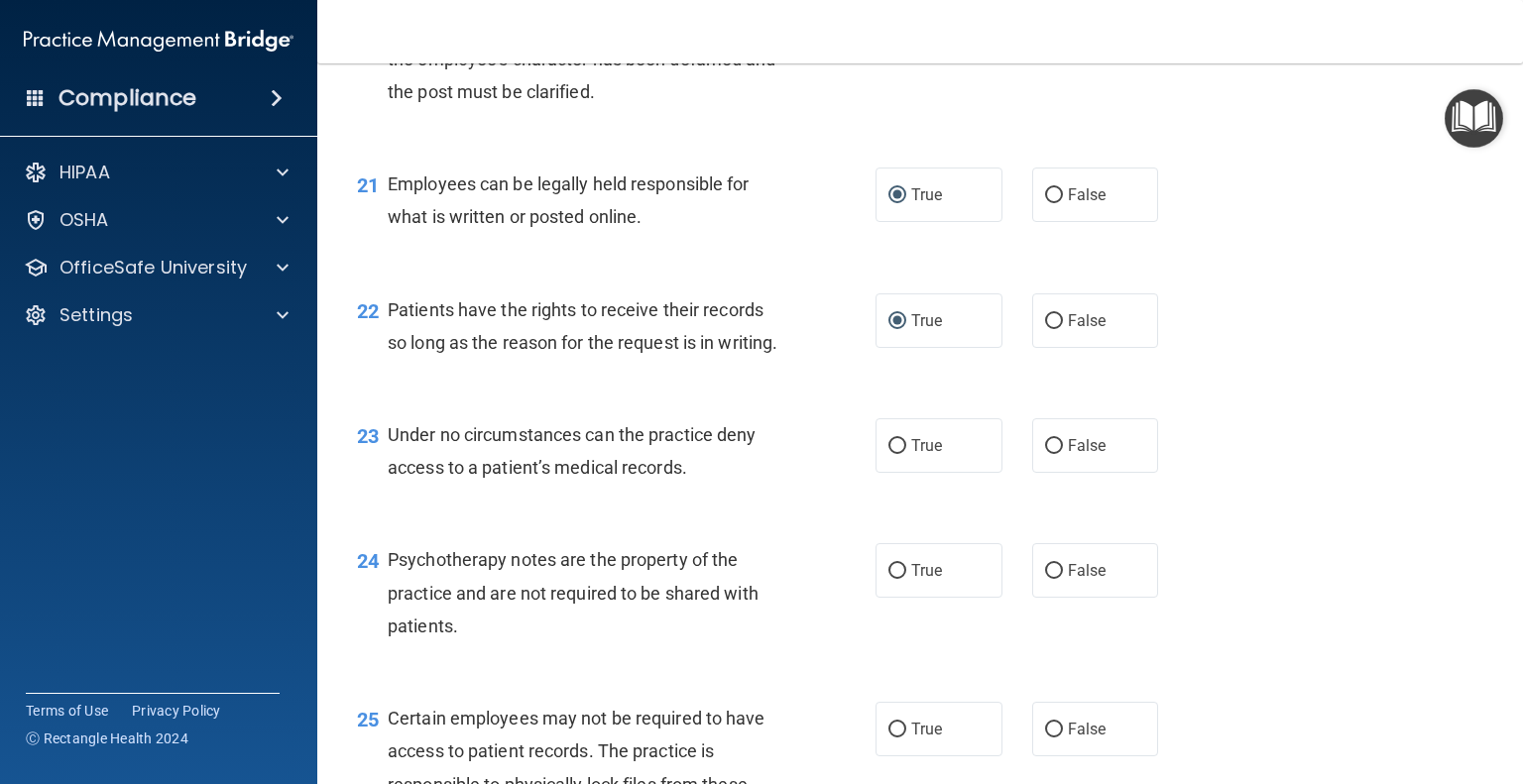 scroll, scrollTop: 3865, scrollLeft: 0, axis: vertical 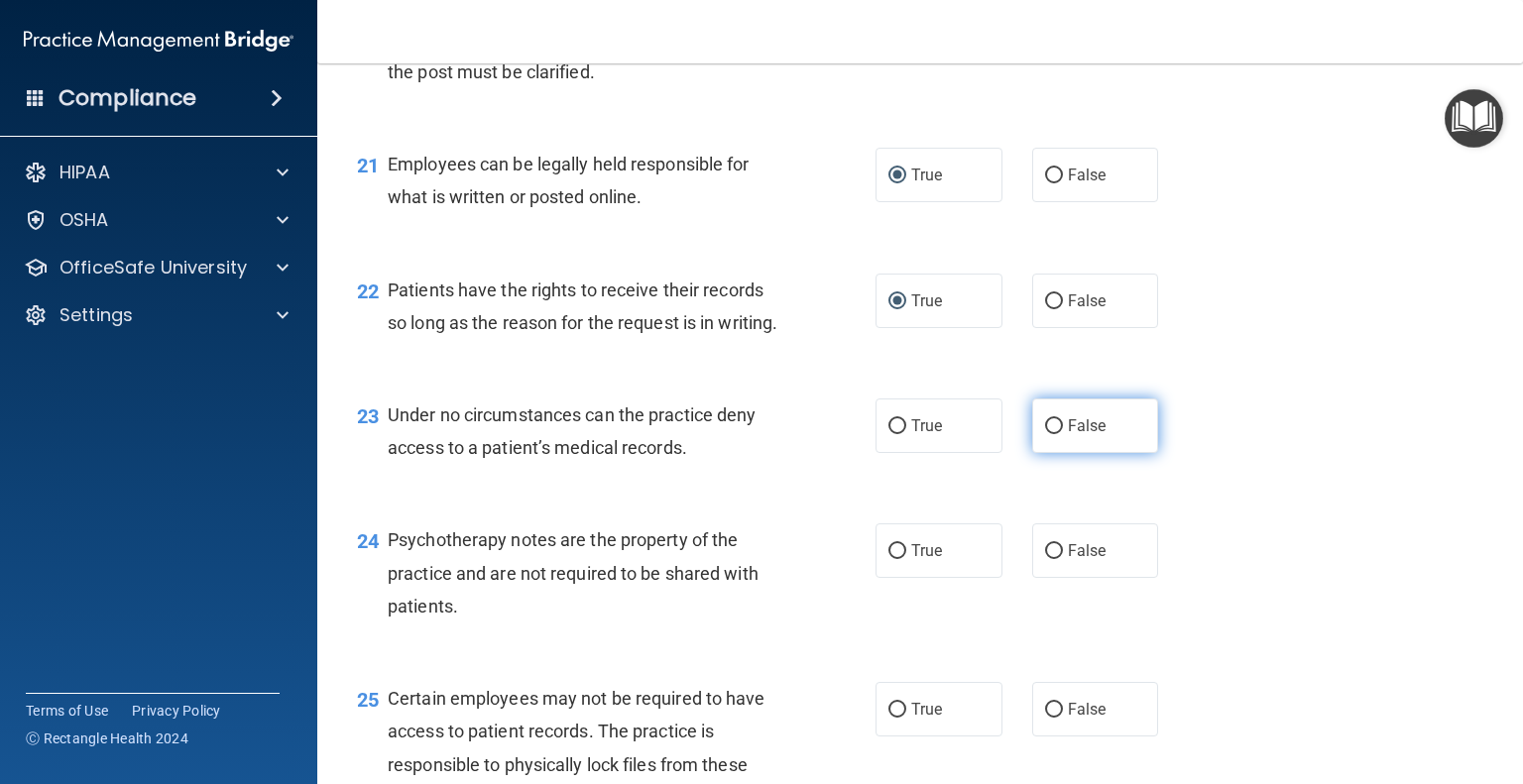 click on "False" at bounding box center (1054, 426) 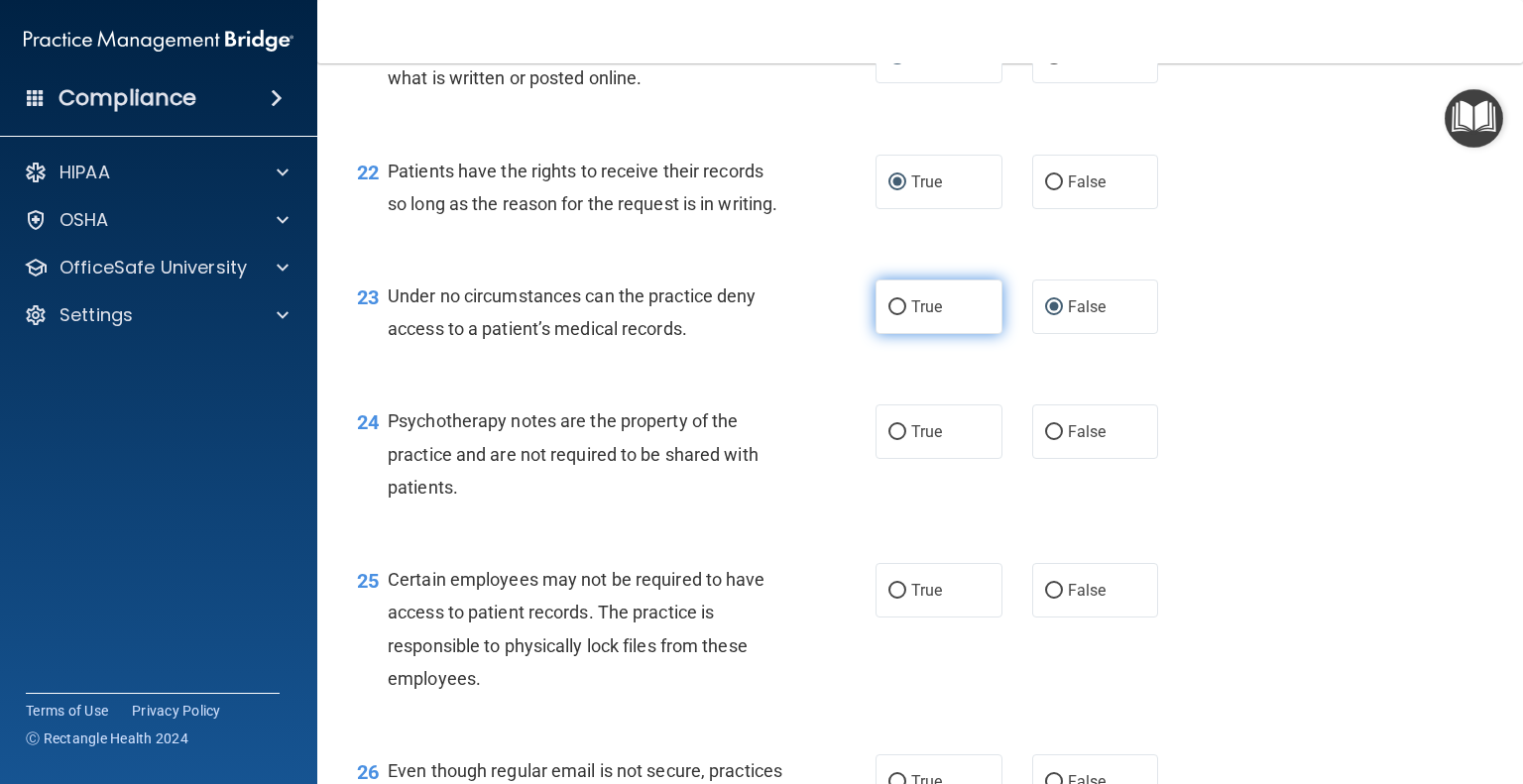 scroll, scrollTop: 4064, scrollLeft: 0, axis: vertical 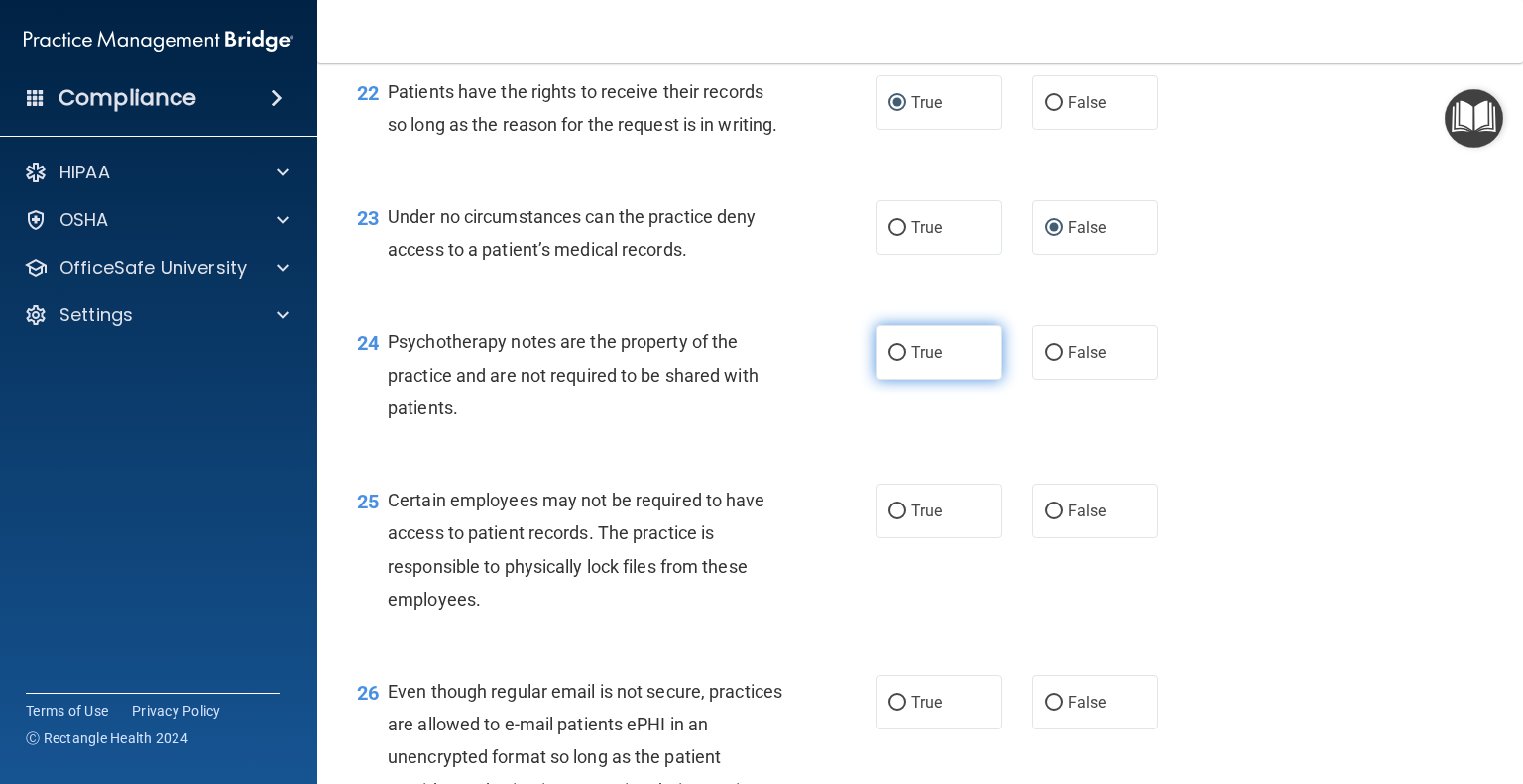 click on "True" at bounding box center [897, 353] 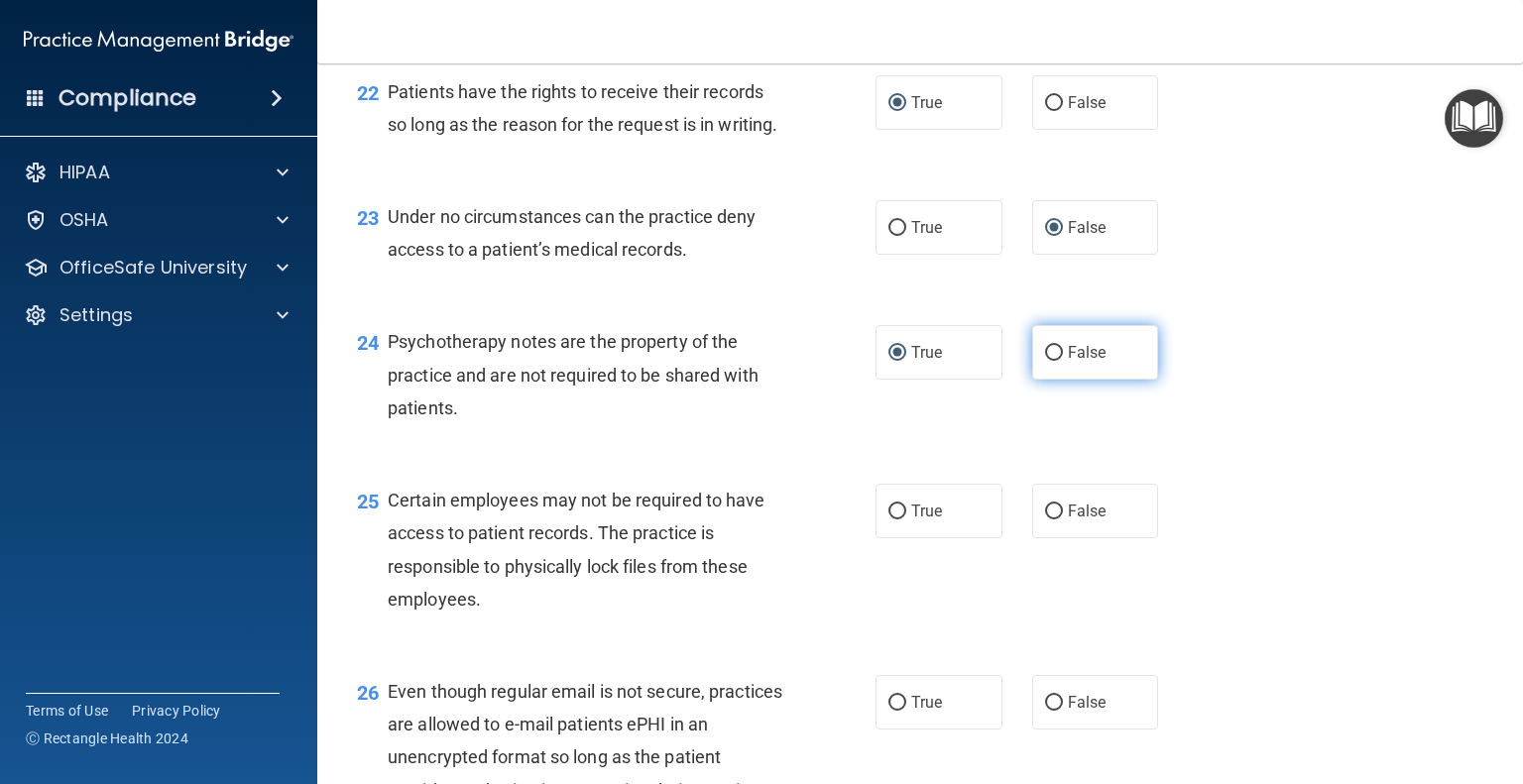 click on "False" at bounding box center [1054, 353] 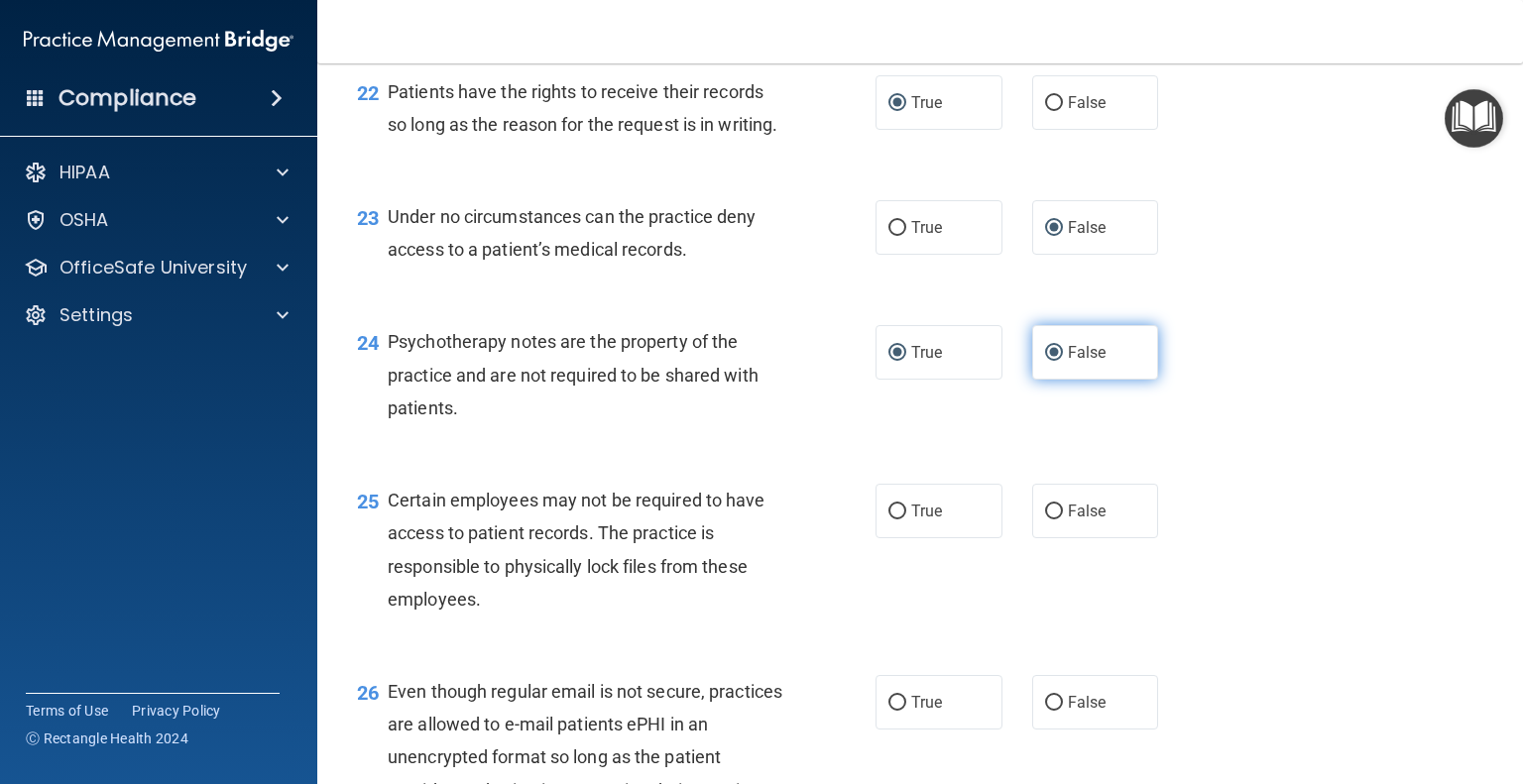 radio on "false" 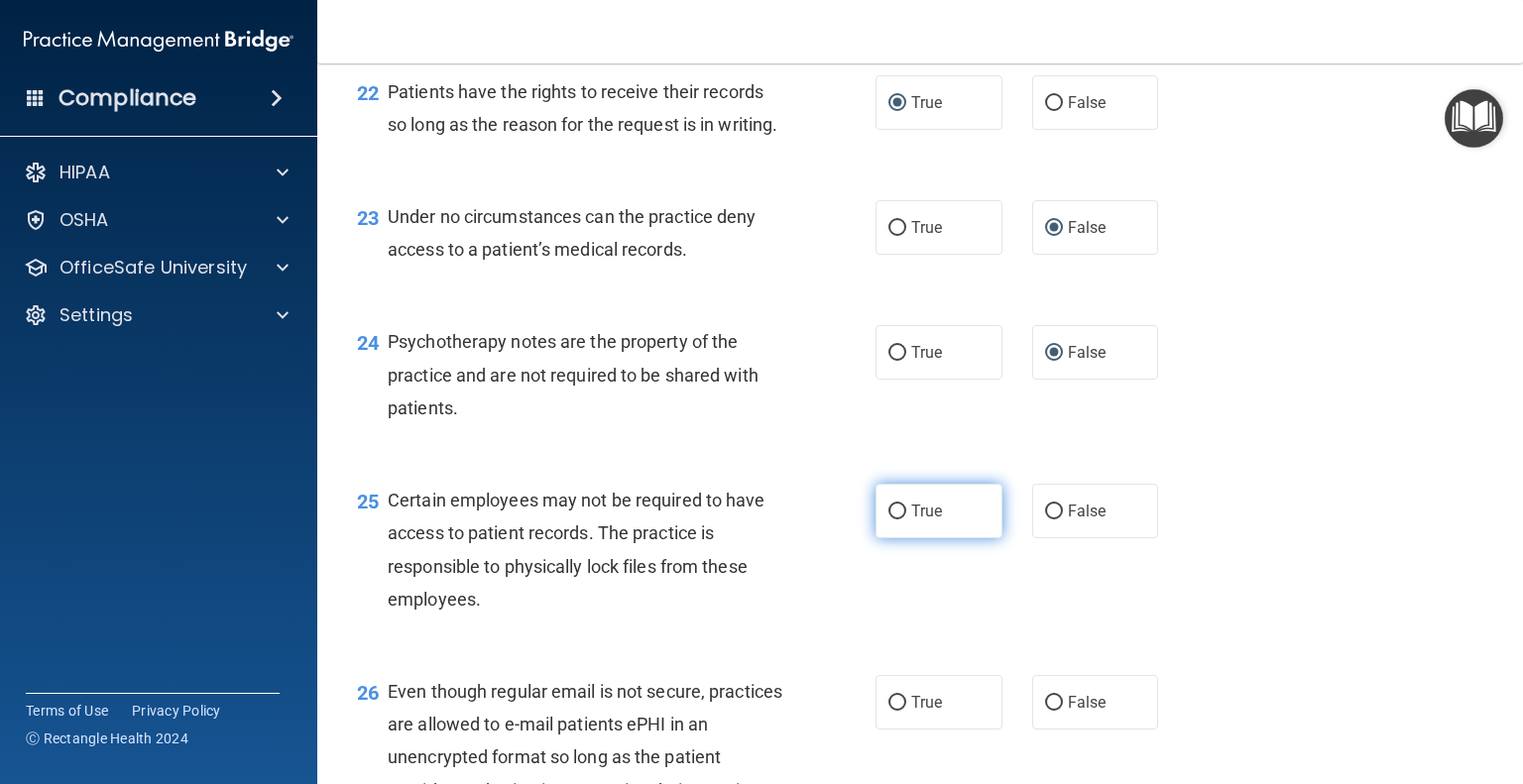 click on "True" at bounding box center (897, 511) 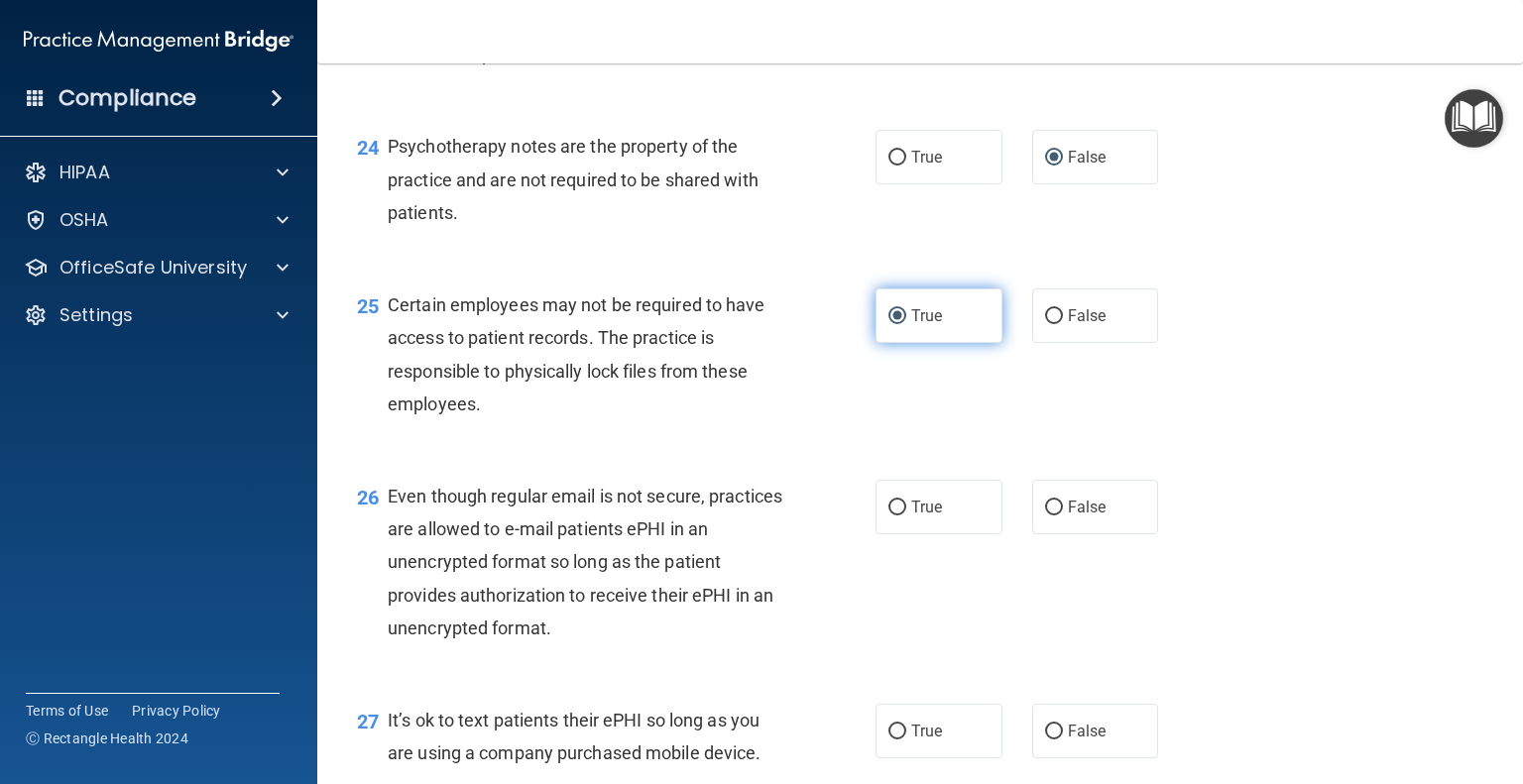 scroll, scrollTop: 4262, scrollLeft: 0, axis: vertical 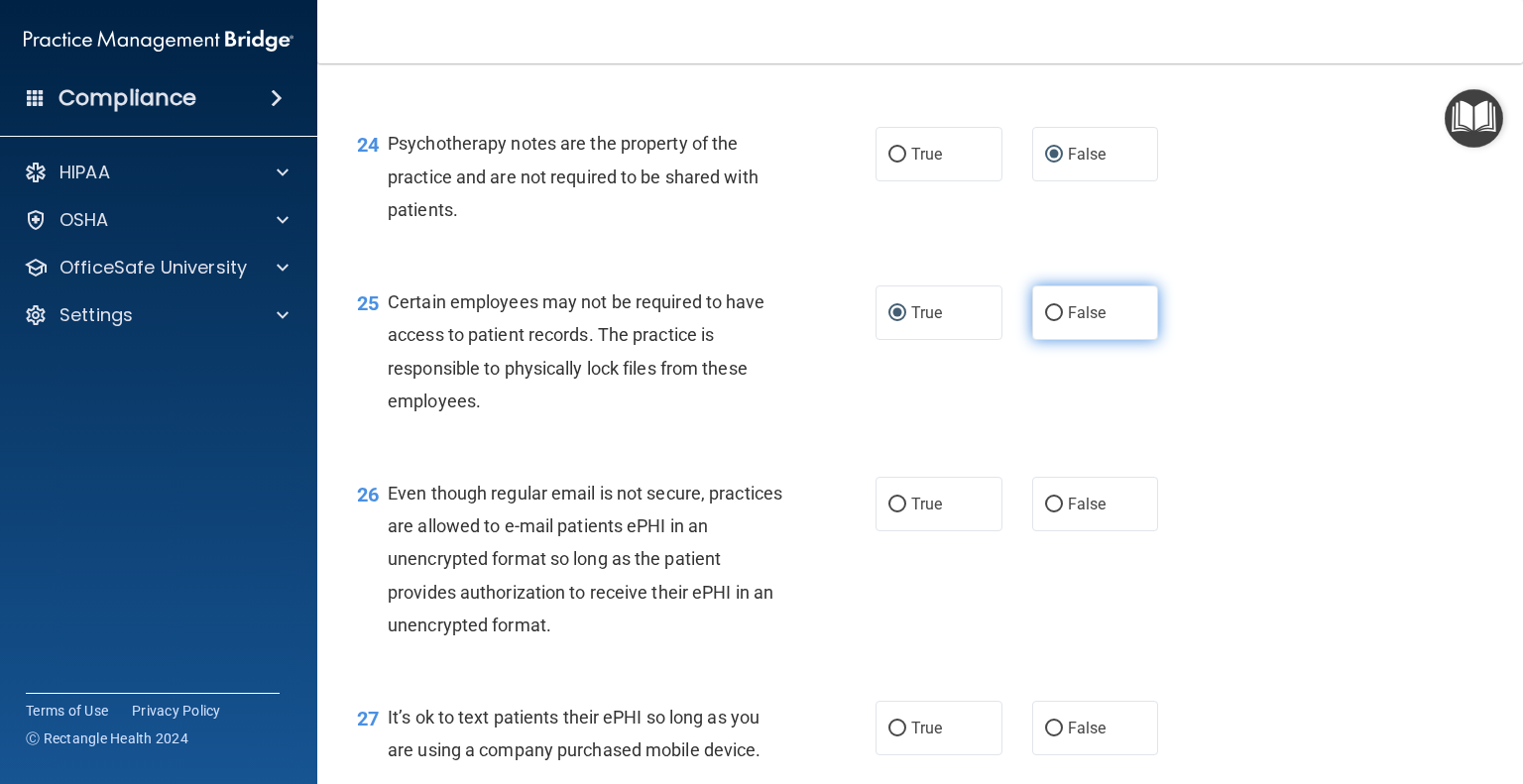 click on "False" at bounding box center [1054, 313] 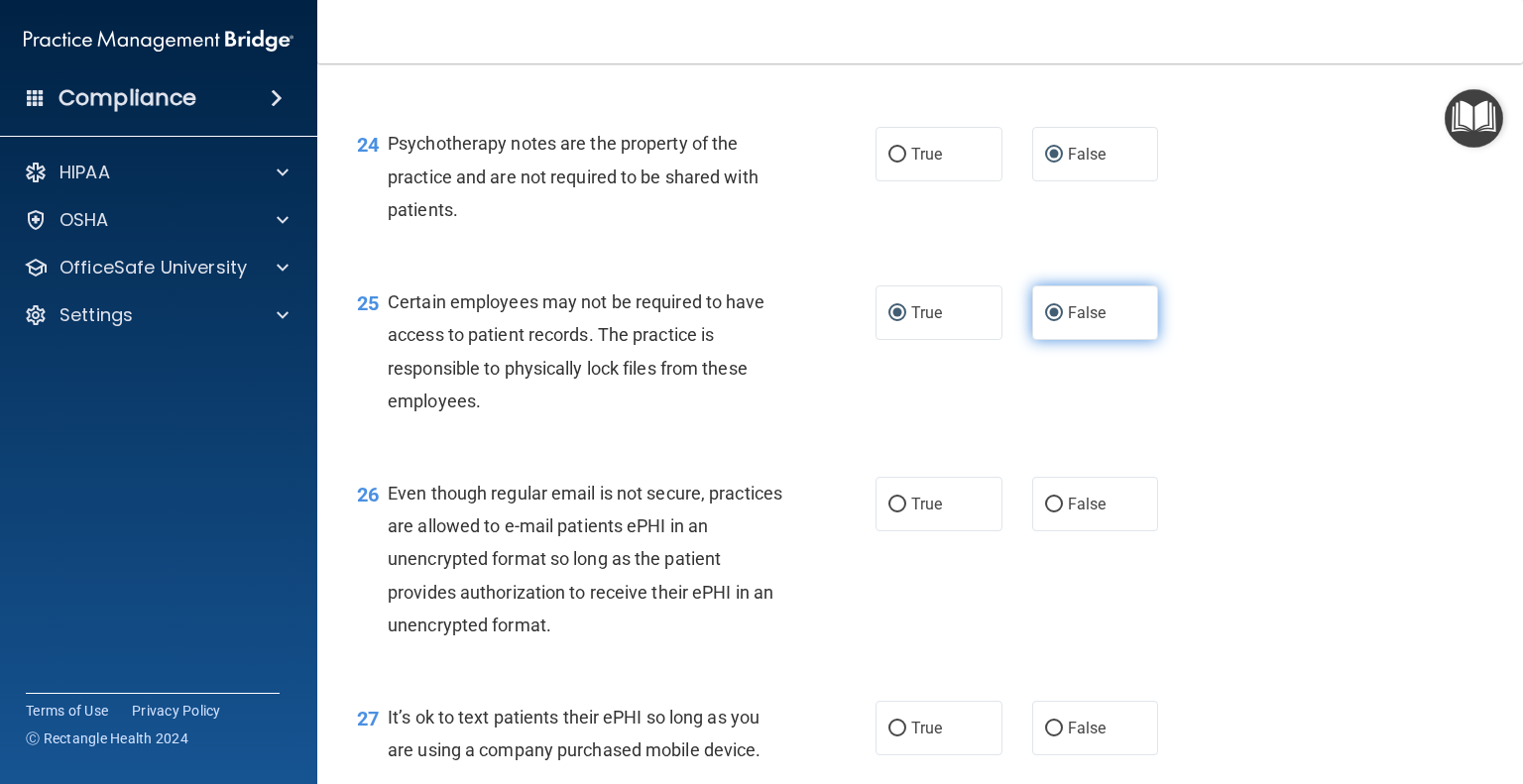 radio on "false" 